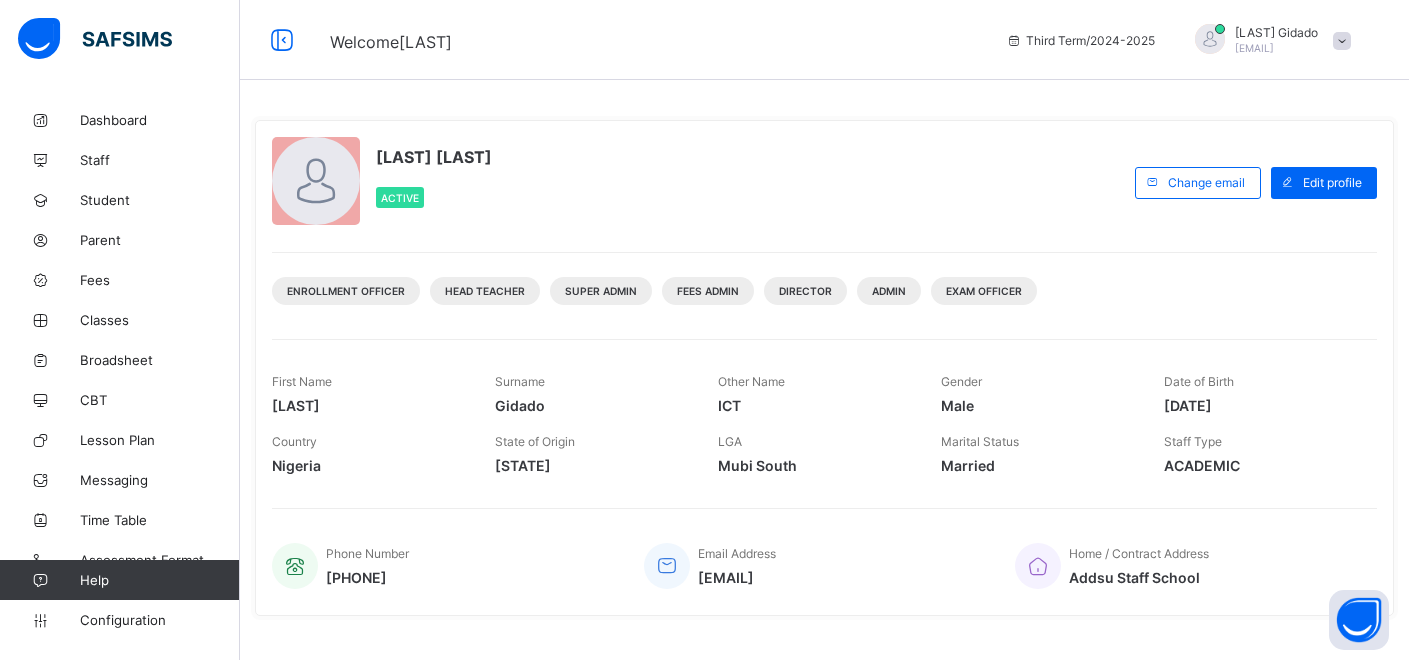 scroll, scrollTop: 0, scrollLeft: 0, axis: both 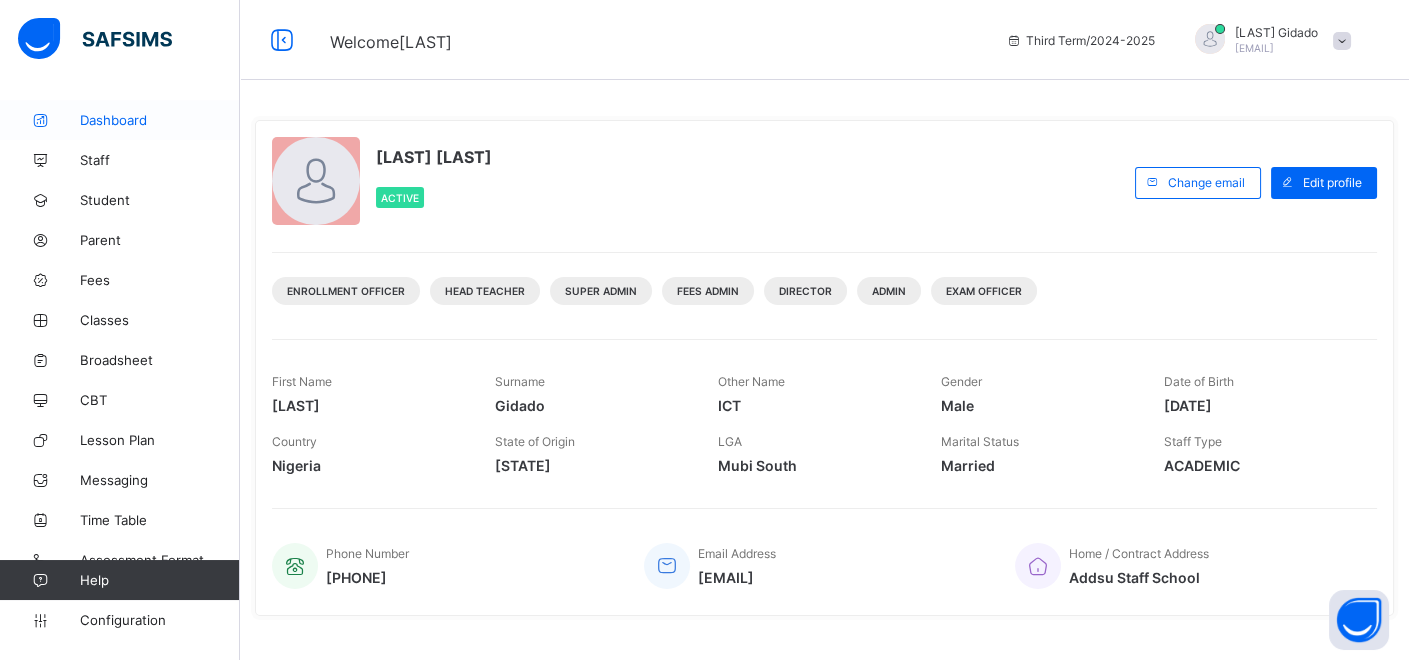 click on "Dashboard" at bounding box center [120, 120] 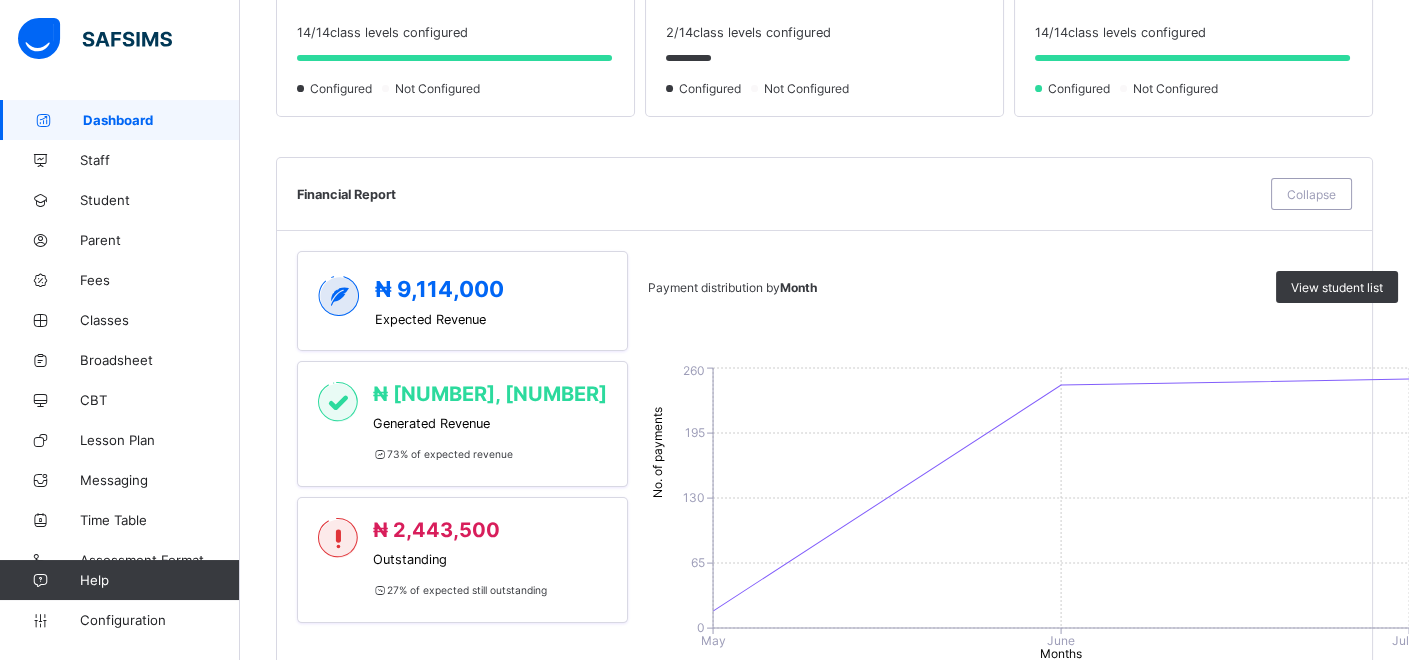 scroll, scrollTop: 777, scrollLeft: 0, axis: vertical 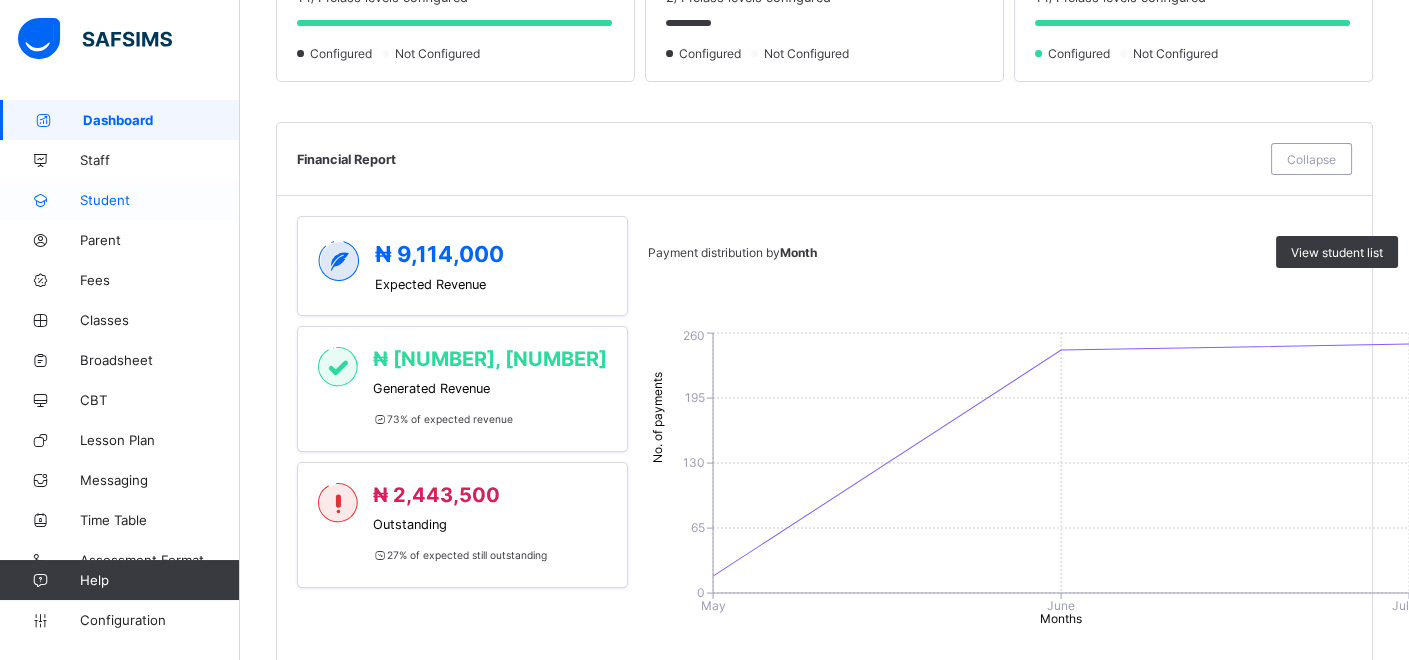 click on "Student" at bounding box center (160, 200) 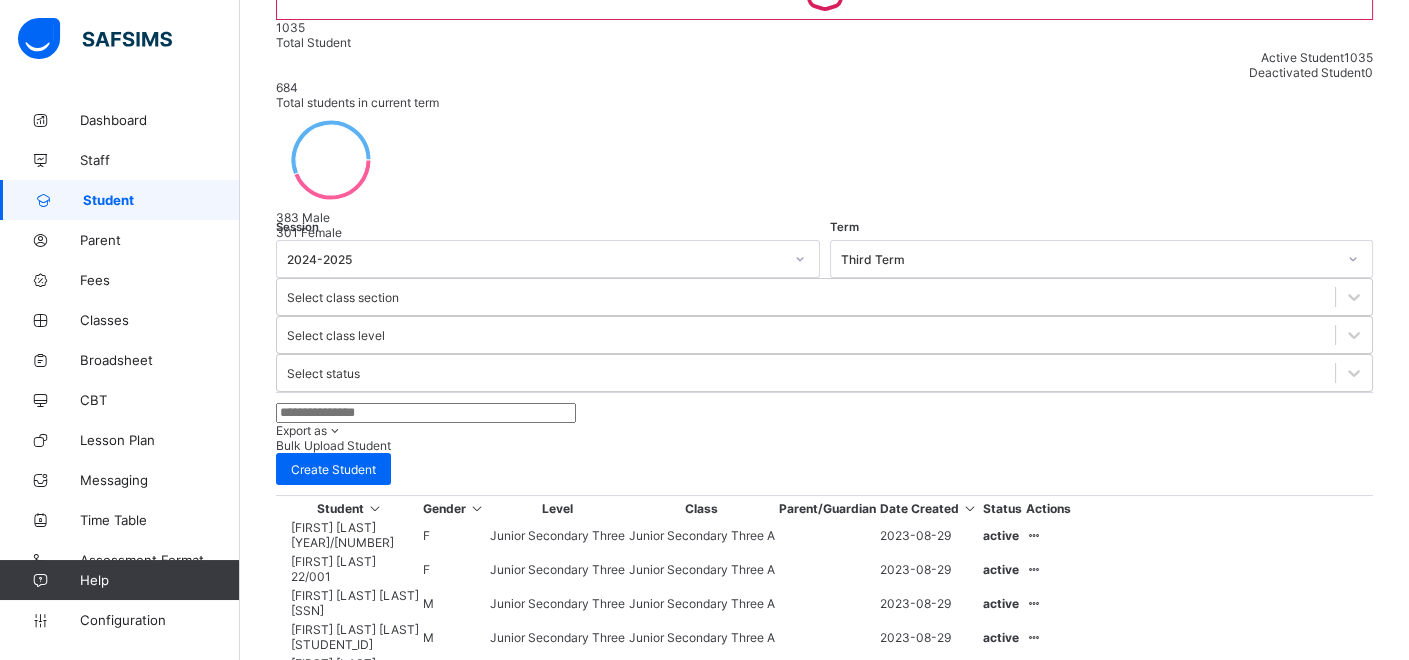 scroll, scrollTop: 595, scrollLeft: 0, axis: vertical 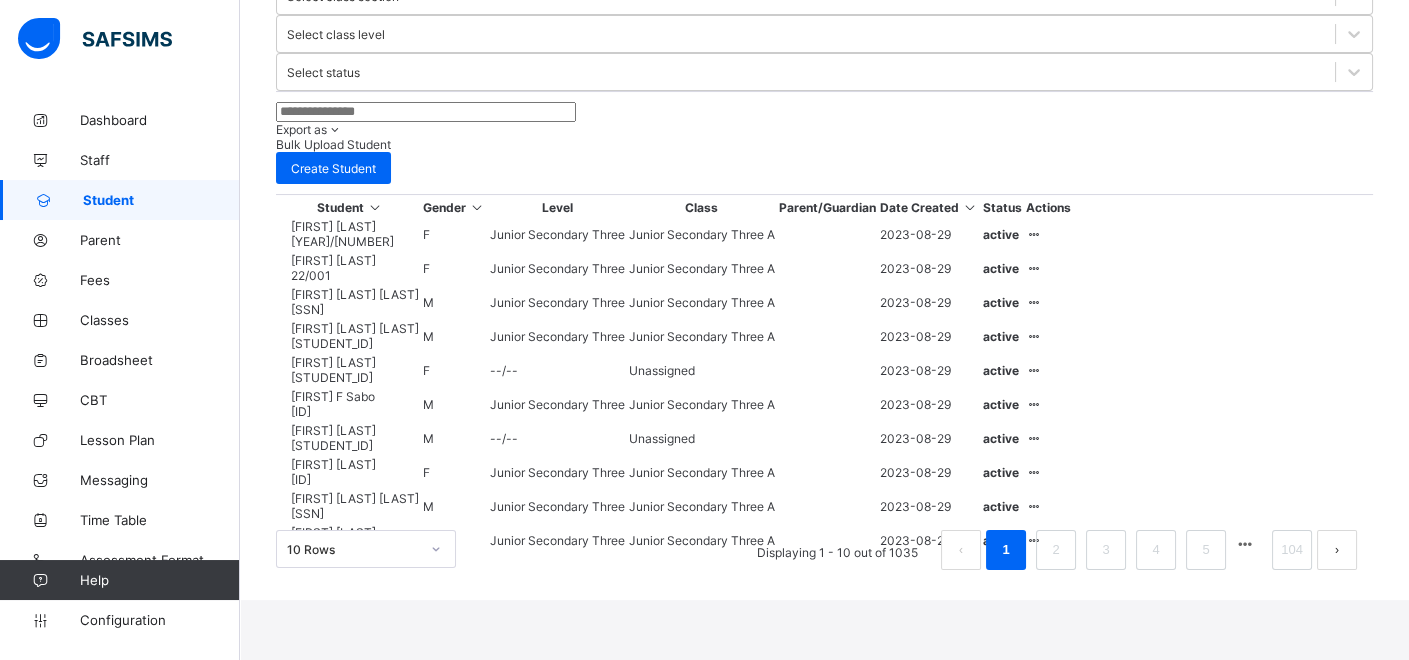 click on "M" at bounding box center (454, 404) 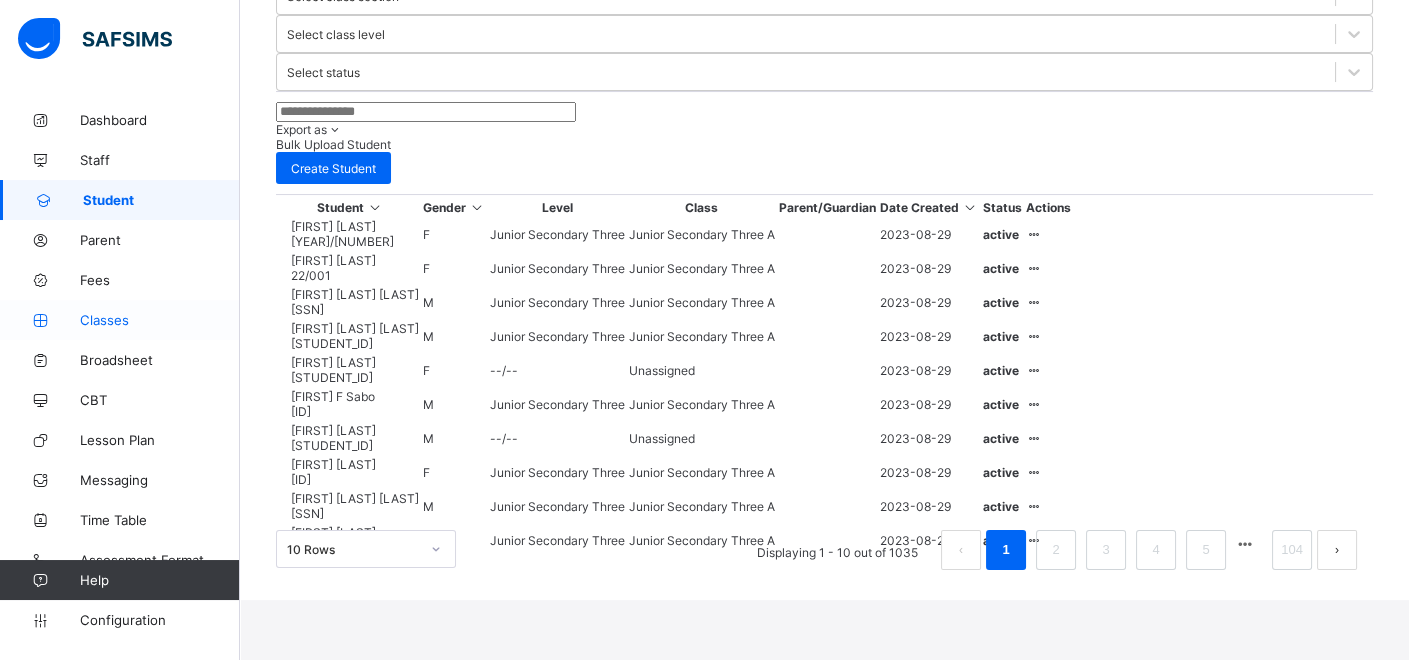 click on "Classes" at bounding box center (160, 320) 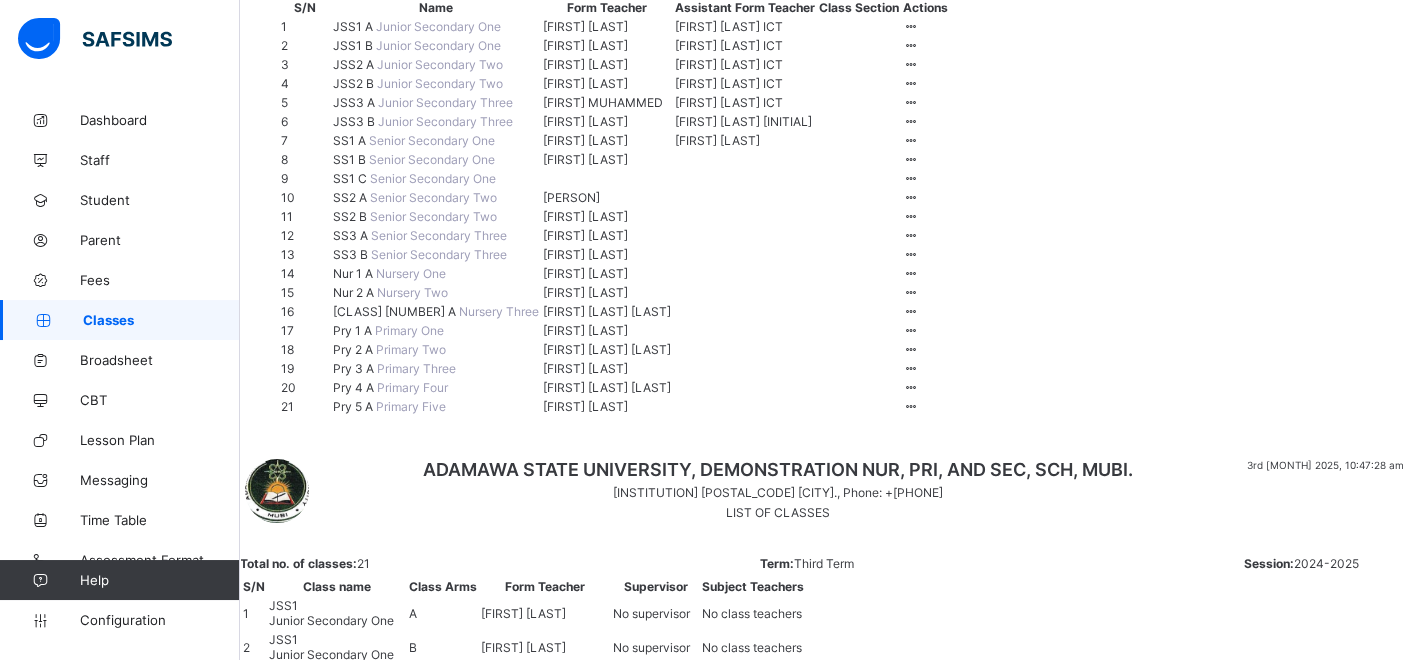 scroll, scrollTop: 333, scrollLeft: 0, axis: vertical 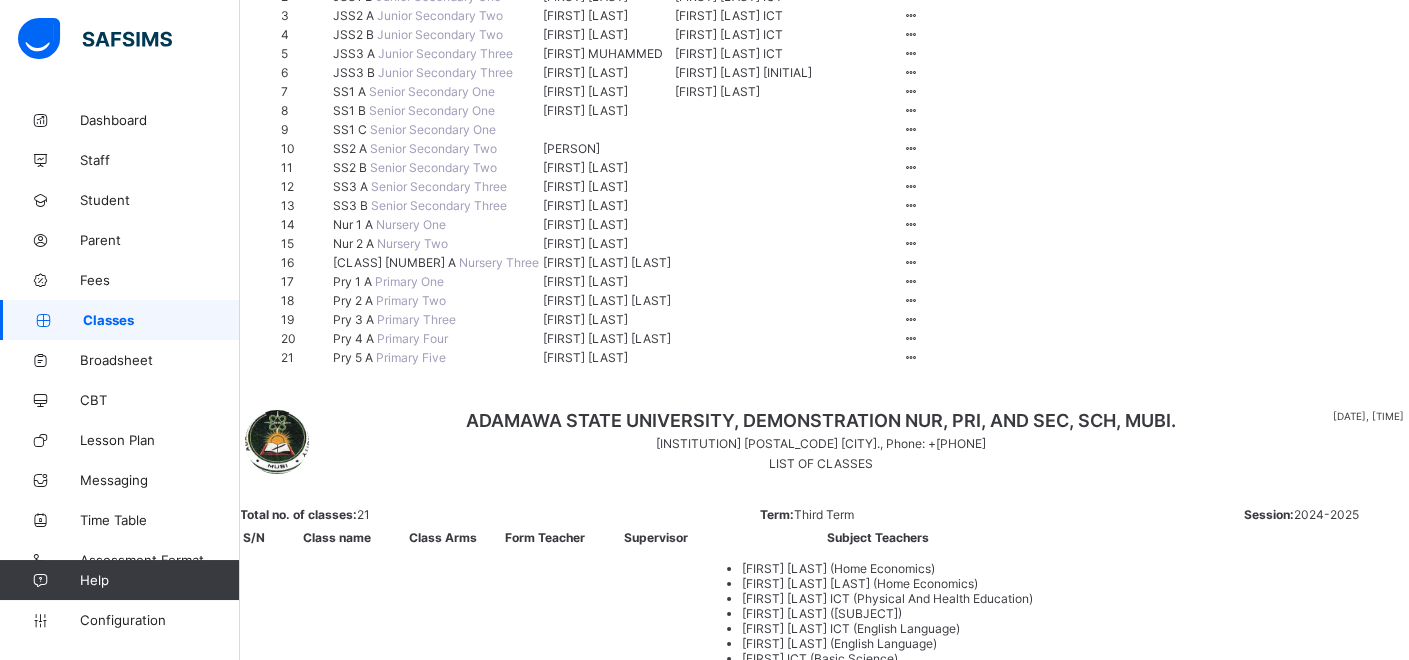 click on "SS1   A" at bounding box center [351, 91] 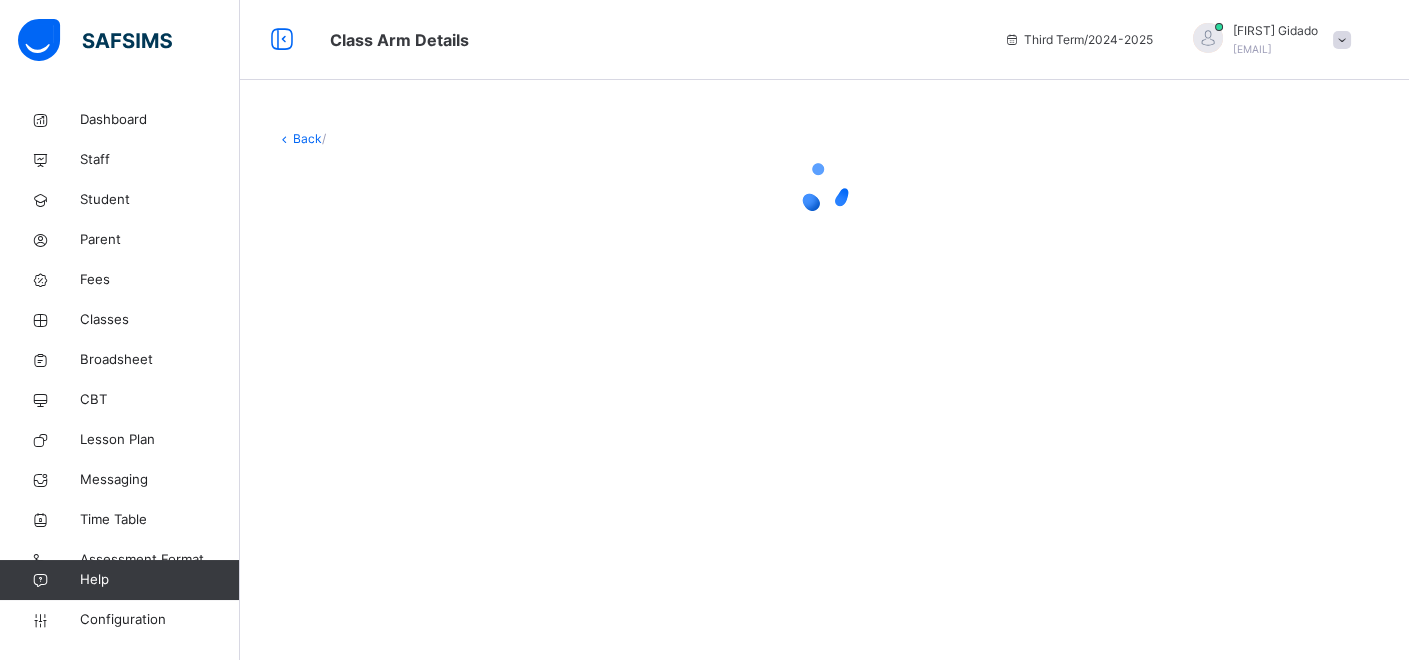 scroll, scrollTop: 0, scrollLeft: 0, axis: both 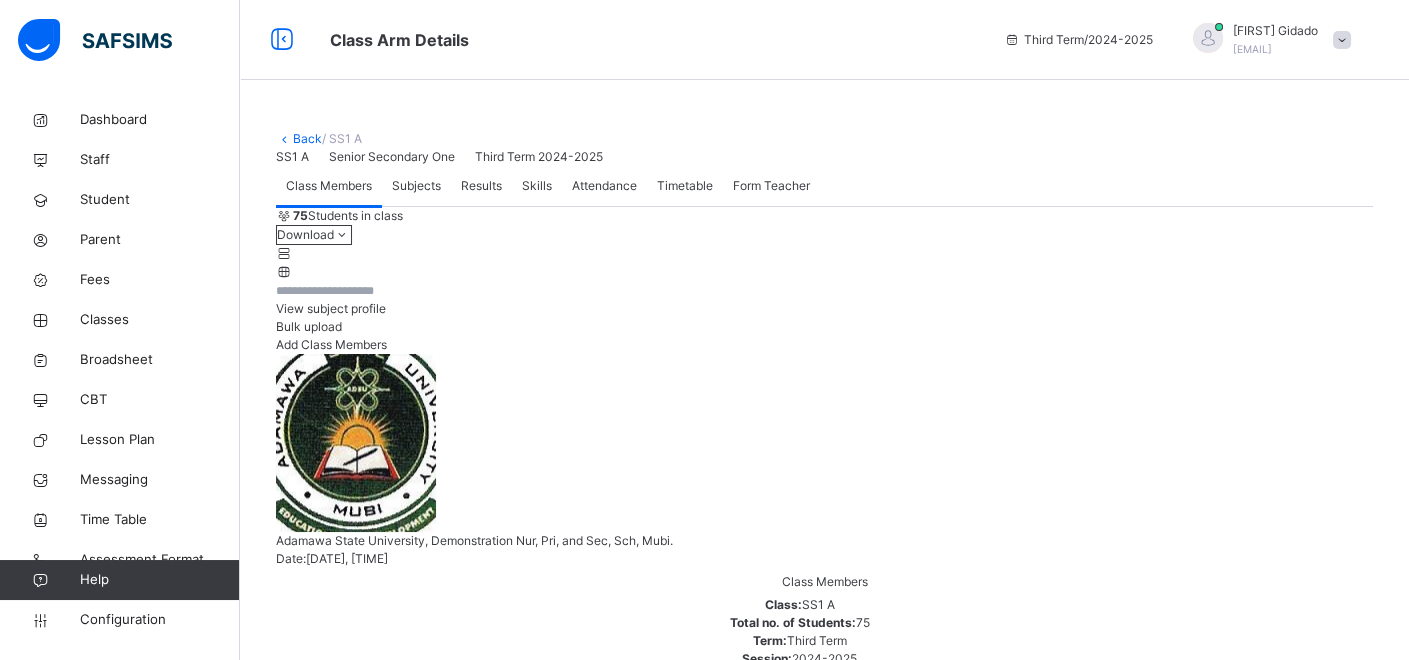 click on "[NUMBER] Students in class Download Pdf Report Excel Report View subject profile Bulk upload Add Class Members [STATE] State University, Demonstration Nur, Pri, and Sec, Sch, [CITY]. Date: 3rd [MONTH] 2025, 10:47:54 am Class Members Class: SS1 A Total no. of Students: 75 Term: Third Term Session: 2024-2025 S/NO Admission No. Last Name First Name Other Name 1 SS/[YEAR]/[NUMBER] [LAST] [FIRST] 2 SS/[YEAR]/[NUMBER] [FIRST] [LAST] 3 [YEAR]/[NUMBER] [FIRST] [LAST] 4 SS/[YEAR]/[NUMBER] [LAST] [LAST] [LAST] 5 SS/[YEAR]/[NUMBER] [LAST] [FIRST] [LAST] 6 [YEAR]/[NUMBER] [FIRST] [LAST] 7 SS/[YEAR]/[NUMBER] [FIRST] 8 ADSU/SS/[YEAR]/[NUMBER] [FIRST] [LAST] 9 SS/[YEAR]/[NUMBER] [FIRST] [LAST] 10 SS/[YEAR]/[NUMBER] [FIRST] [LAST] [LAST] 11 [YEAR]/[NUMBER] [FIRST] [LAST] [LAST] 12 SS/[YEAR]/[NUMBER] [FIRST] [LAST] [LAST] 13 [YEAR]/[NUMBER] [LAST] [LAST] 14 [YEAR]/[NUMBER] [FIRST] [LAST] [LAST] 15 ADSU/SS/[YEAR]/[NUMBER] [LAST] [FIRST] [LAST] 16 [YEAR]/[NUMBER] [FIRST] [LAST] [LAST] 17 [YEAR]/[NUMBER] [FIRST] [LAST] [LAST] 18 SS/[YEAR]/[NUMBER] [FIRST] 19 [YEAR]/[NUMBER] [FIRST] [LAST] [LAST] 20 SS/[YEAR]/[NUMBER] [LAST] [LAST] 21 SS/[YEAR]/[NUMBER] [LAST] [LAST] 22 SS/[YEAR]/[NUMBER] [FIRST] [LAST] 23 SS/[YEAR]/[NUMBER] [LAST]" at bounding box center (824, 2633) 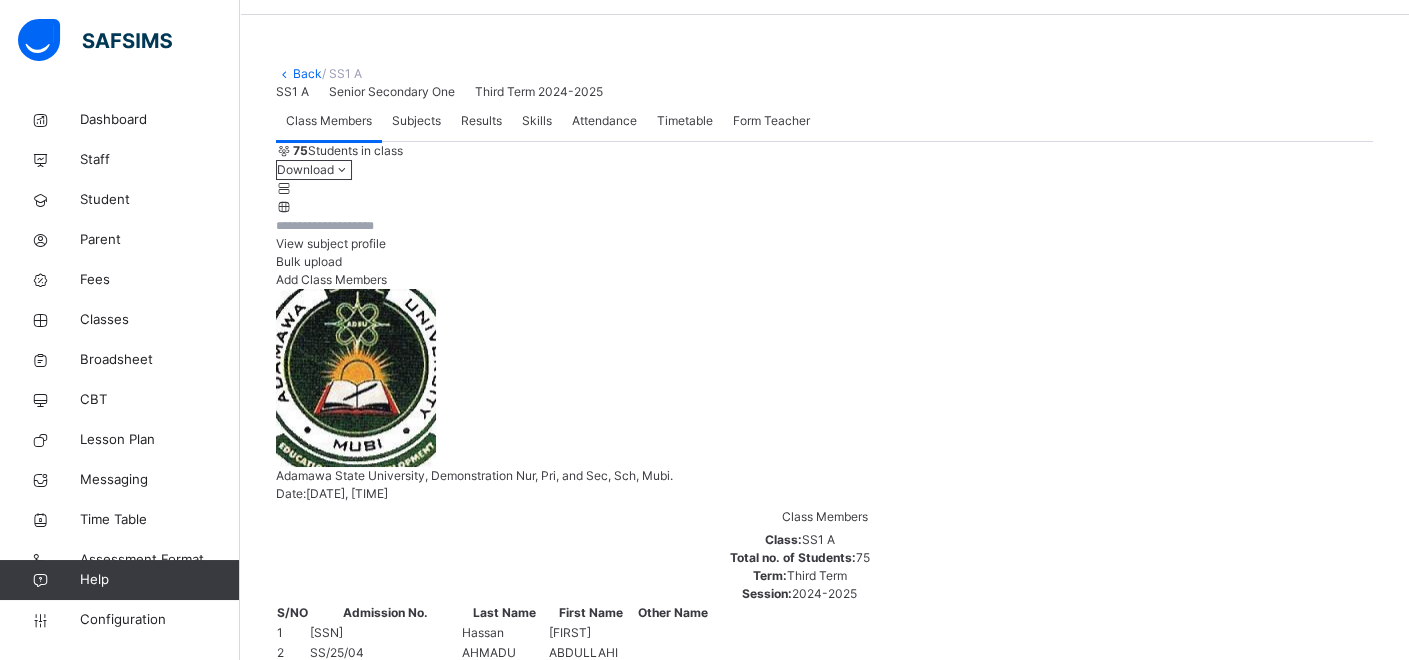 scroll, scrollTop: 0, scrollLeft: 0, axis: both 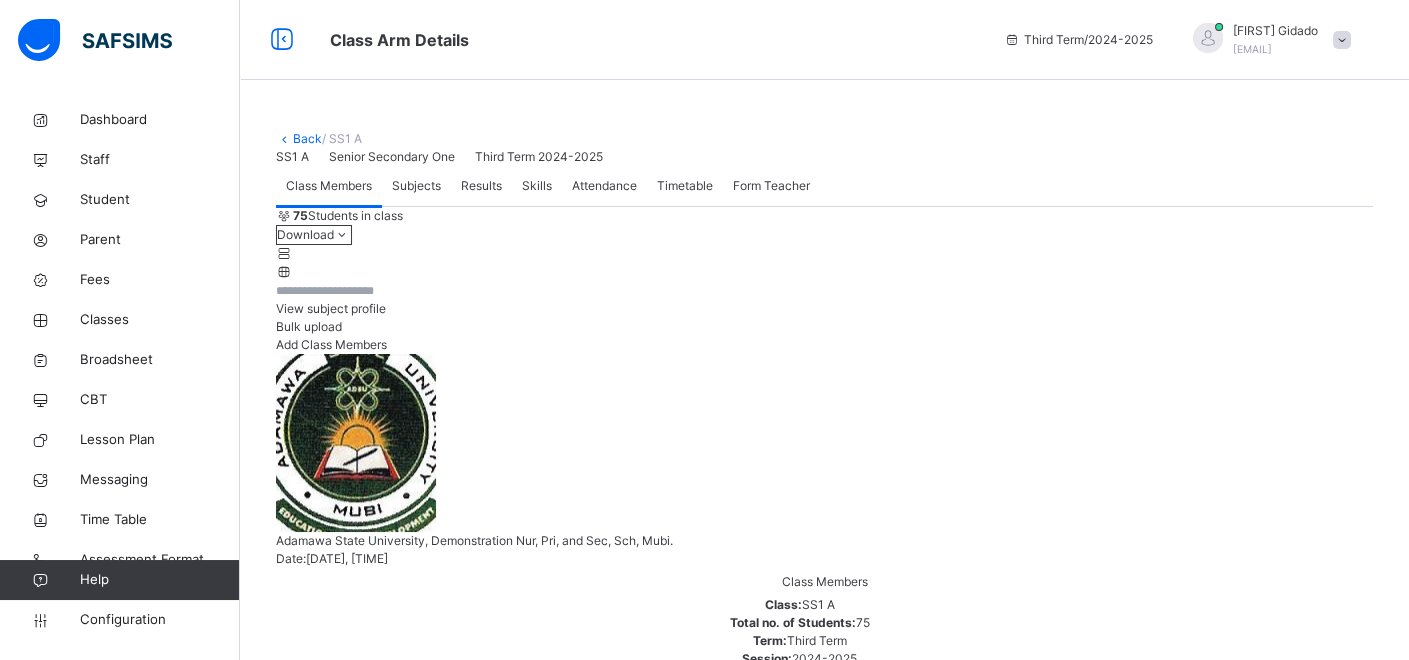 click at bounding box center (336, 291) 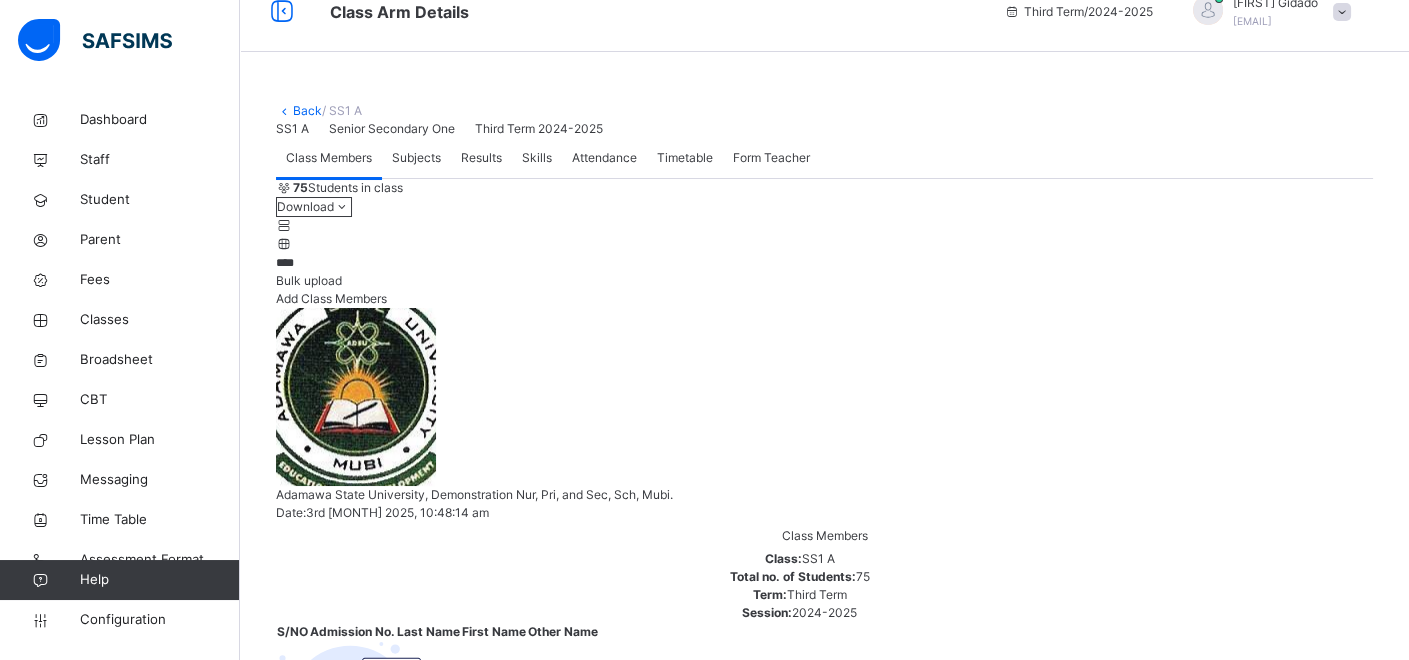 scroll, scrollTop: 0, scrollLeft: 0, axis: both 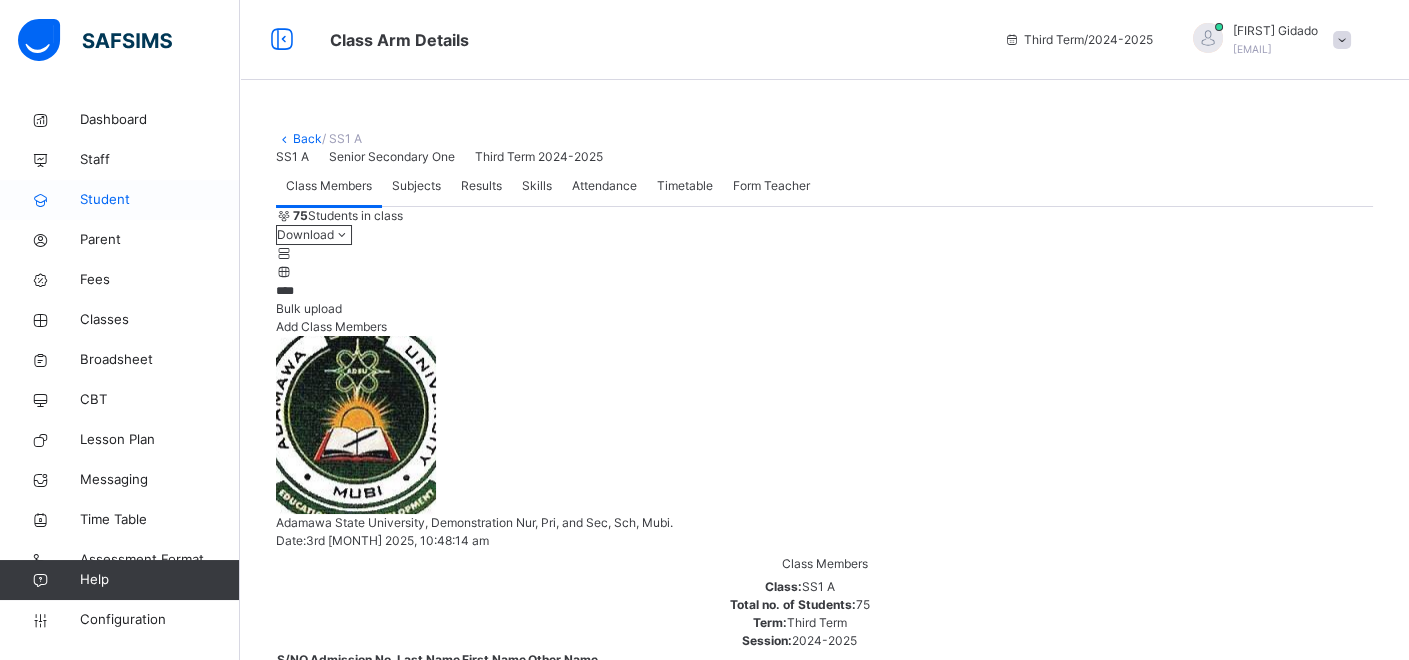 type on "****" 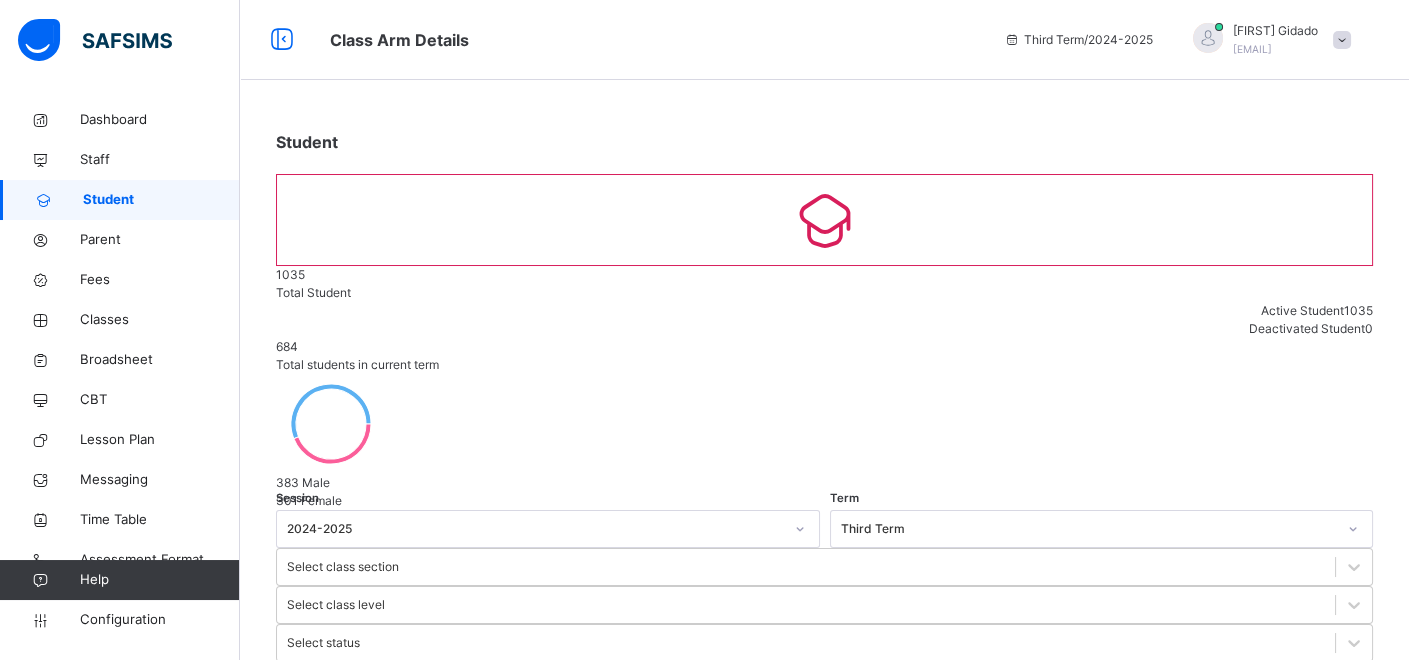 click at bounding box center (426, 683) 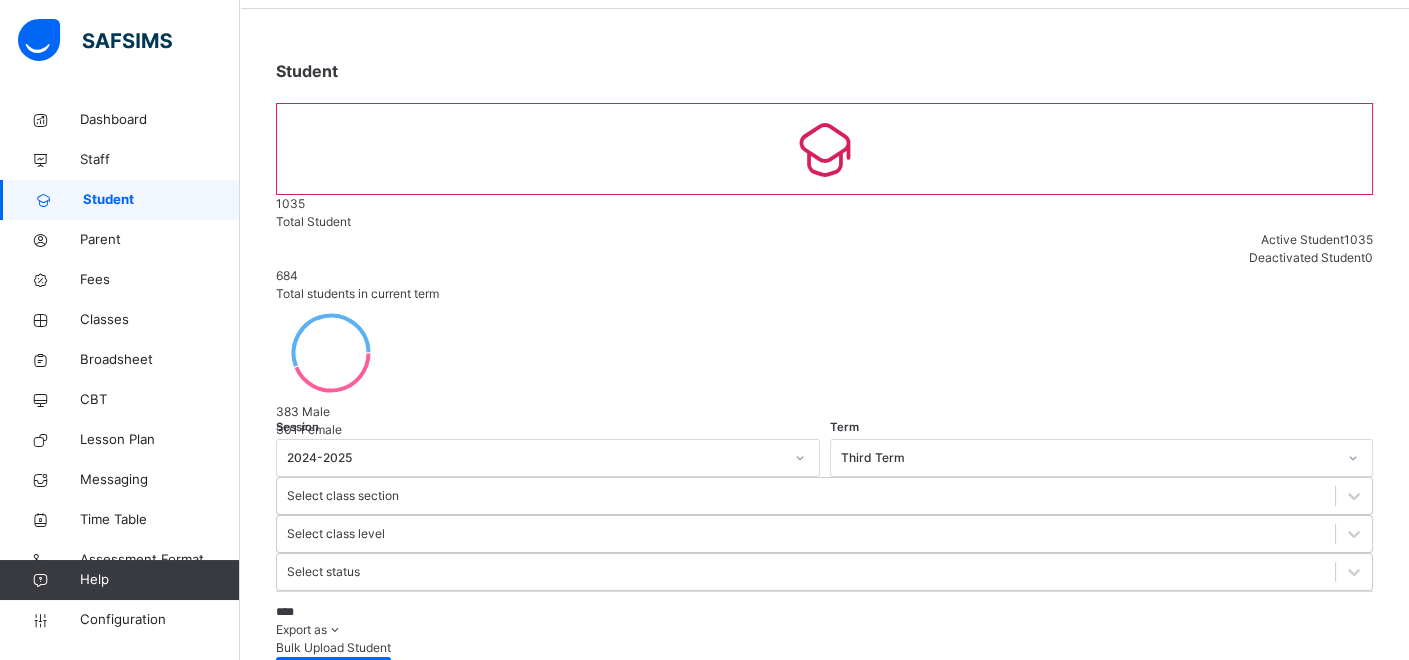 type on "****" 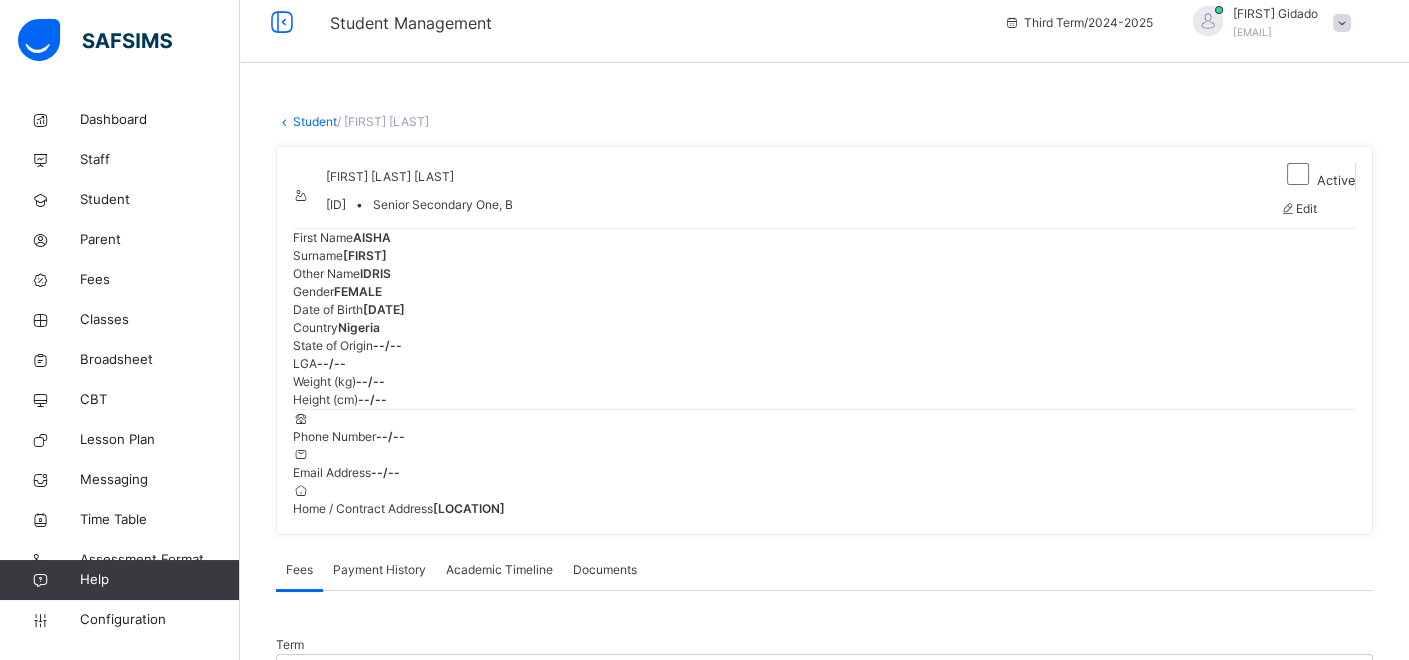 scroll, scrollTop: 0, scrollLeft: 0, axis: both 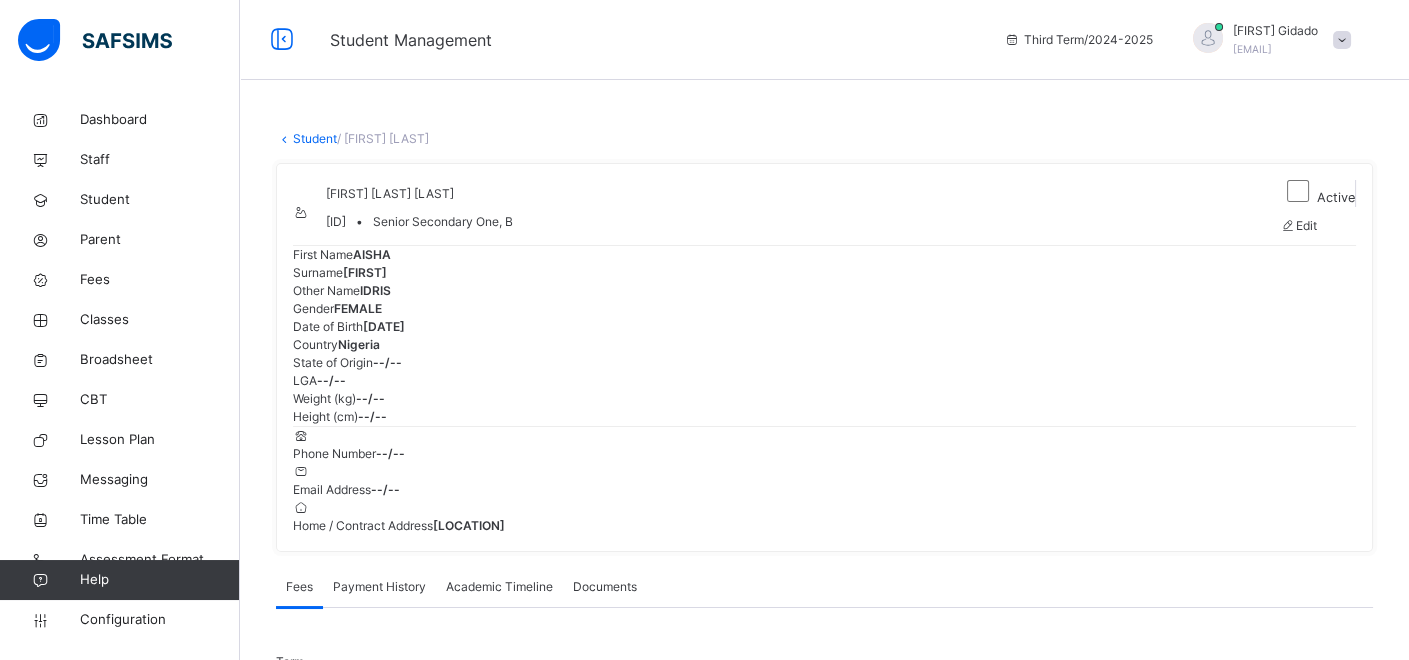 click on "Student" at bounding box center (315, 138) 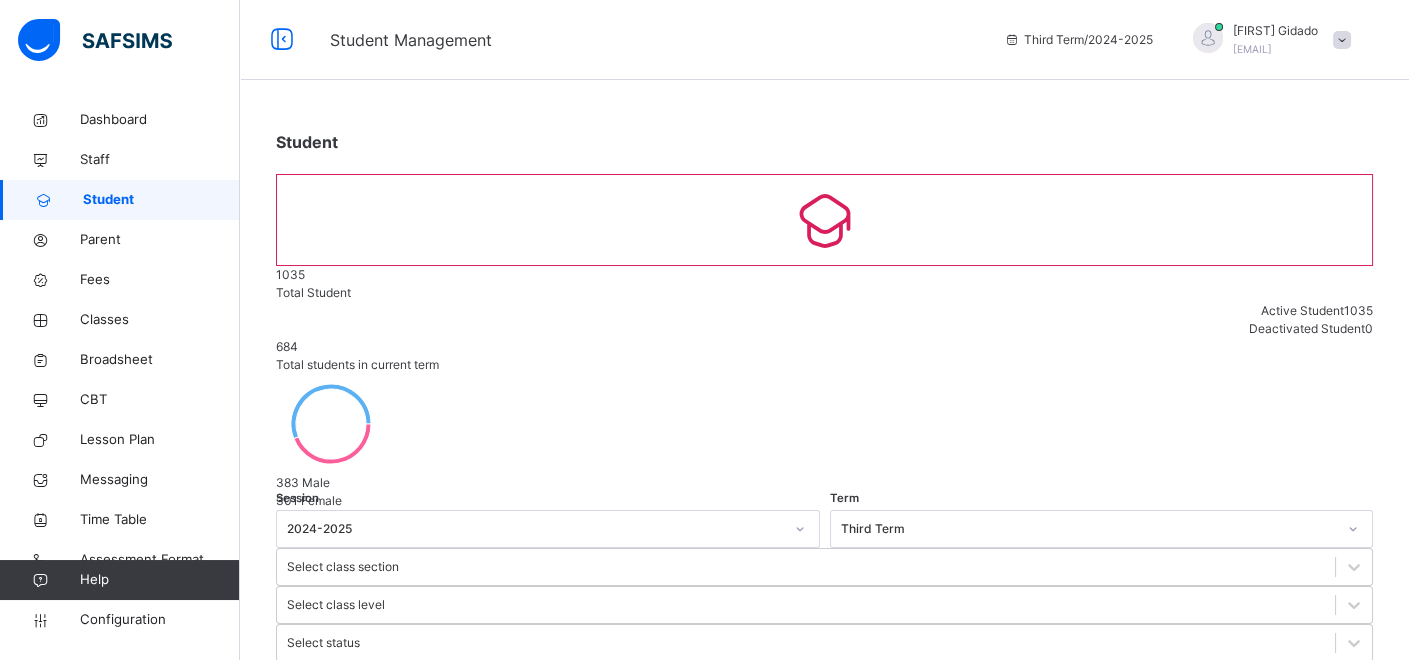 click at bounding box center [426, 683] 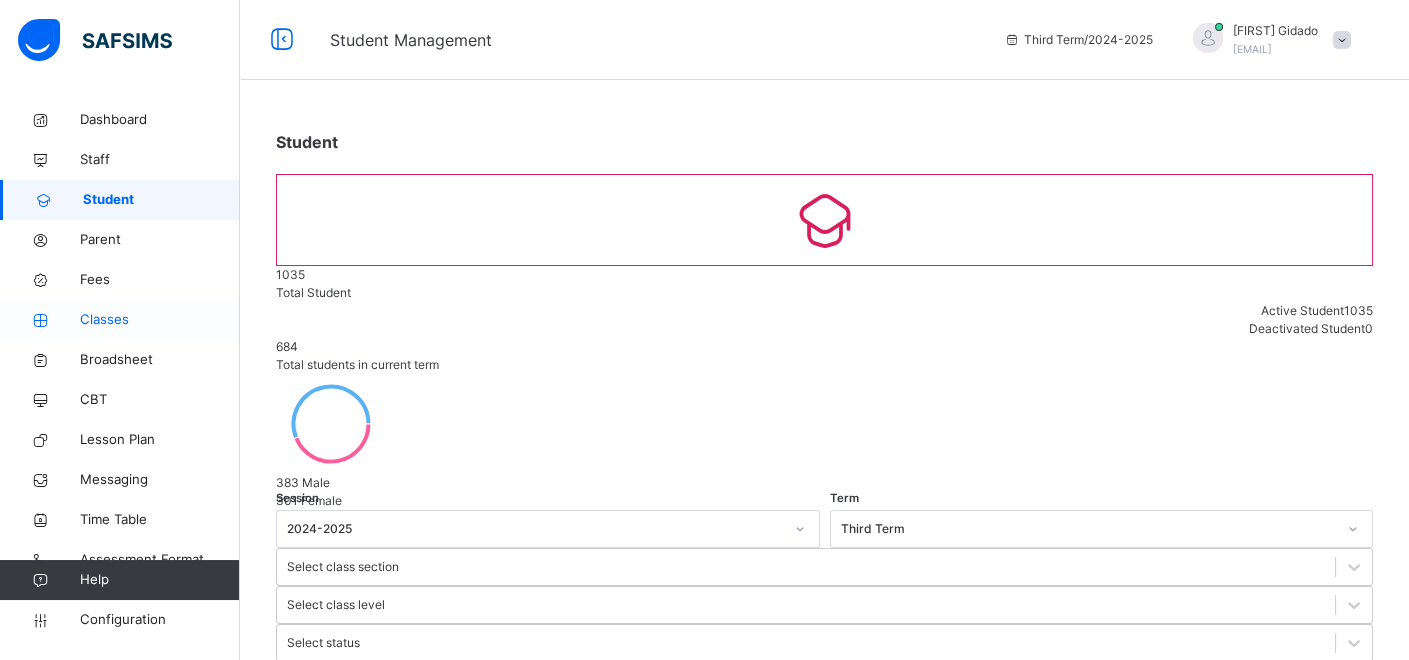 click on "Classes" at bounding box center [160, 320] 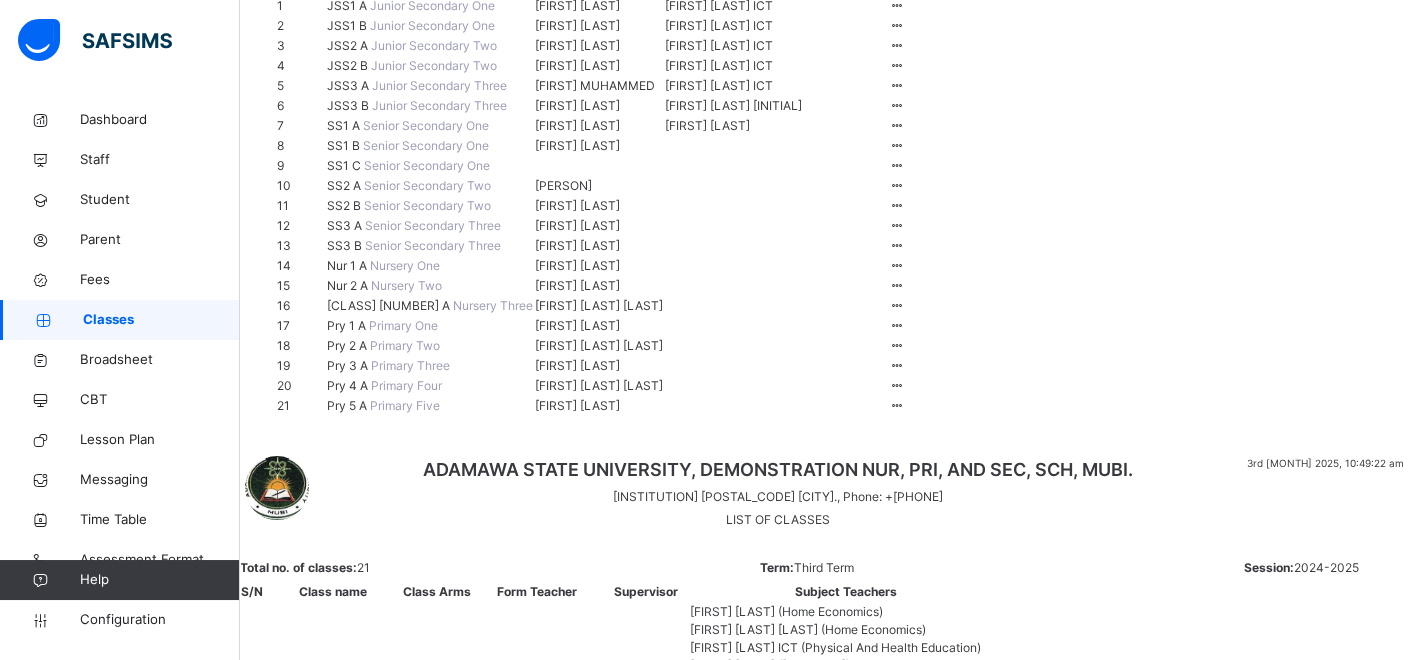 scroll, scrollTop: 444, scrollLeft: 0, axis: vertical 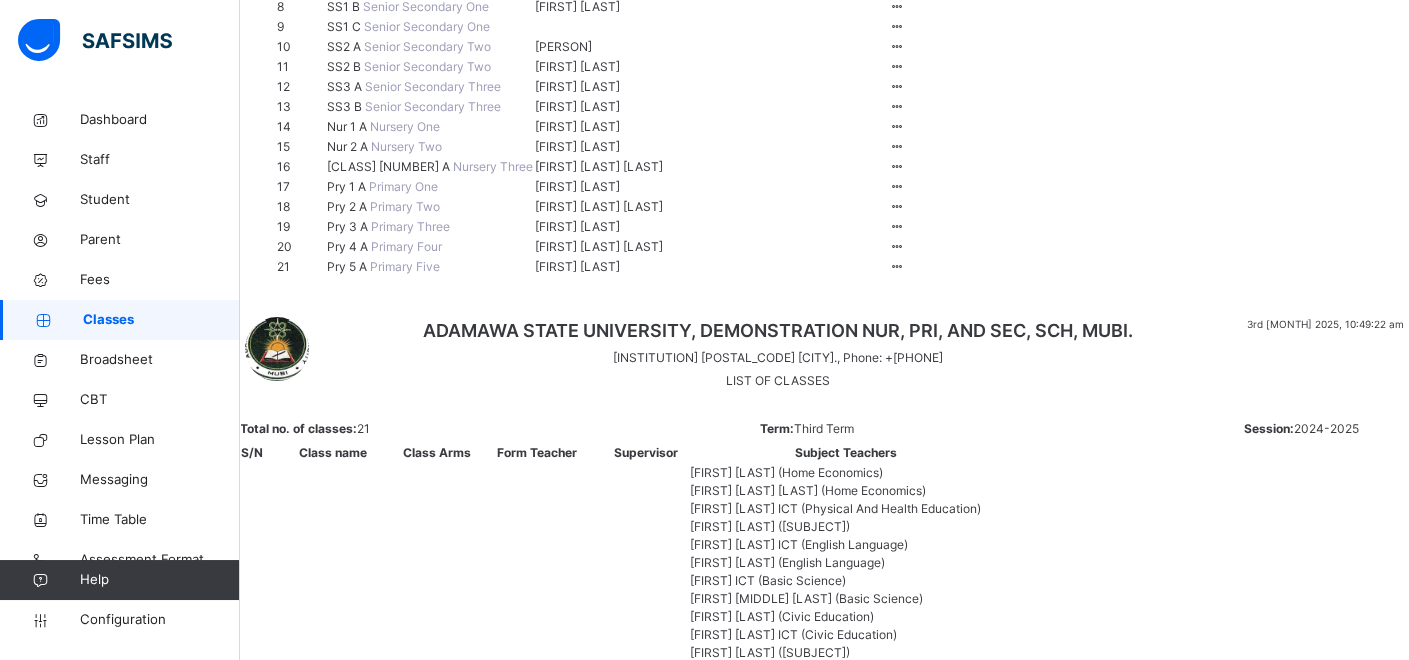click on "[STUDENT_ID]" at bounding box center [345, 6] 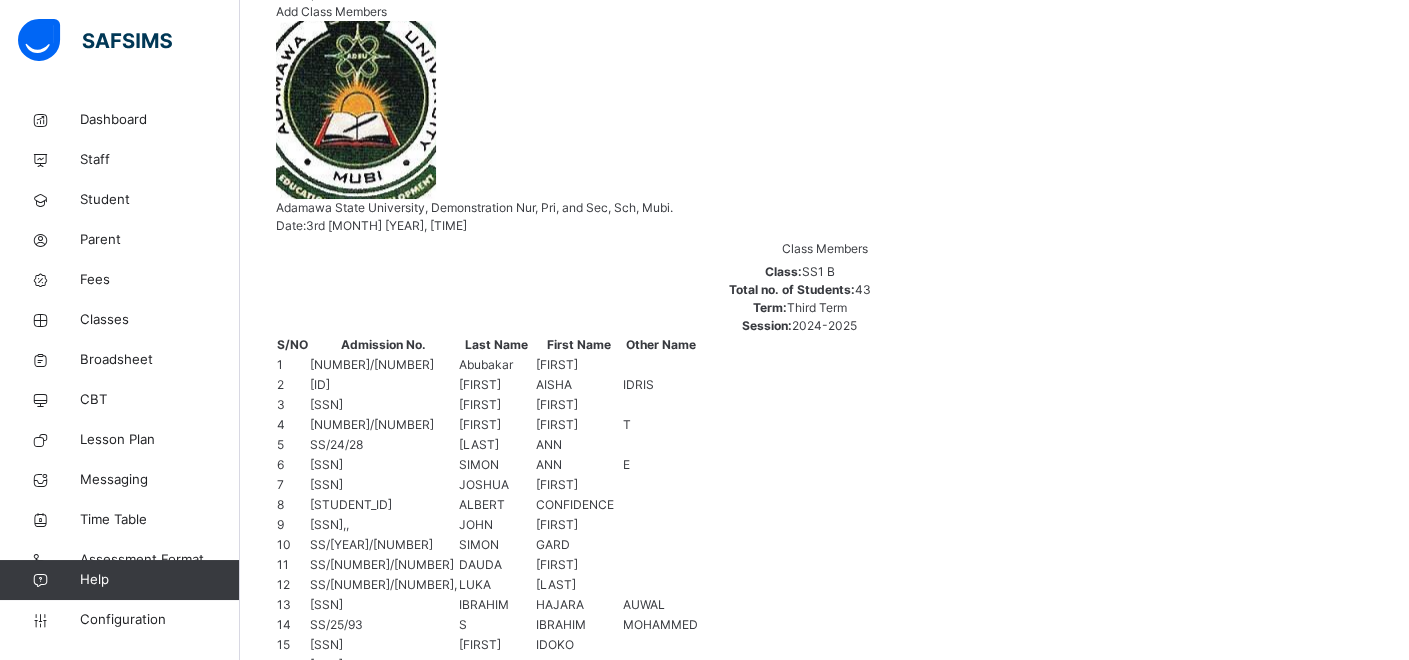 scroll, scrollTop: 444, scrollLeft: 0, axis: vertical 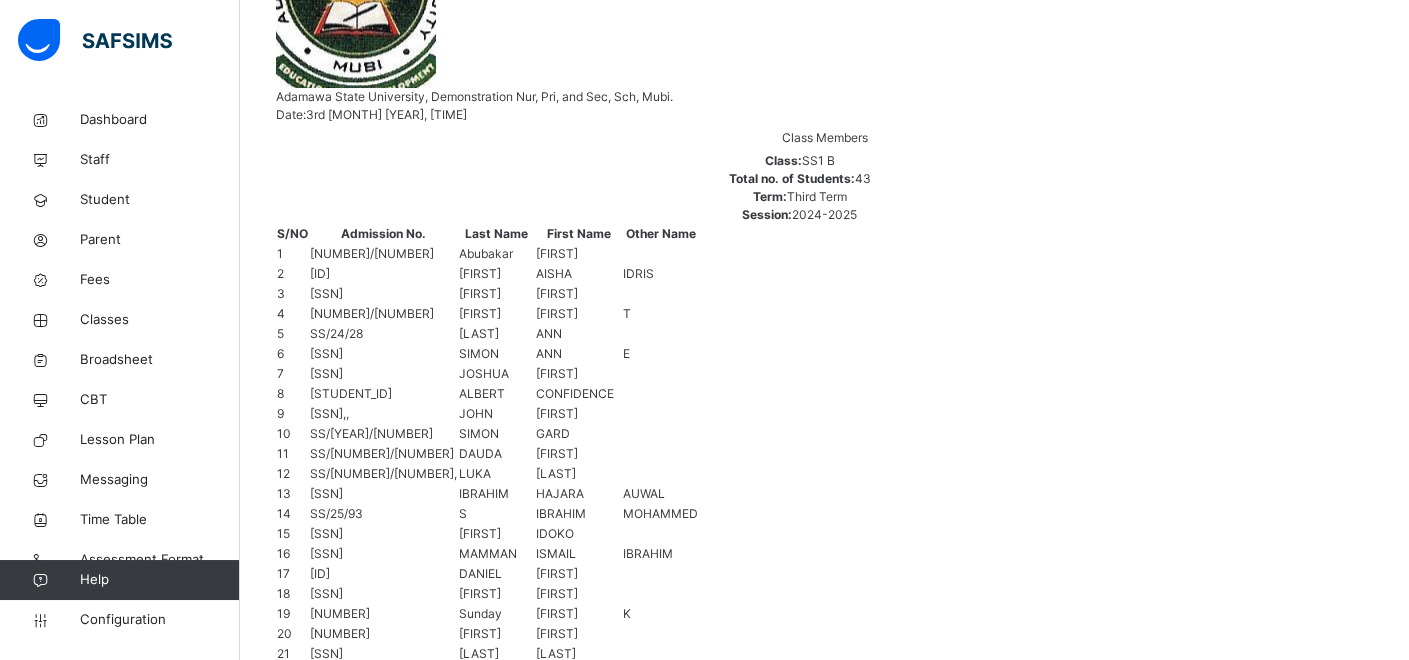 click on "Remove from Class" at bounding box center [470, 1296] 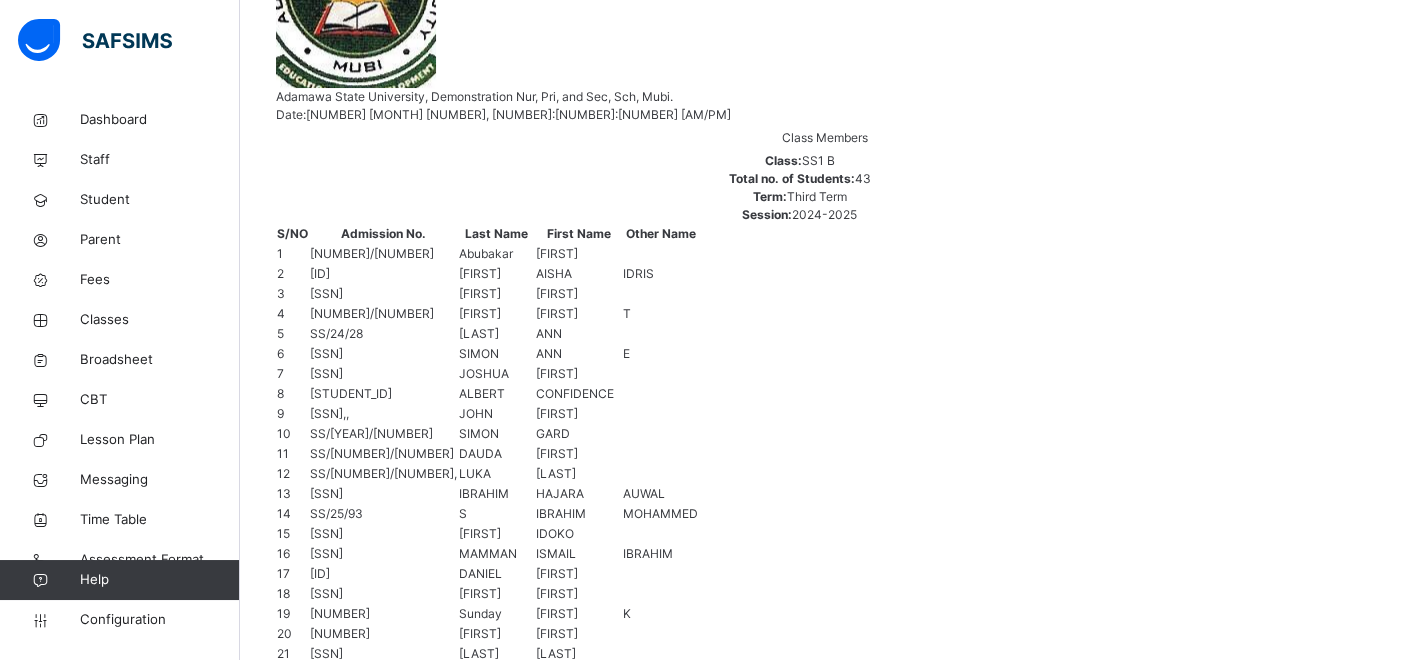 click on "Yes, Remove Student" at bounding box center [991, 2934] 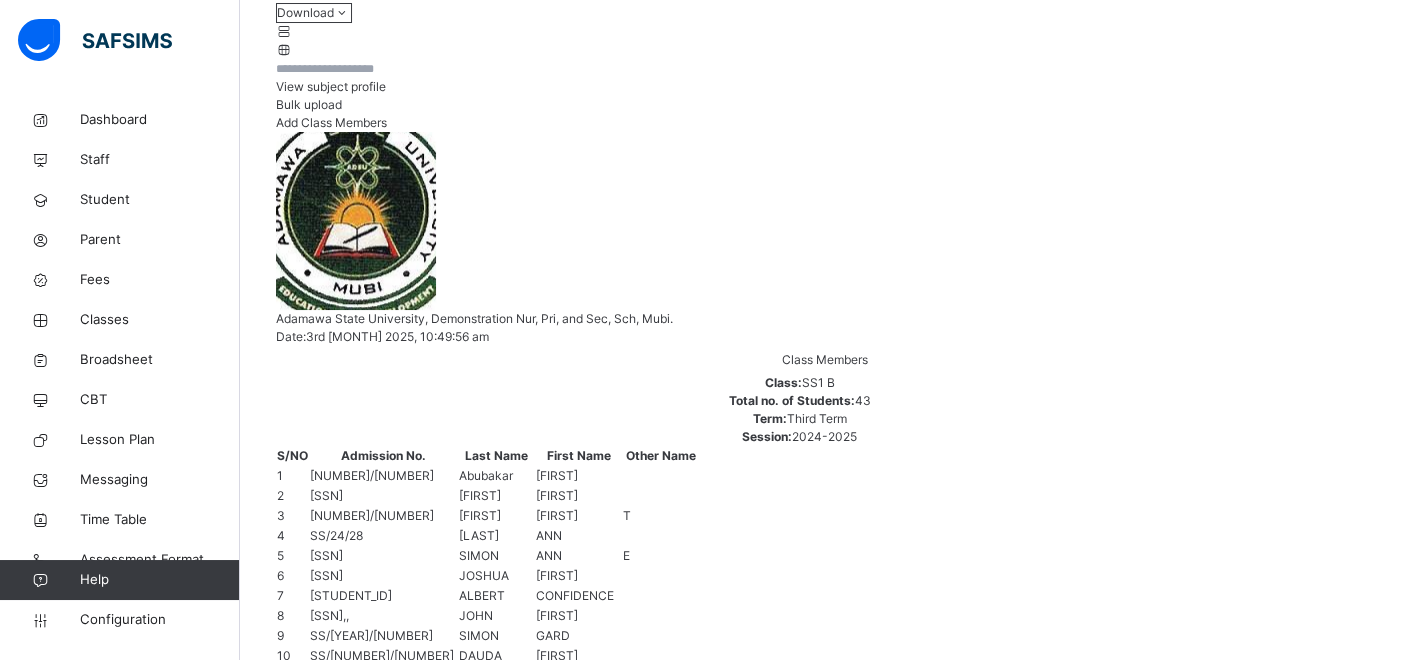 scroll, scrollTop: 222, scrollLeft: 0, axis: vertical 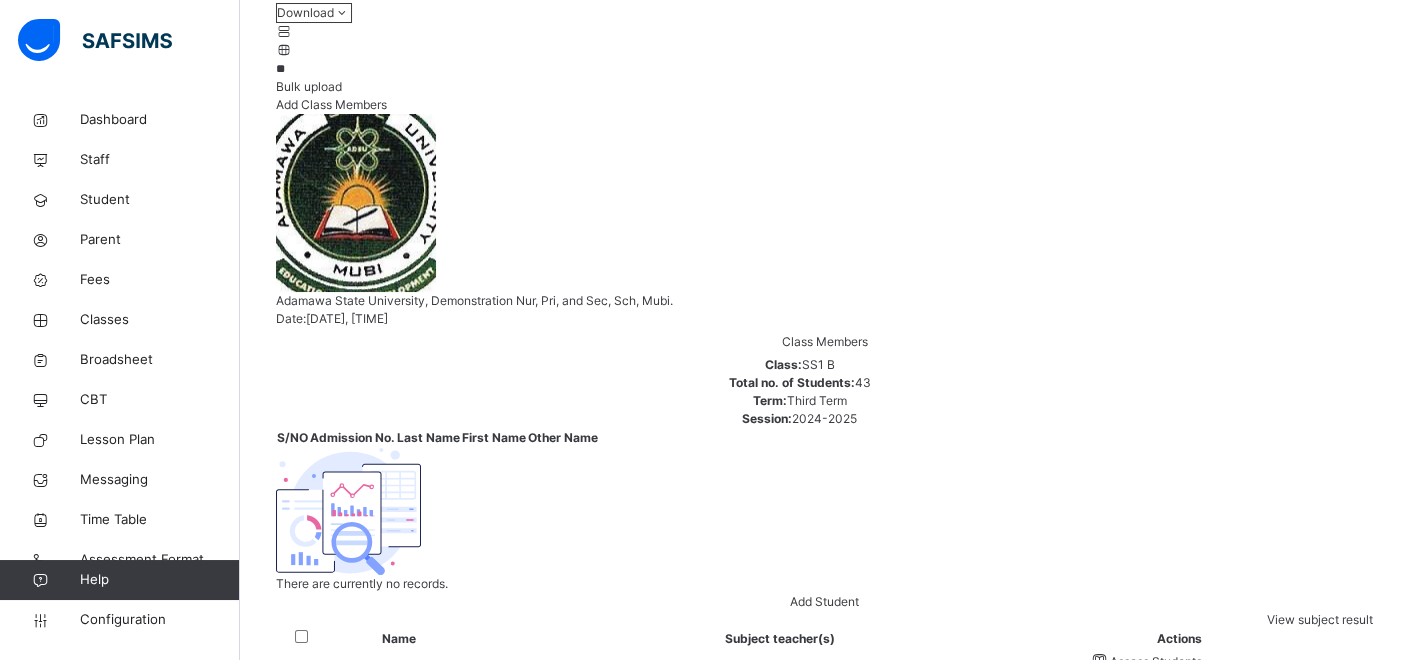 type on "*" 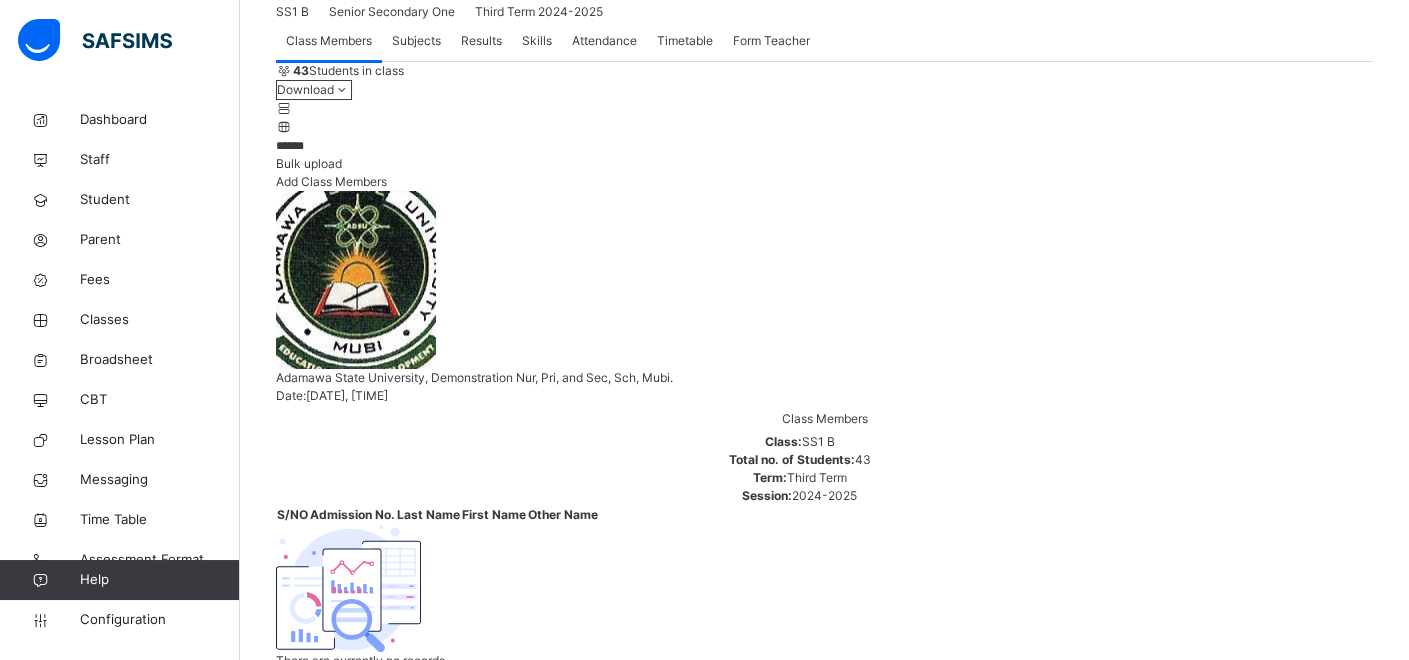 scroll, scrollTop: 111, scrollLeft: 0, axis: vertical 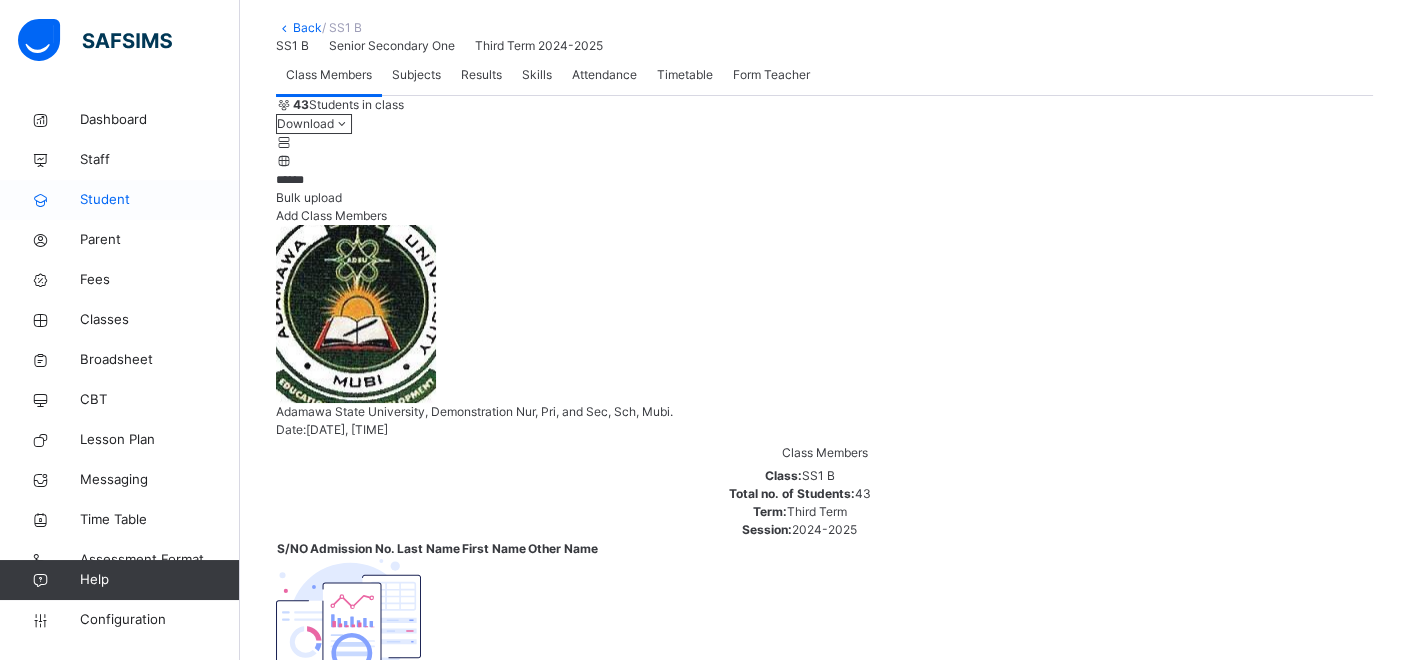 type on "******" 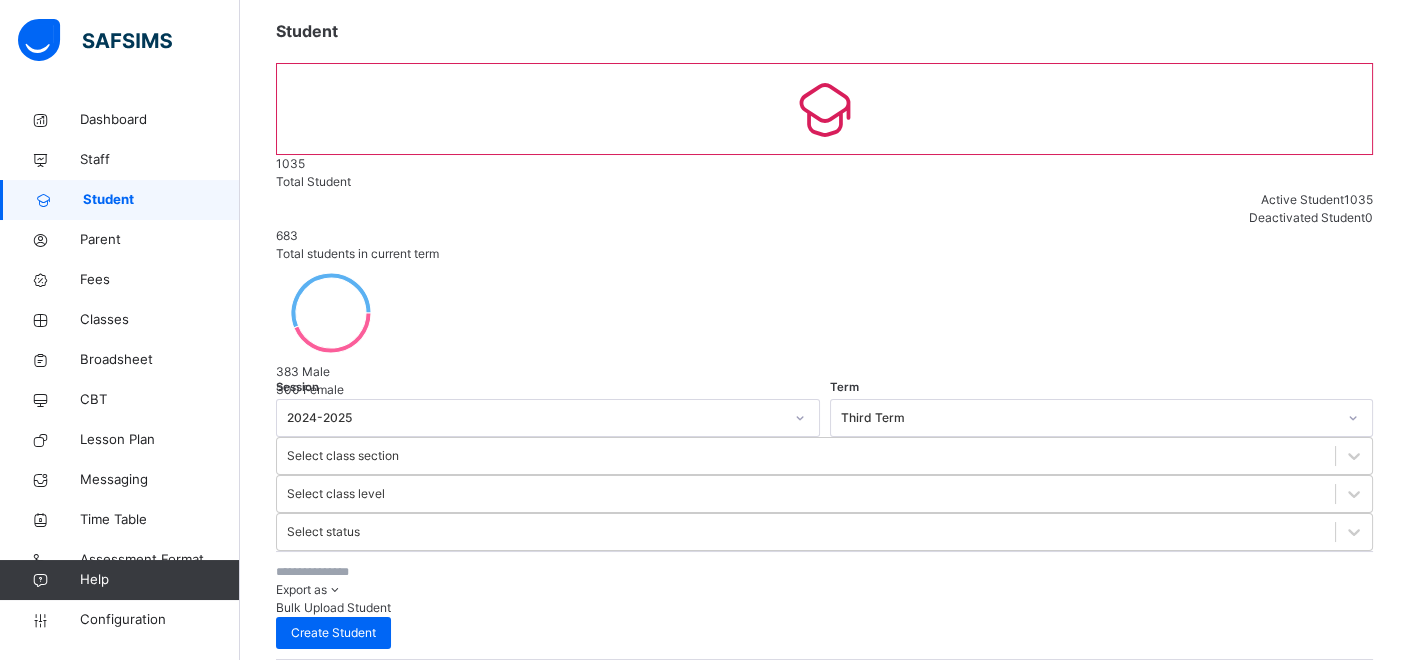 click at bounding box center (426, 572) 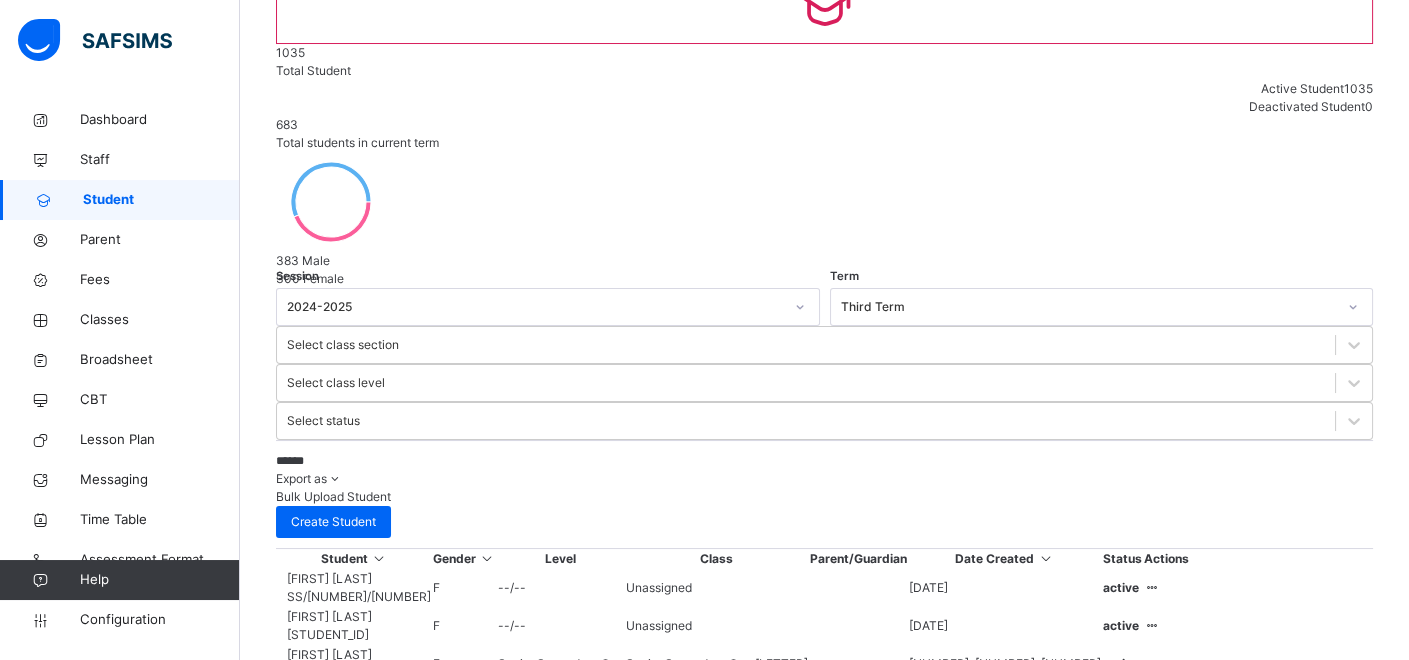 scroll, scrollTop: 317, scrollLeft: 0, axis: vertical 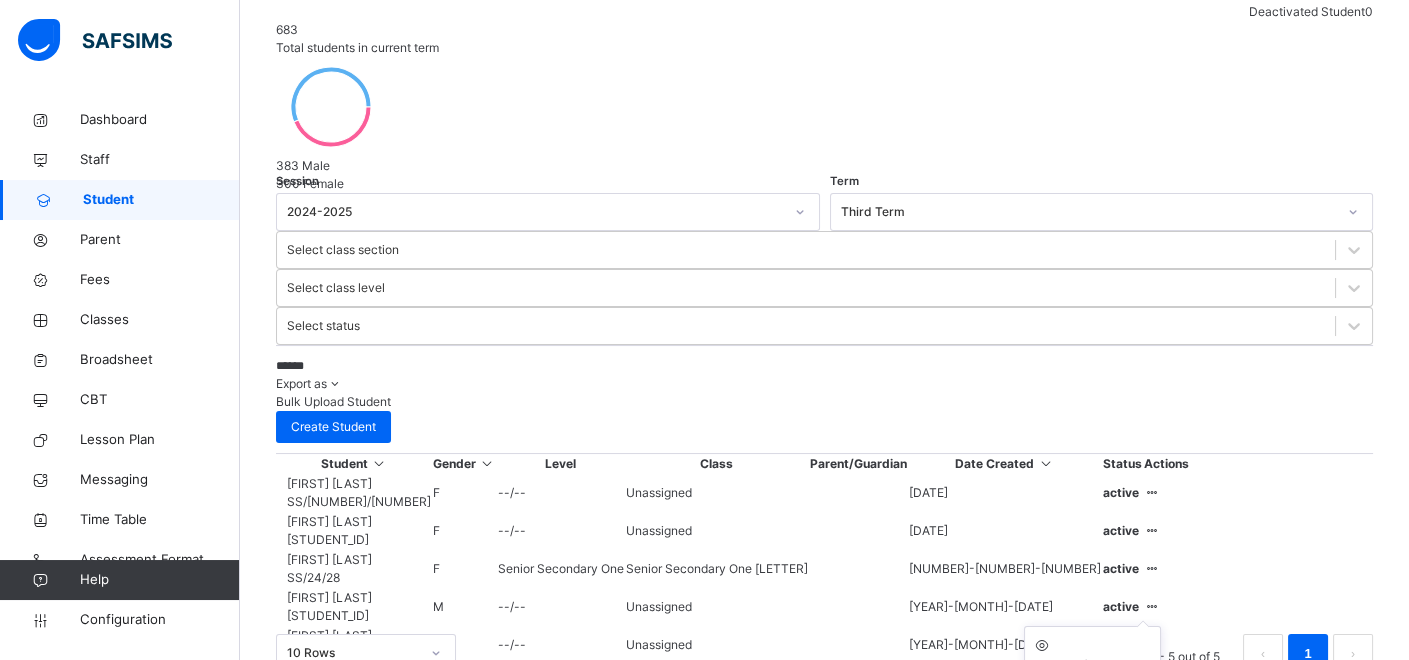 type on "******" 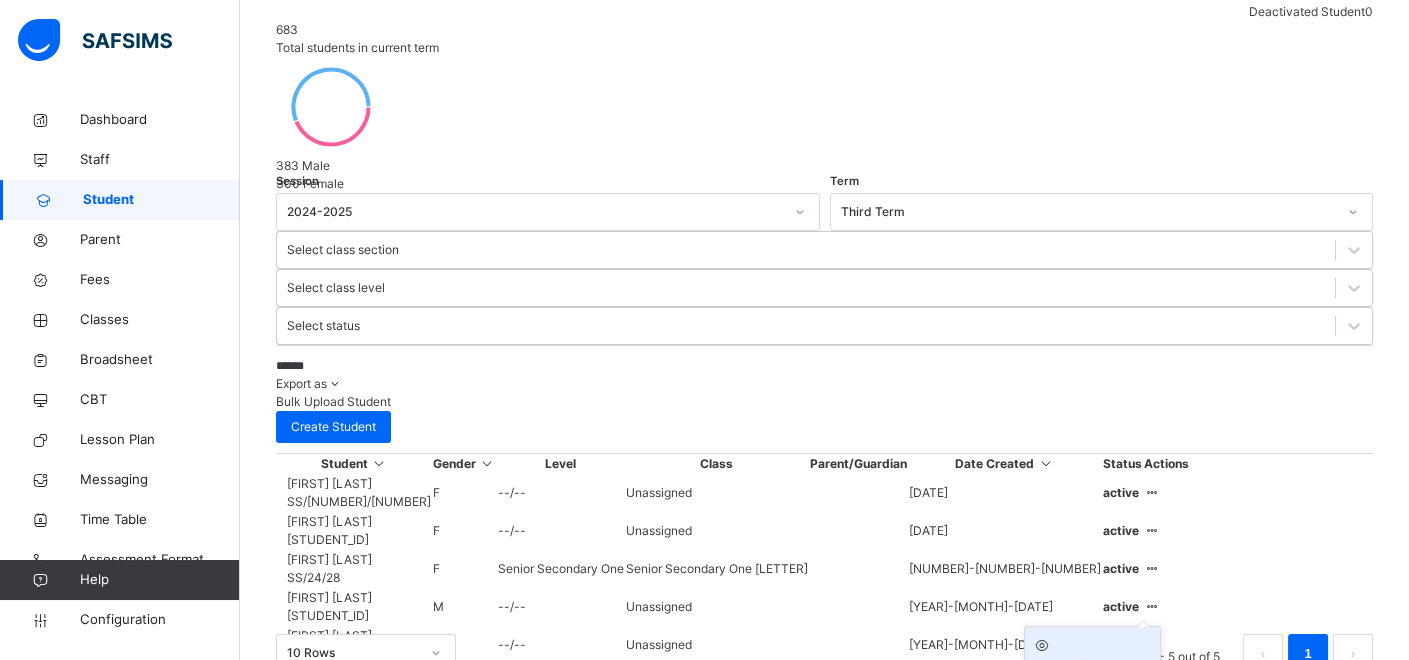 click on "View Profile" at bounding box center [1092, 665] 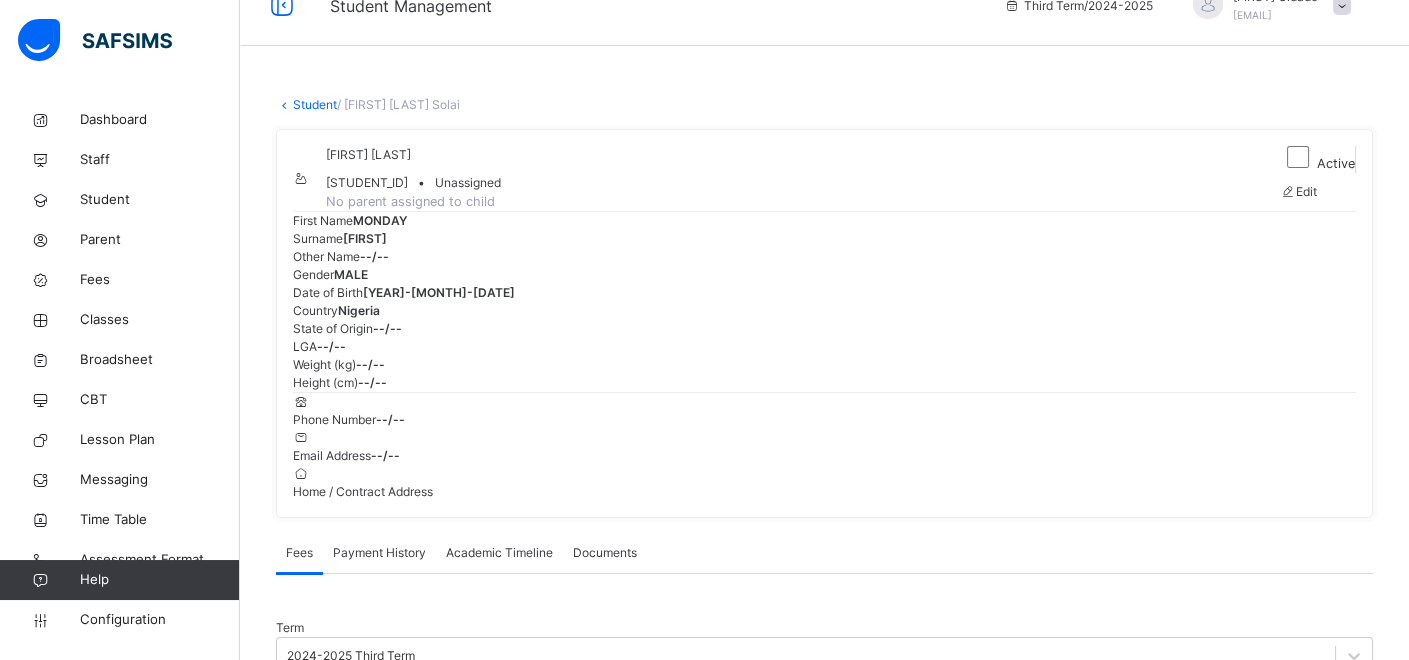 scroll, scrollTop: 0, scrollLeft: 0, axis: both 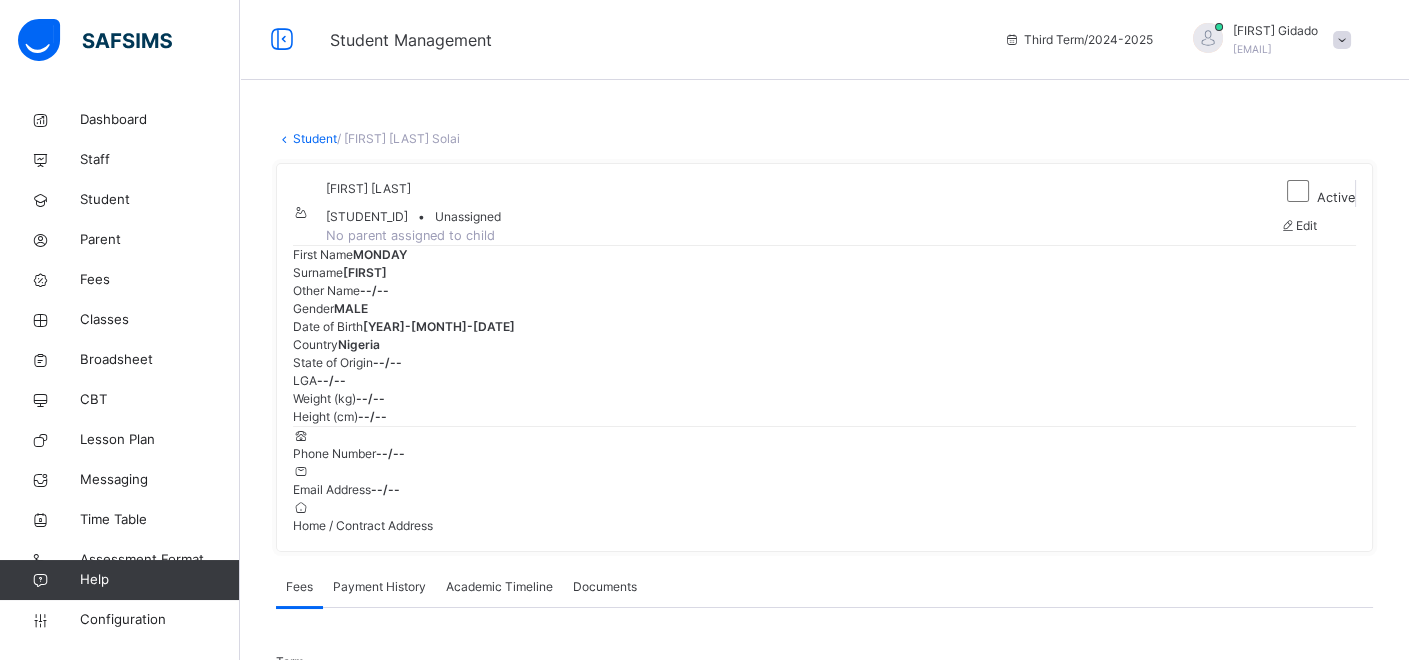 click on "Student" at bounding box center (315, 138) 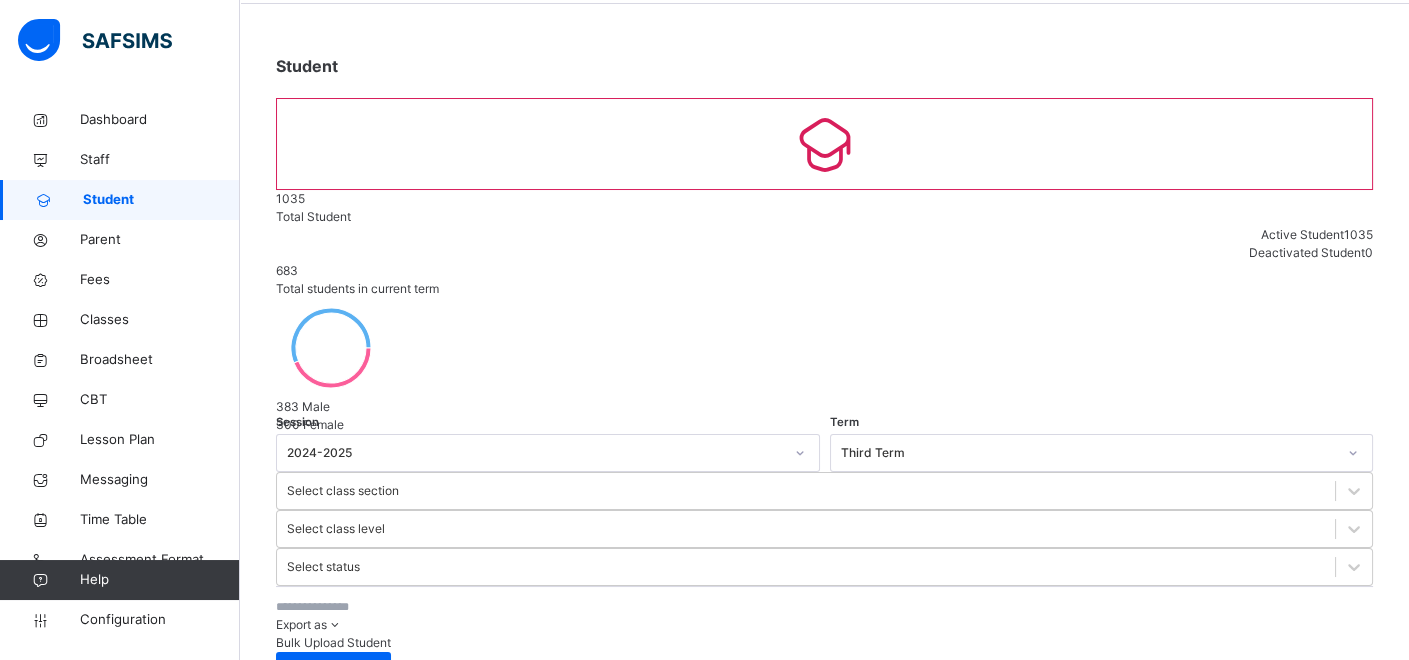 scroll, scrollTop: 222, scrollLeft: 0, axis: vertical 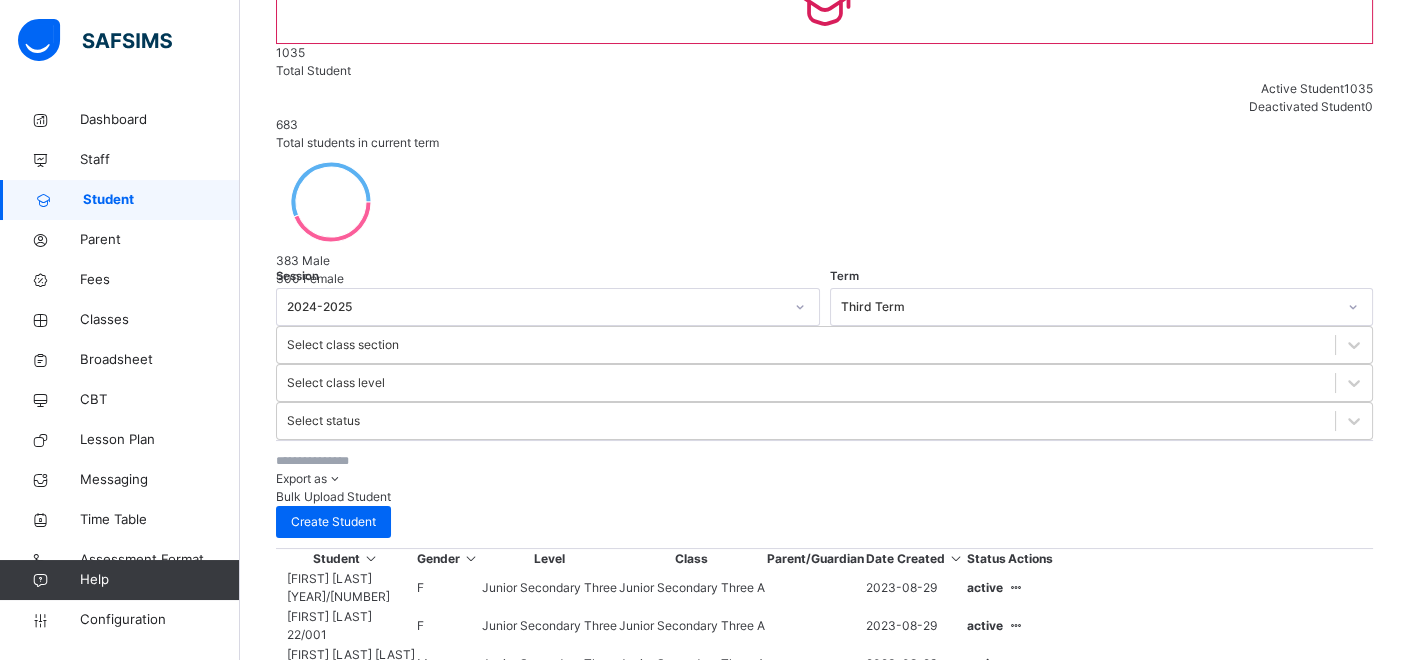 click at bounding box center (426, 461) 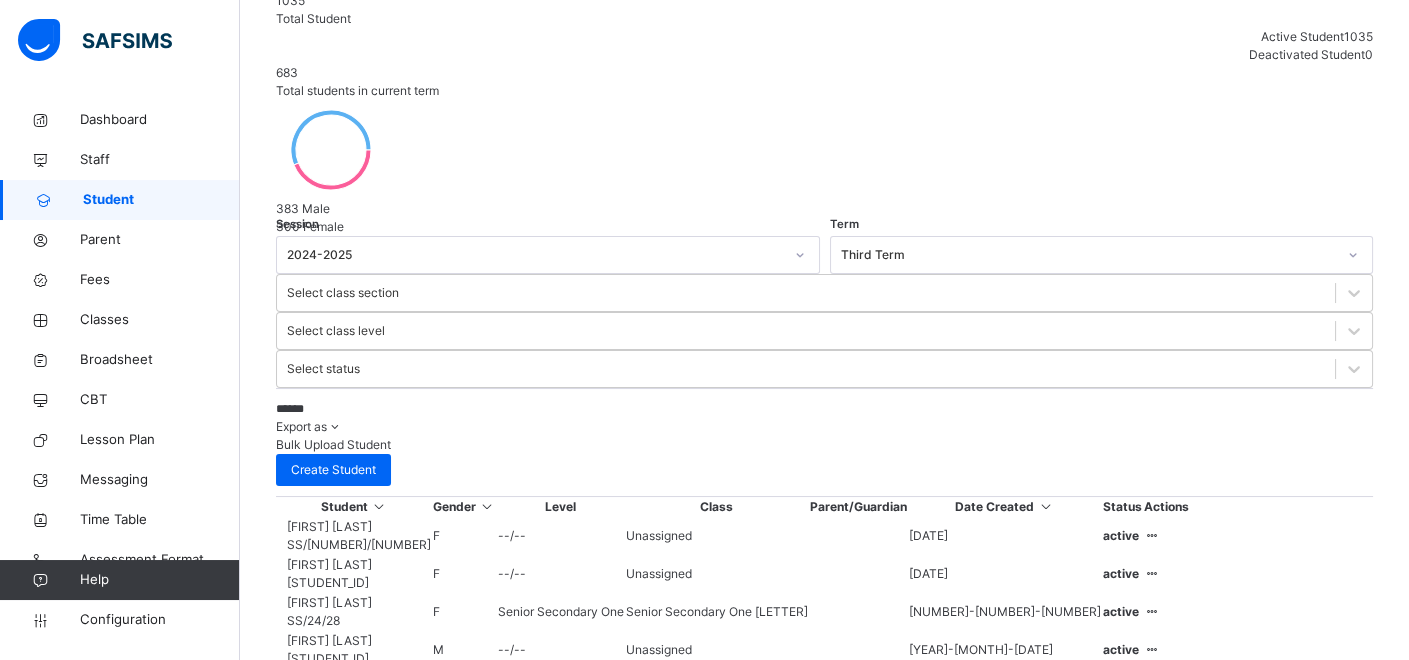 scroll, scrollTop: 317, scrollLeft: 0, axis: vertical 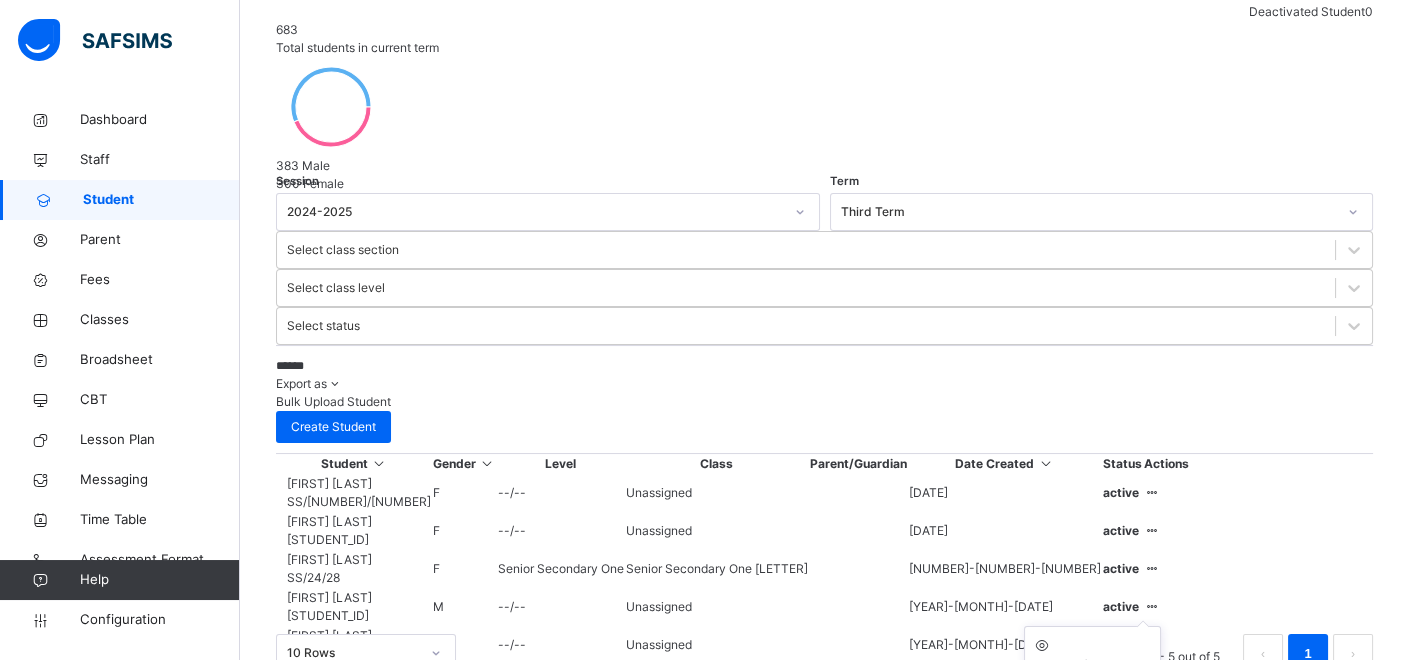 type on "******" 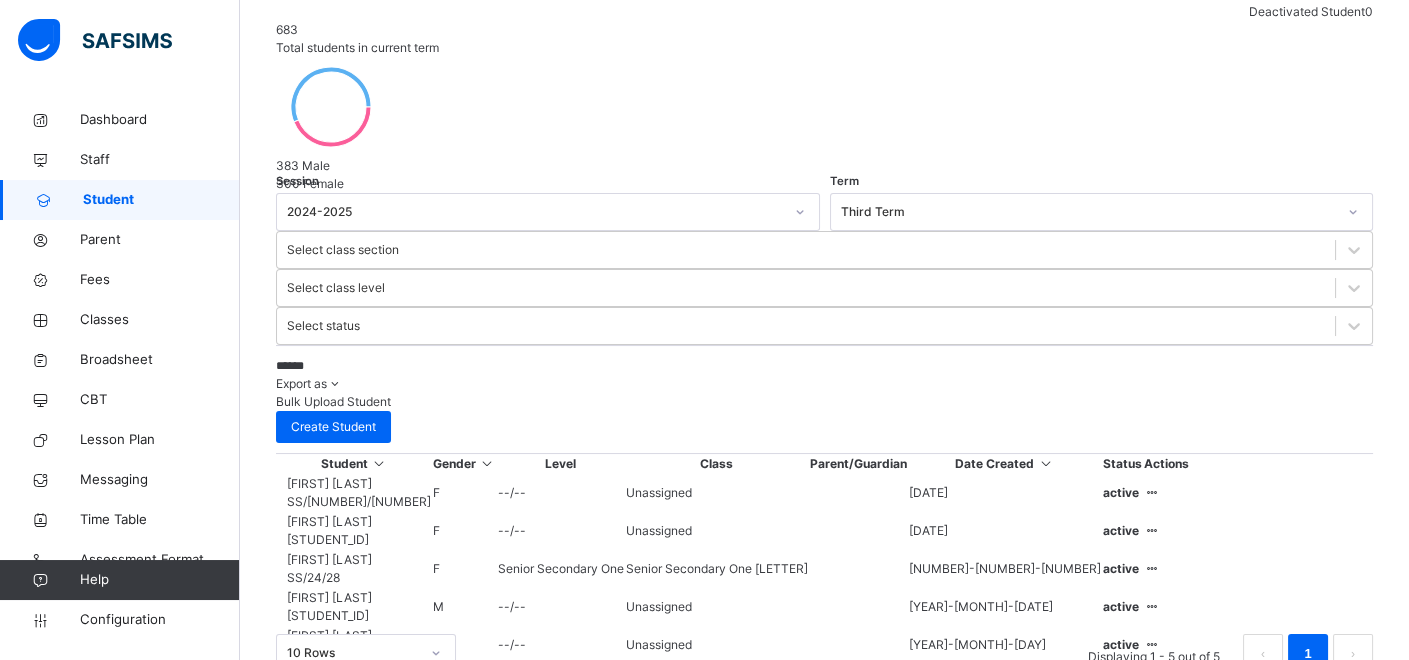 scroll, scrollTop: 0, scrollLeft: 0, axis: both 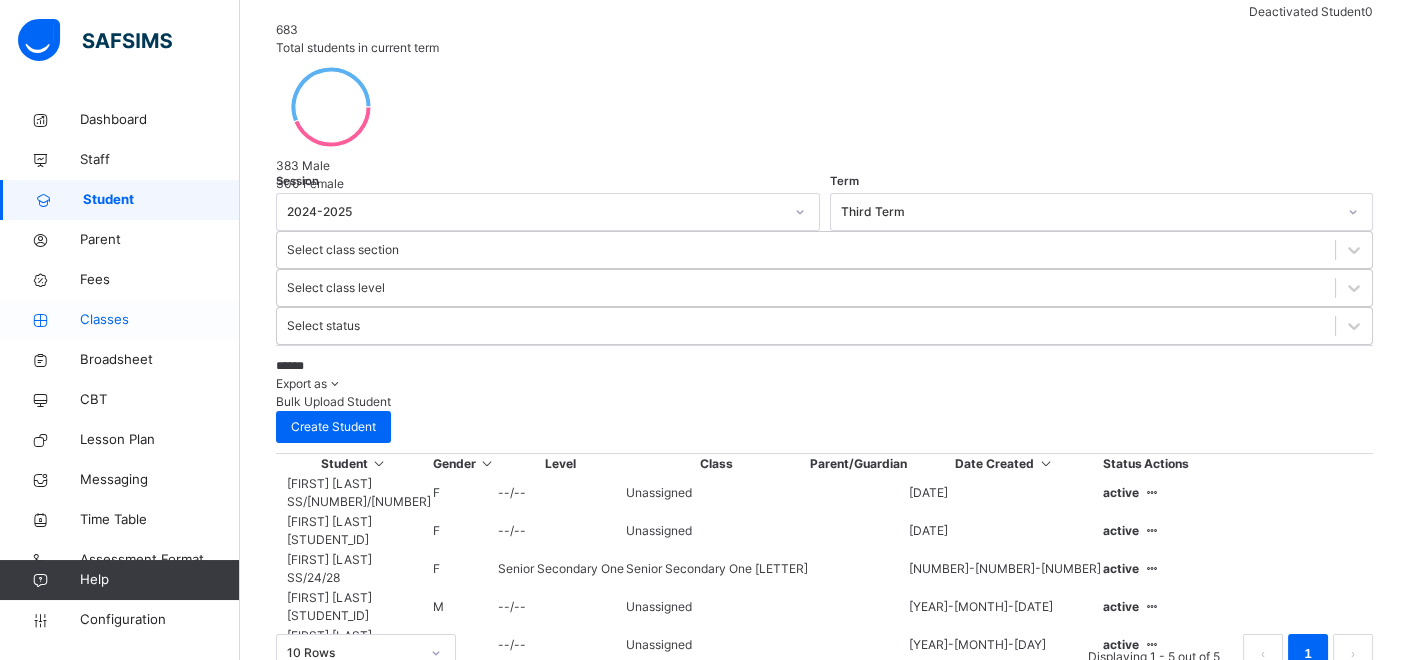 click on "Classes" at bounding box center (160, 320) 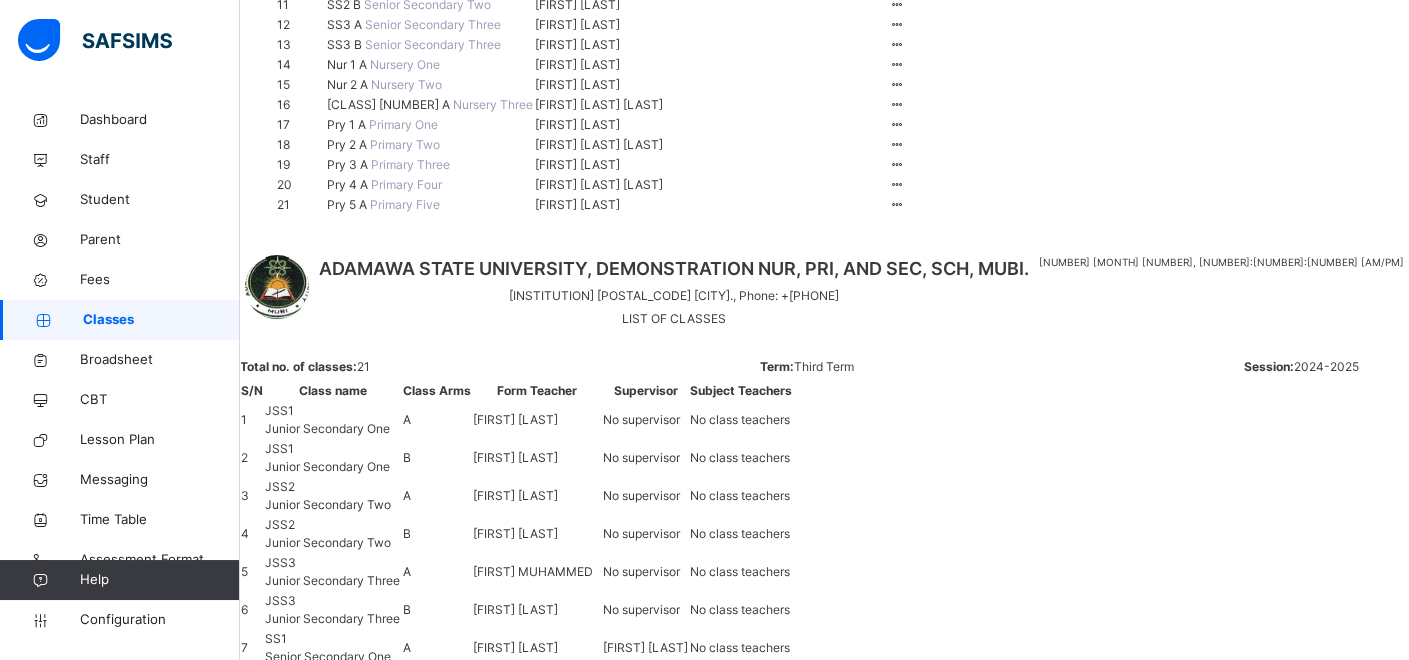 scroll, scrollTop: 555, scrollLeft: 0, axis: vertical 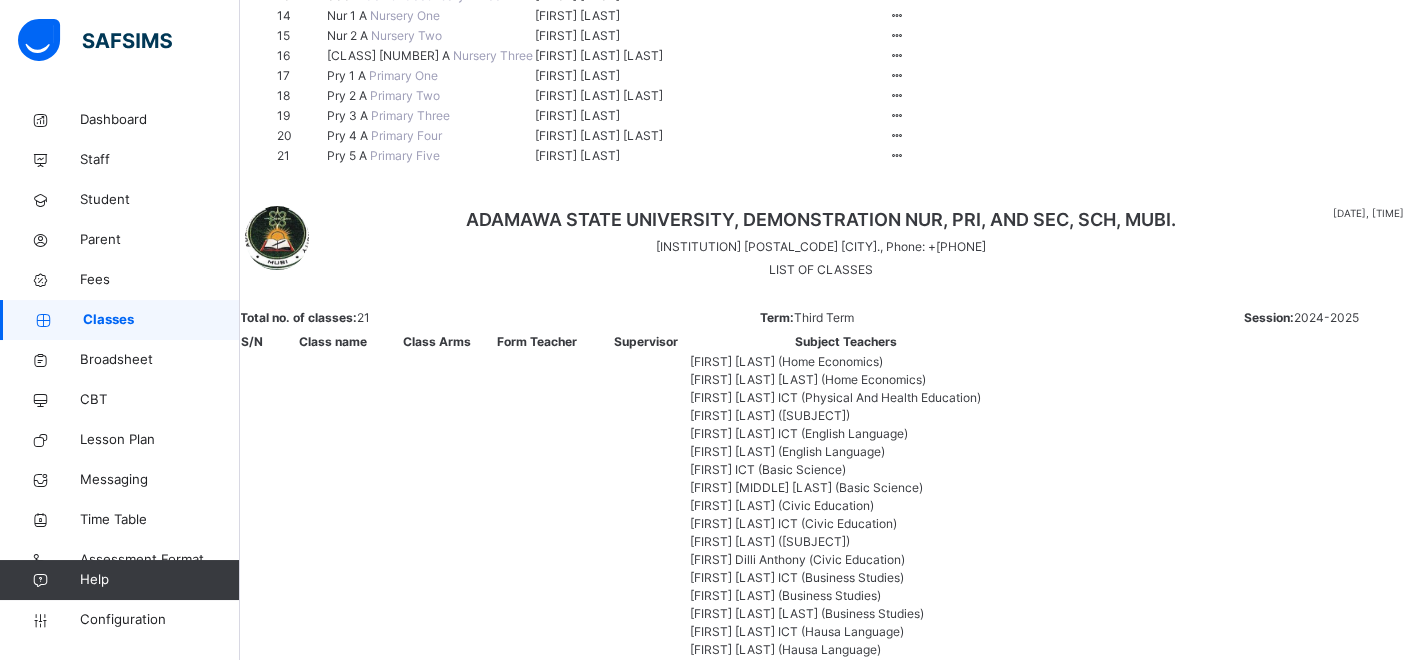 click on "SS2   A" at bounding box center [345, -65] 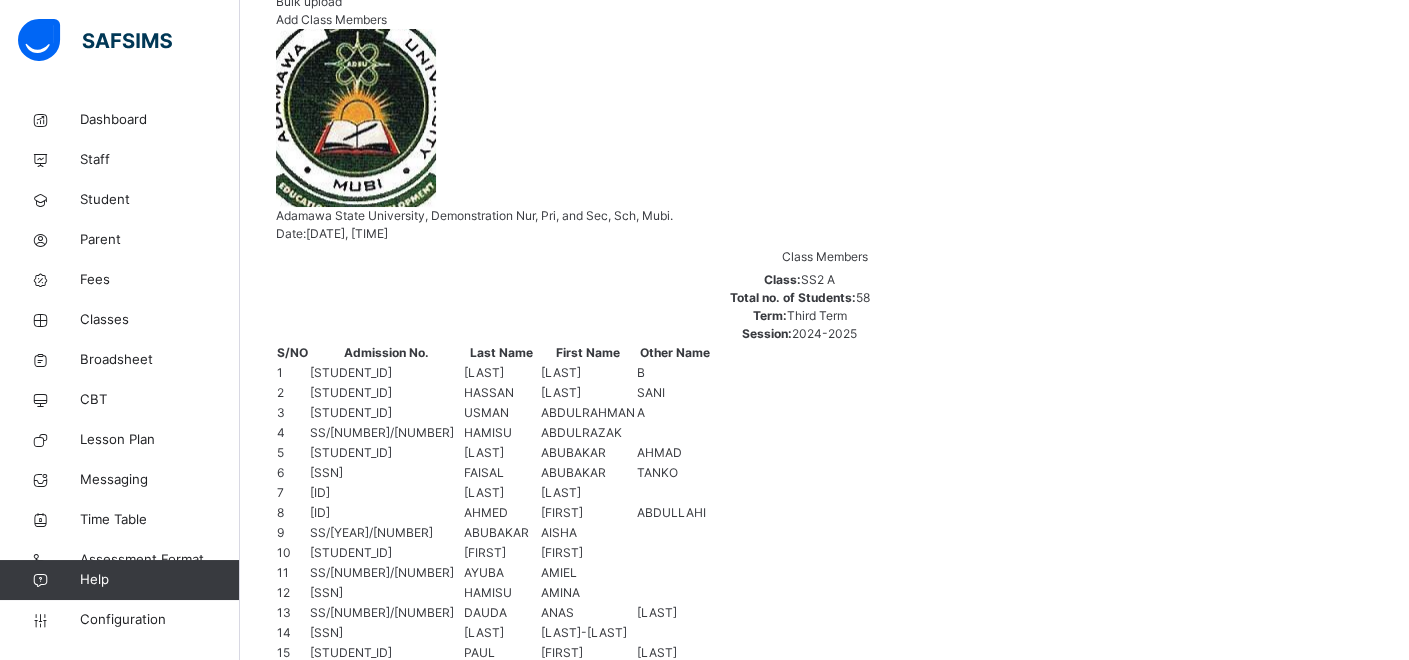 scroll, scrollTop: 0, scrollLeft: 0, axis: both 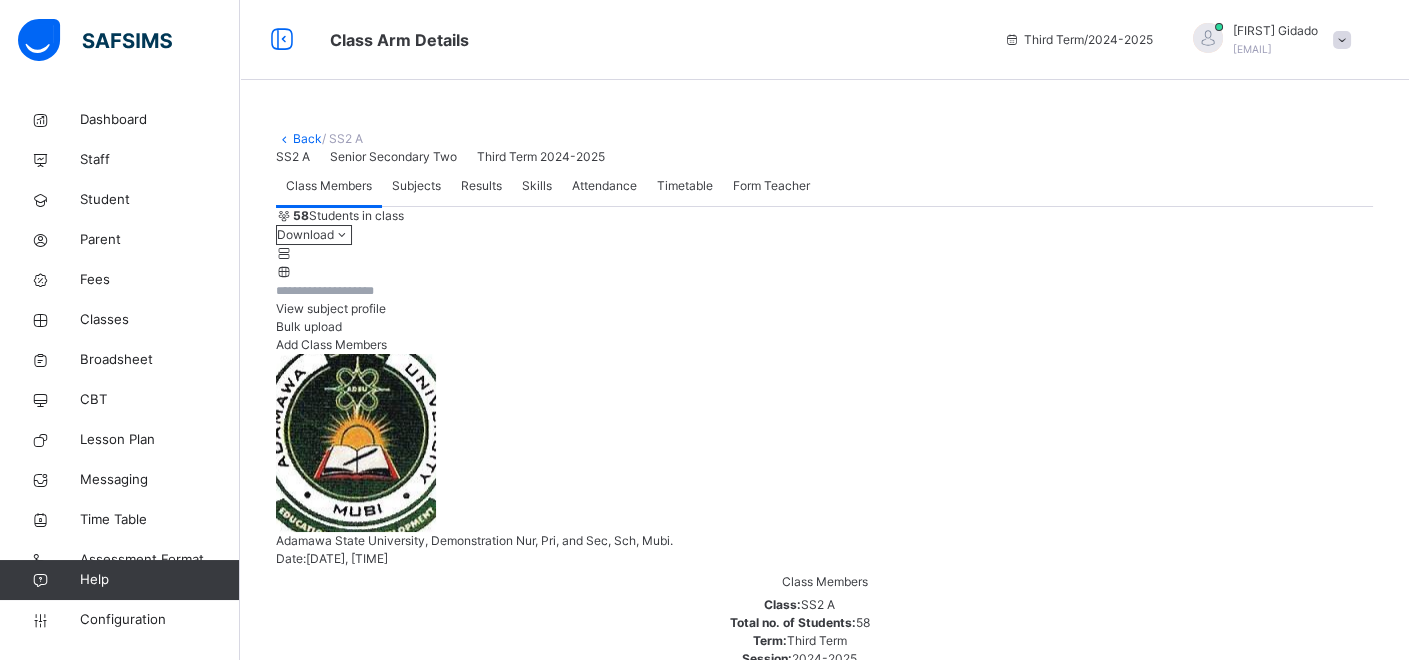 click on "Back" at bounding box center [307, 138] 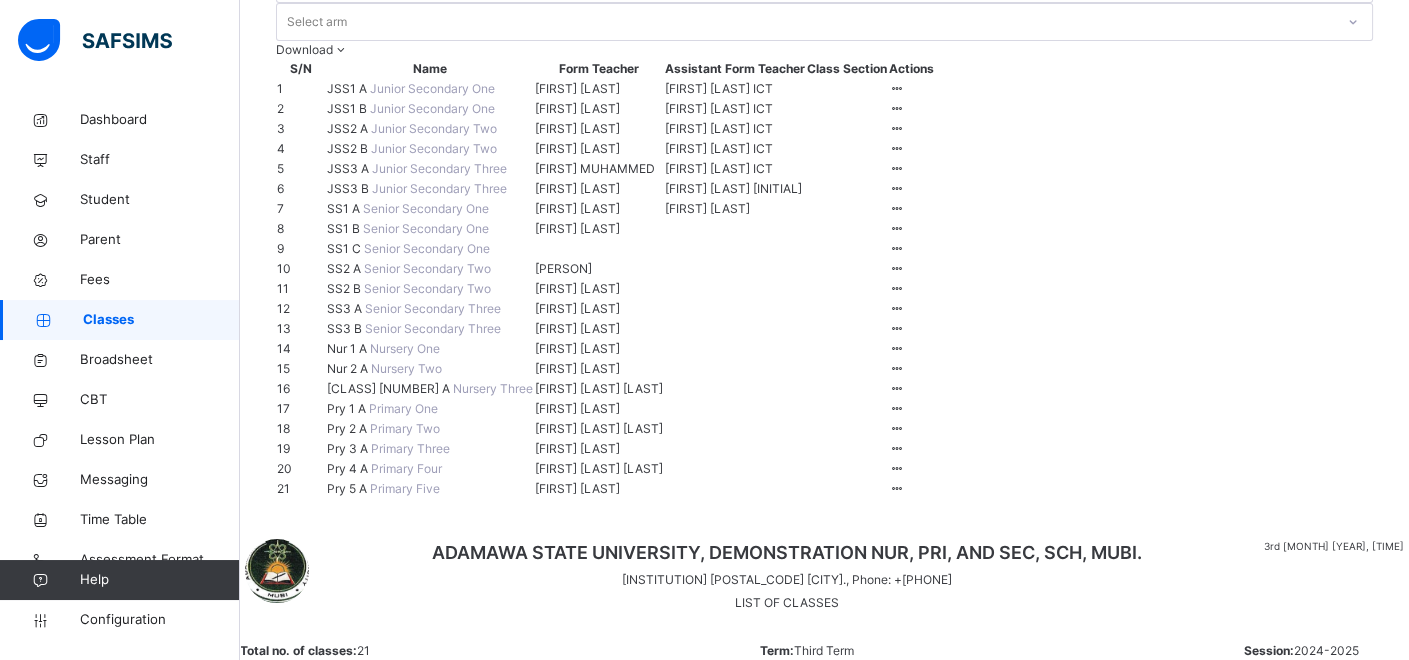 scroll, scrollTop: 333, scrollLeft: 0, axis: vertical 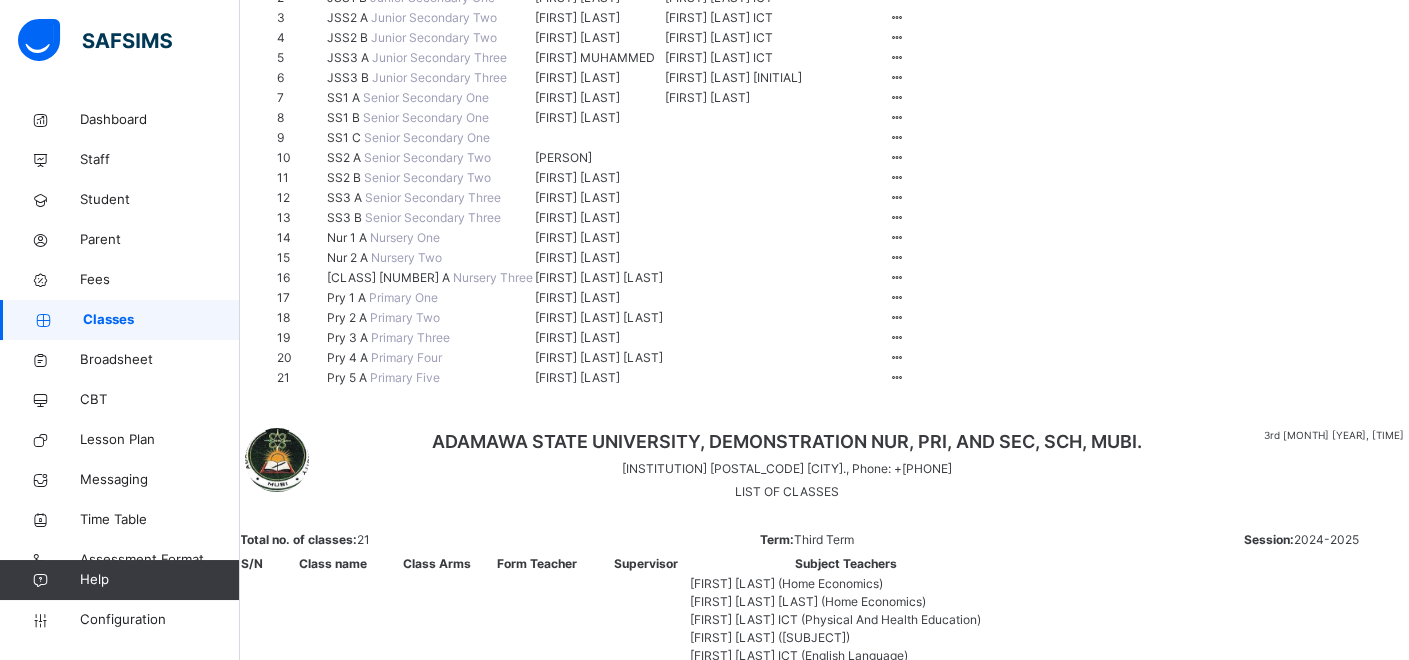 click on "[STUDENT_ID]" at bounding box center [345, 117] 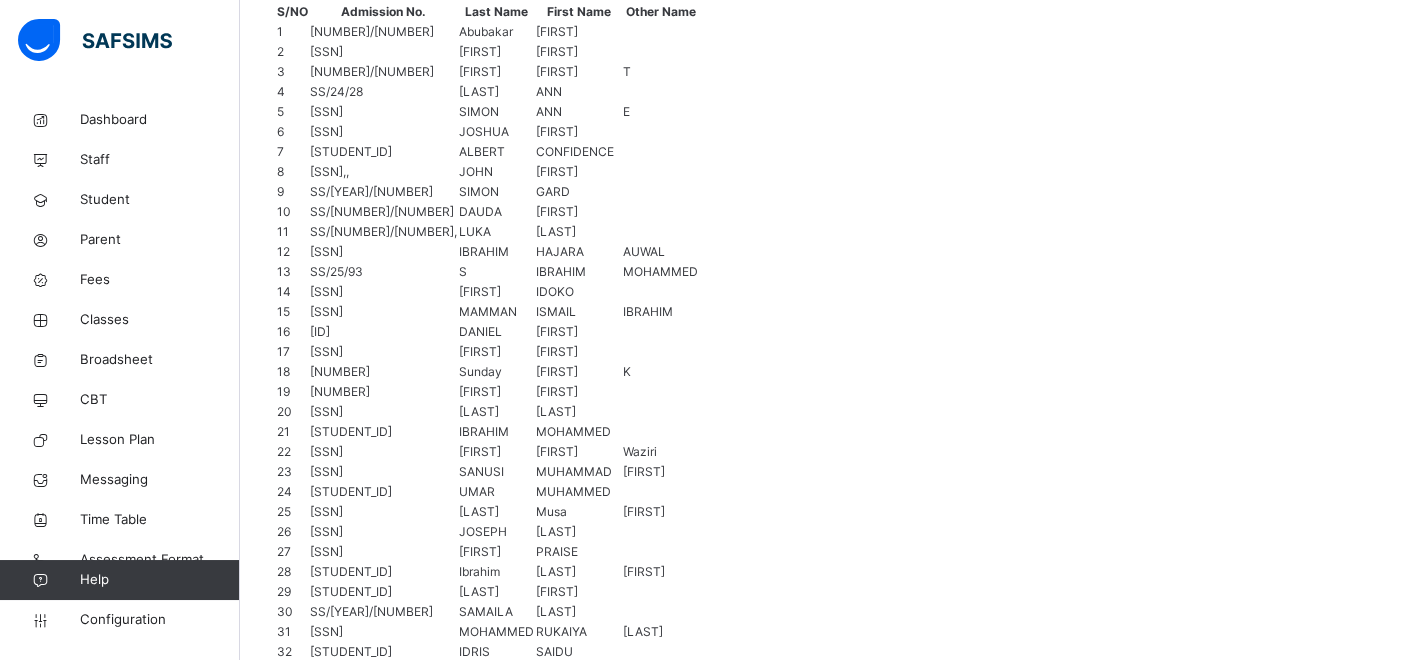 scroll, scrollTop: 777, scrollLeft: 0, axis: vertical 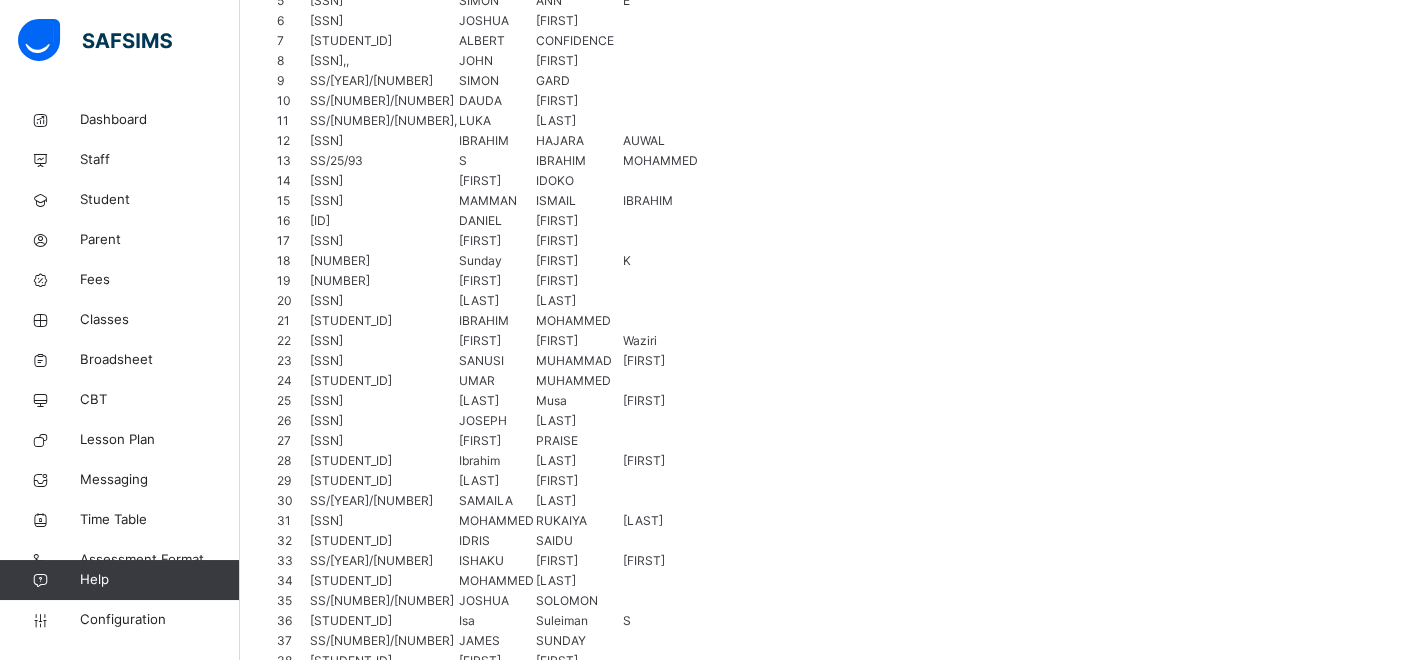 click on "View Profile" at bounding box center [470, 1192] 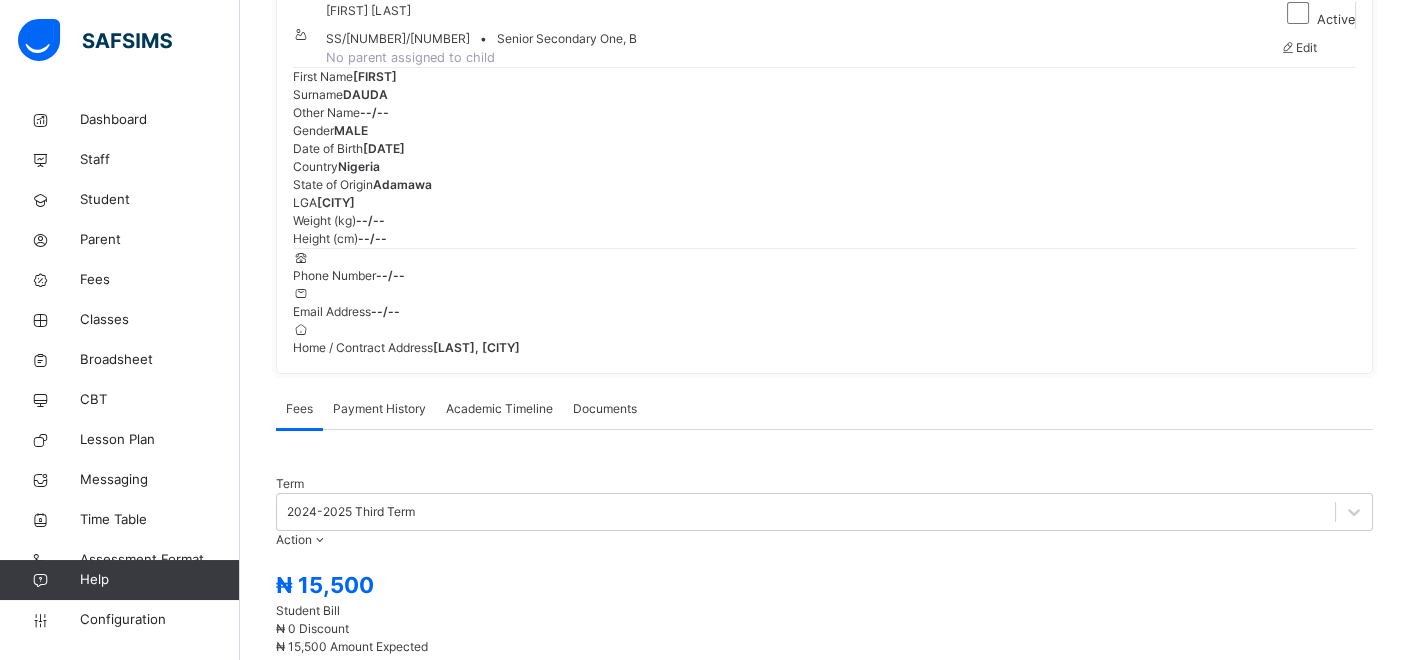 scroll, scrollTop: 111, scrollLeft: 0, axis: vertical 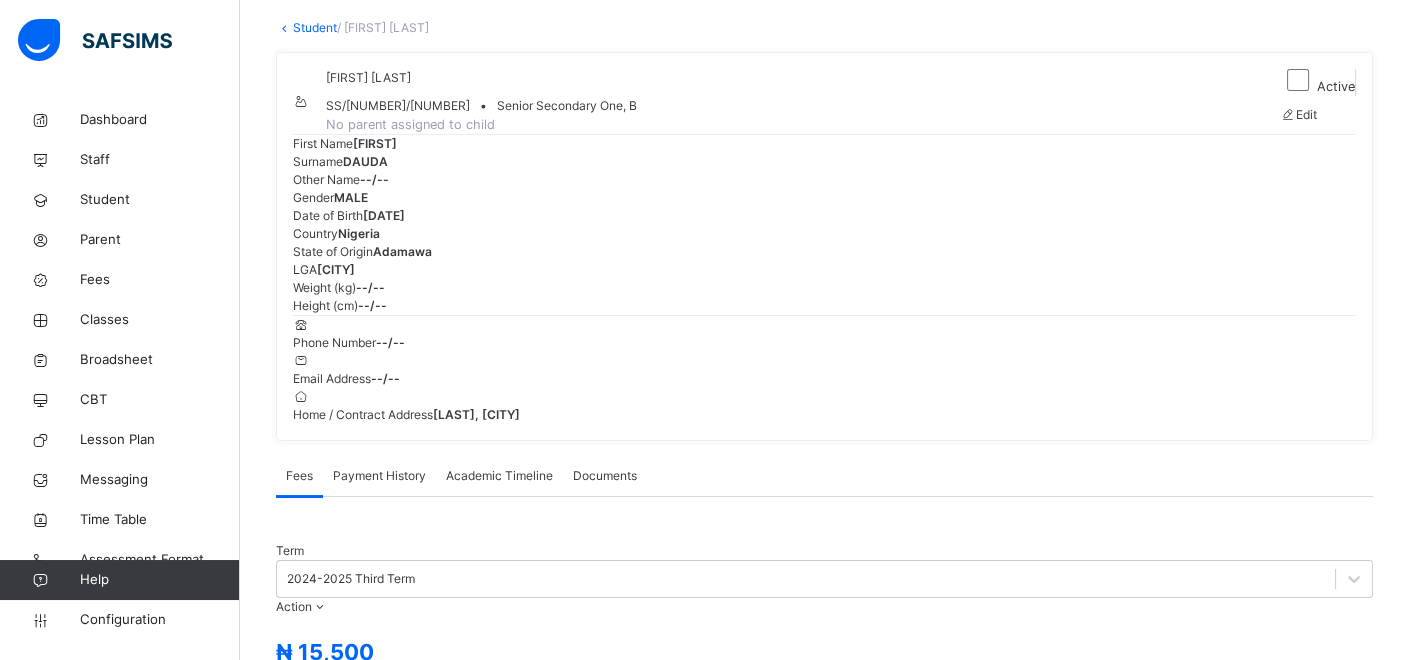 click on "Student" at bounding box center (315, 27) 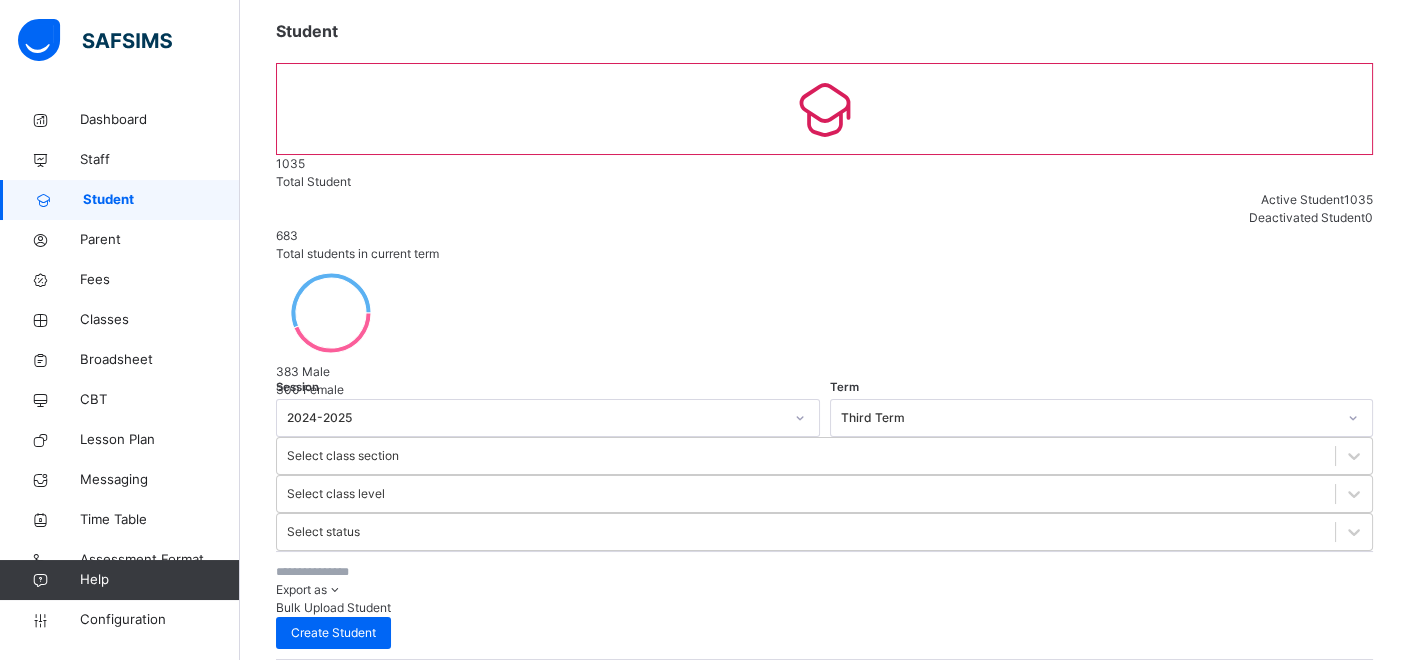 click at bounding box center [426, 572] 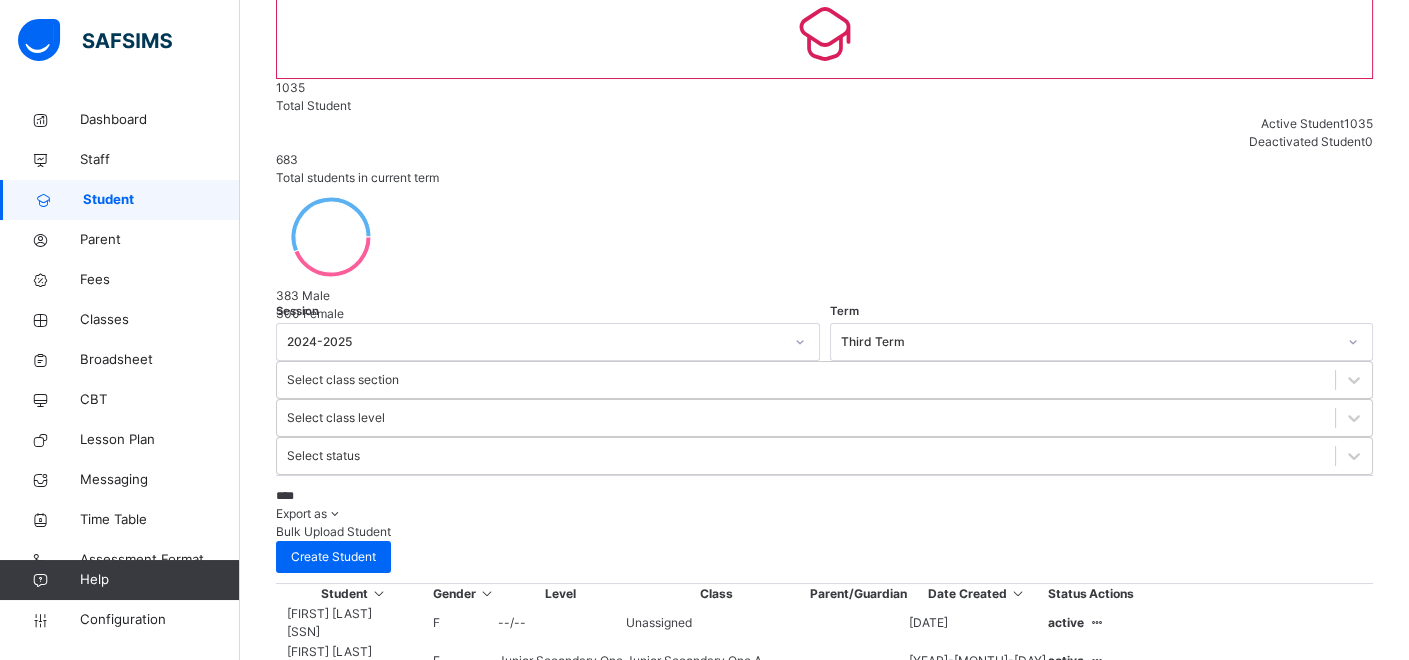 scroll, scrollTop: 222, scrollLeft: 0, axis: vertical 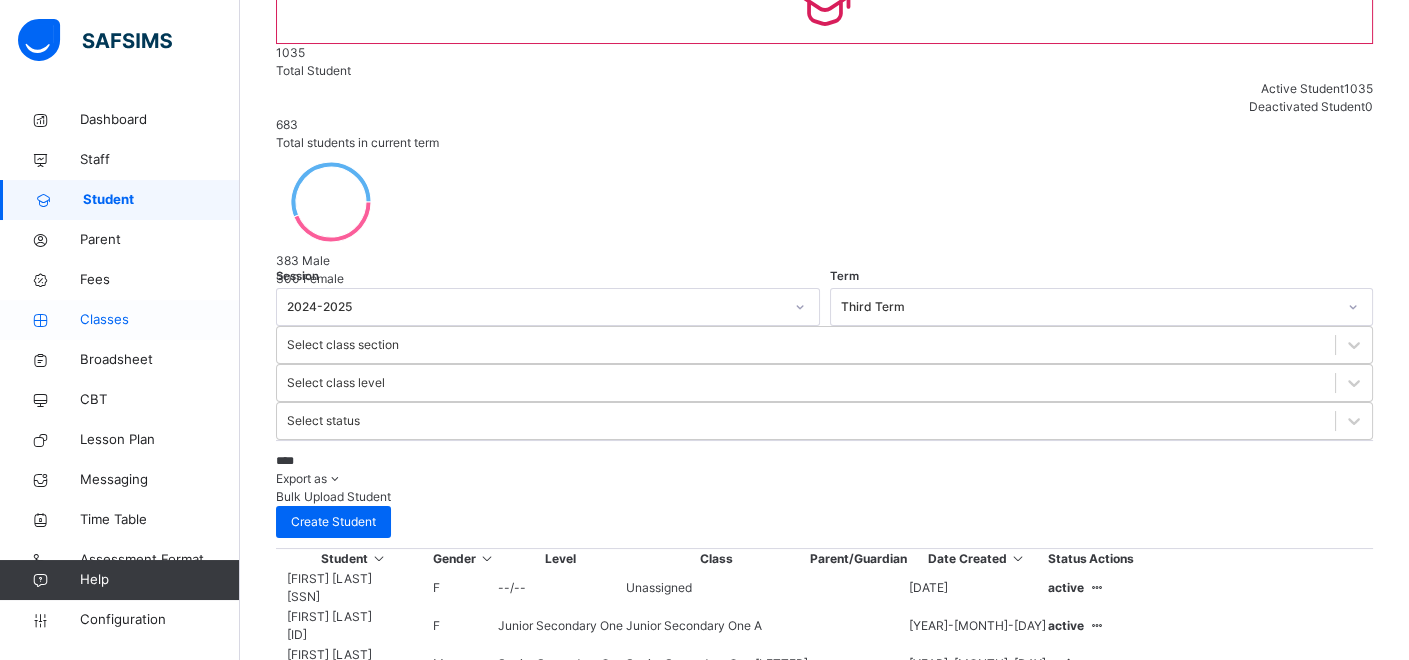 type on "****" 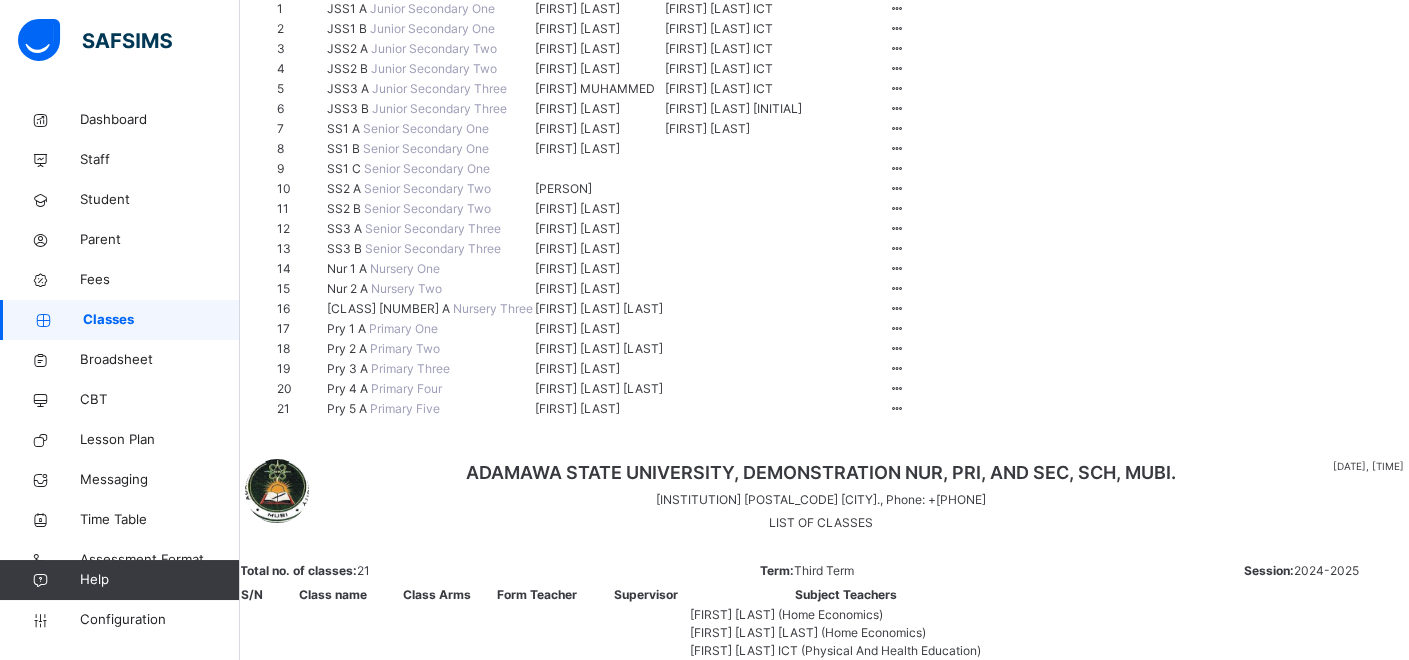 scroll, scrollTop: 333, scrollLeft: 0, axis: vertical 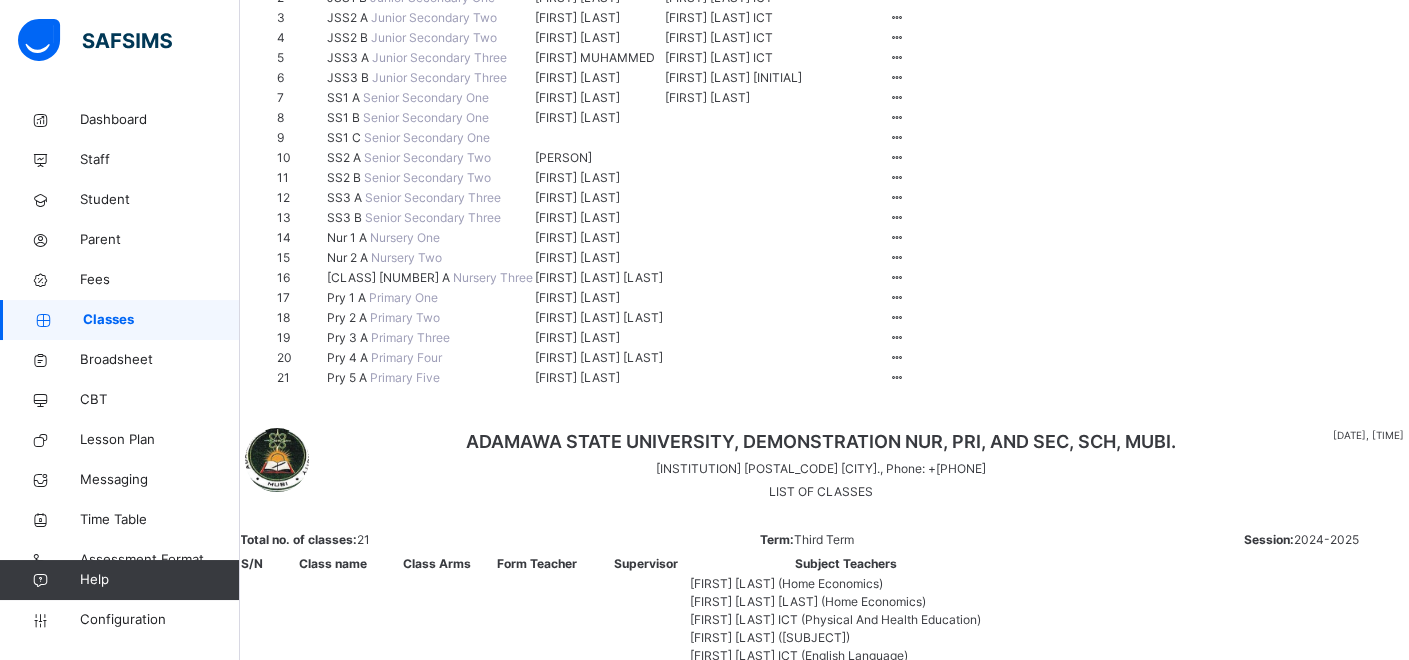 click on "[STUDENT_ID]" at bounding box center [345, 117] 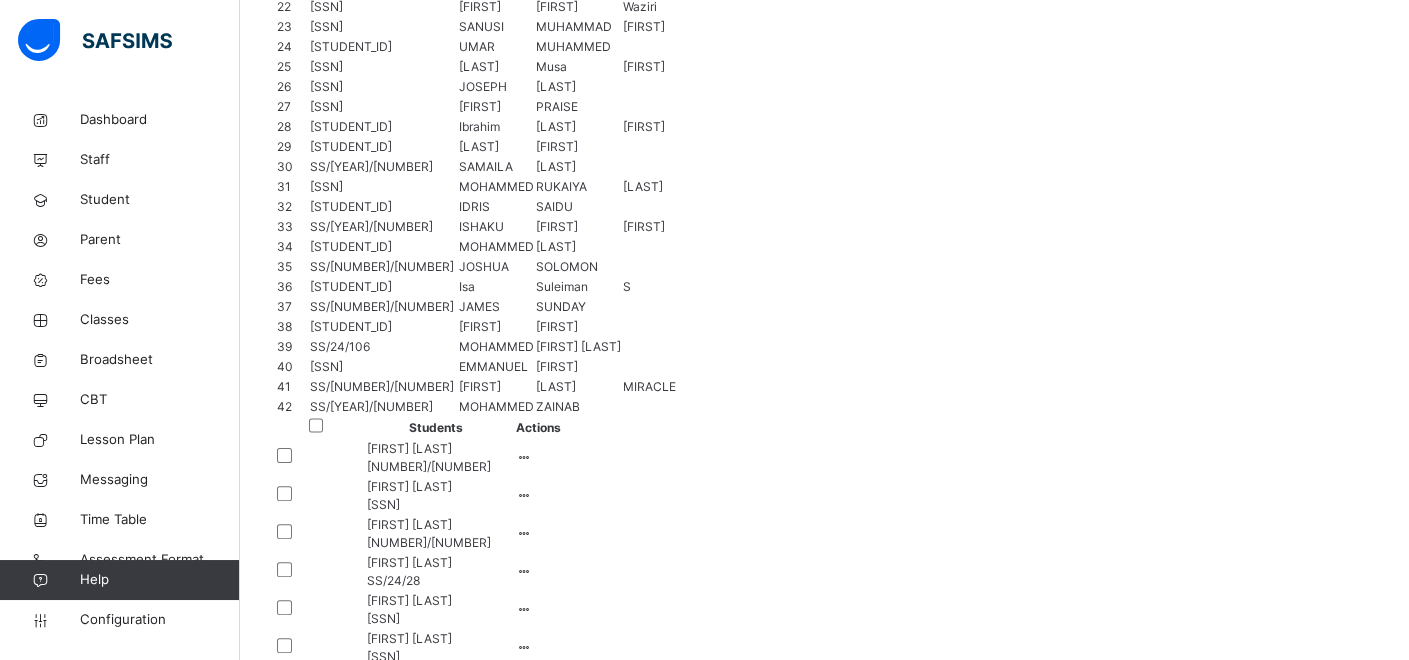 scroll, scrollTop: 888, scrollLeft: 0, axis: vertical 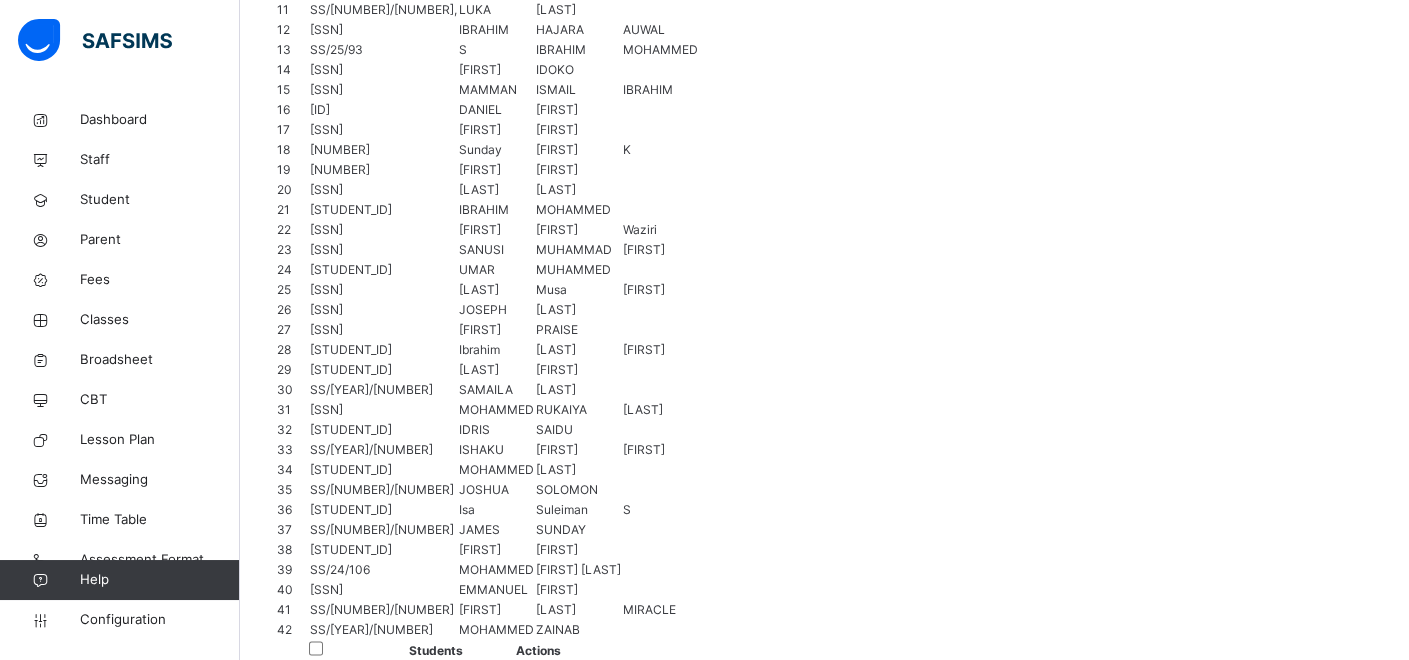 click on "Remove from Class" at bounding box center (470, 1136) 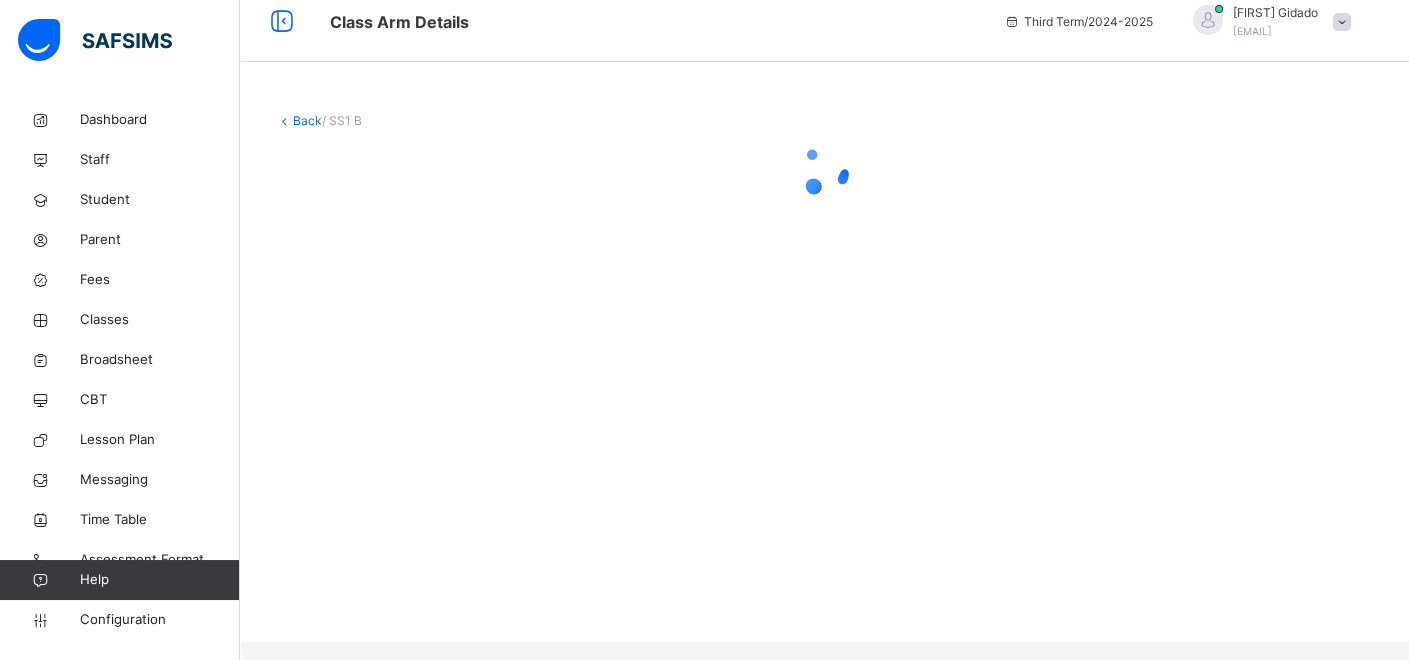 scroll, scrollTop: 0, scrollLeft: 0, axis: both 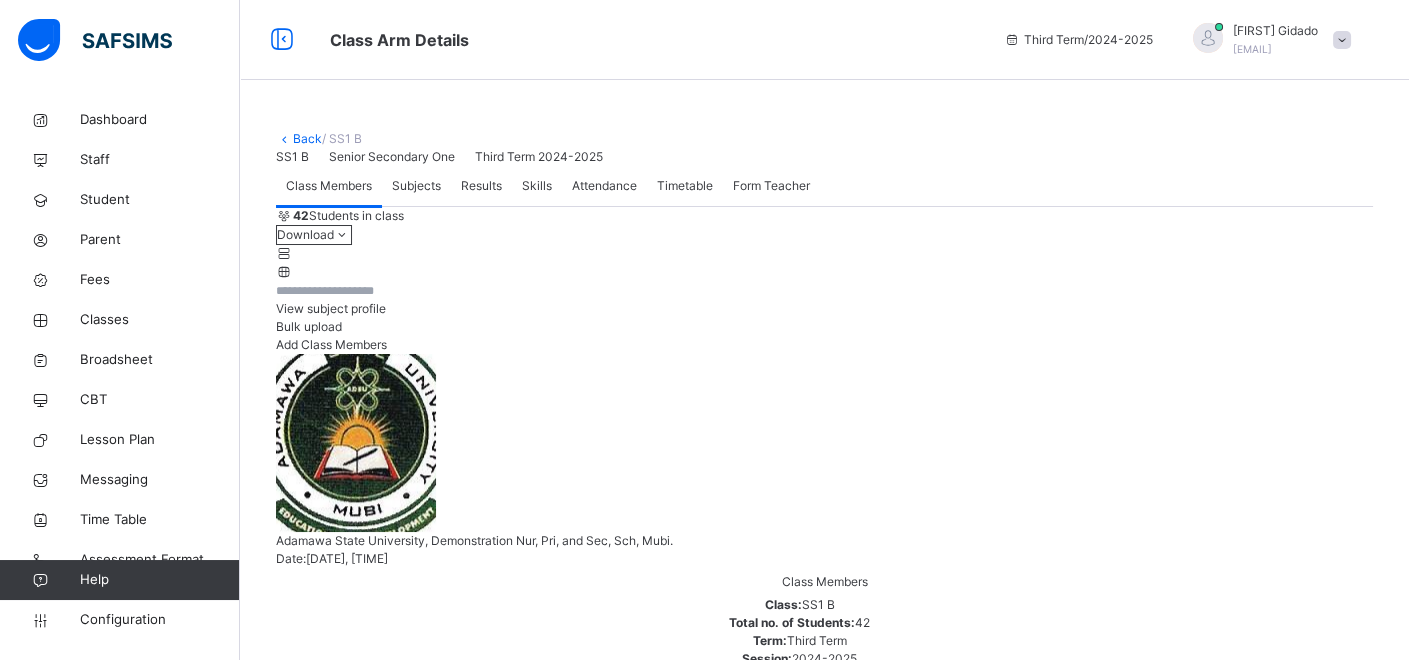 click on "Back" at bounding box center [307, 138] 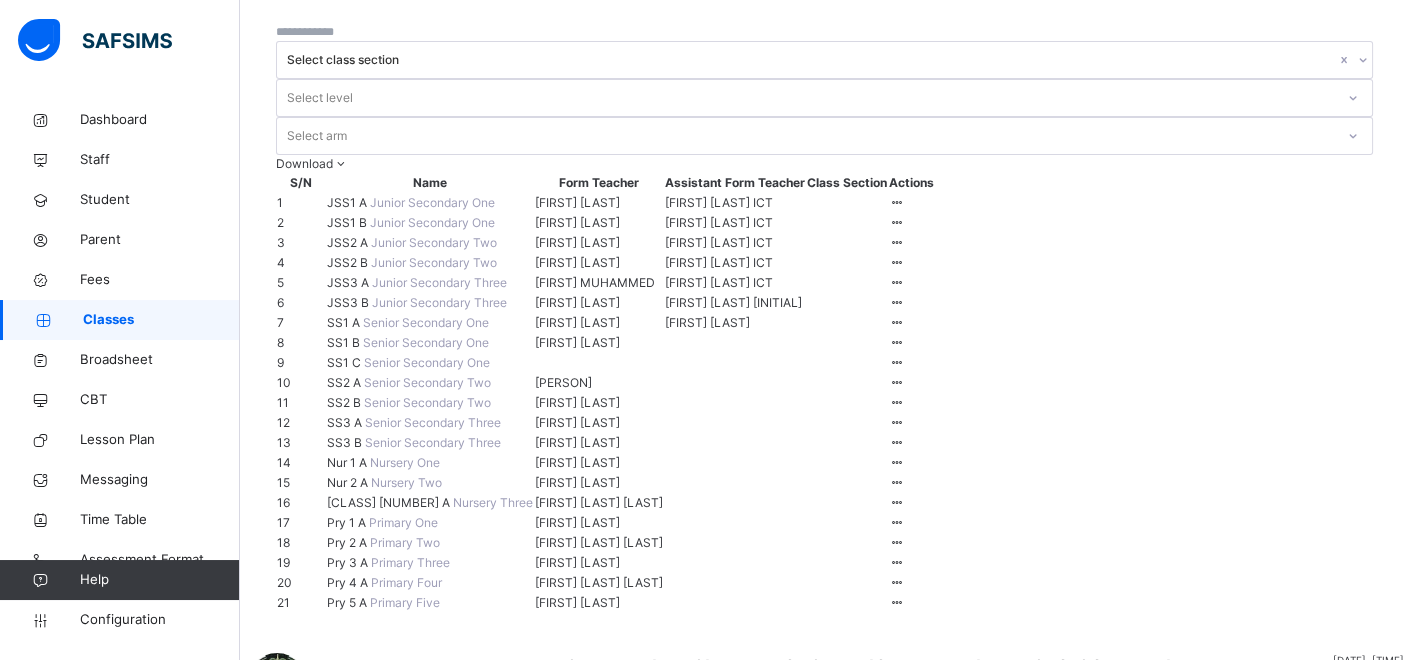 scroll, scrollTop: 111, scrollLeft: 0, axis: vertical 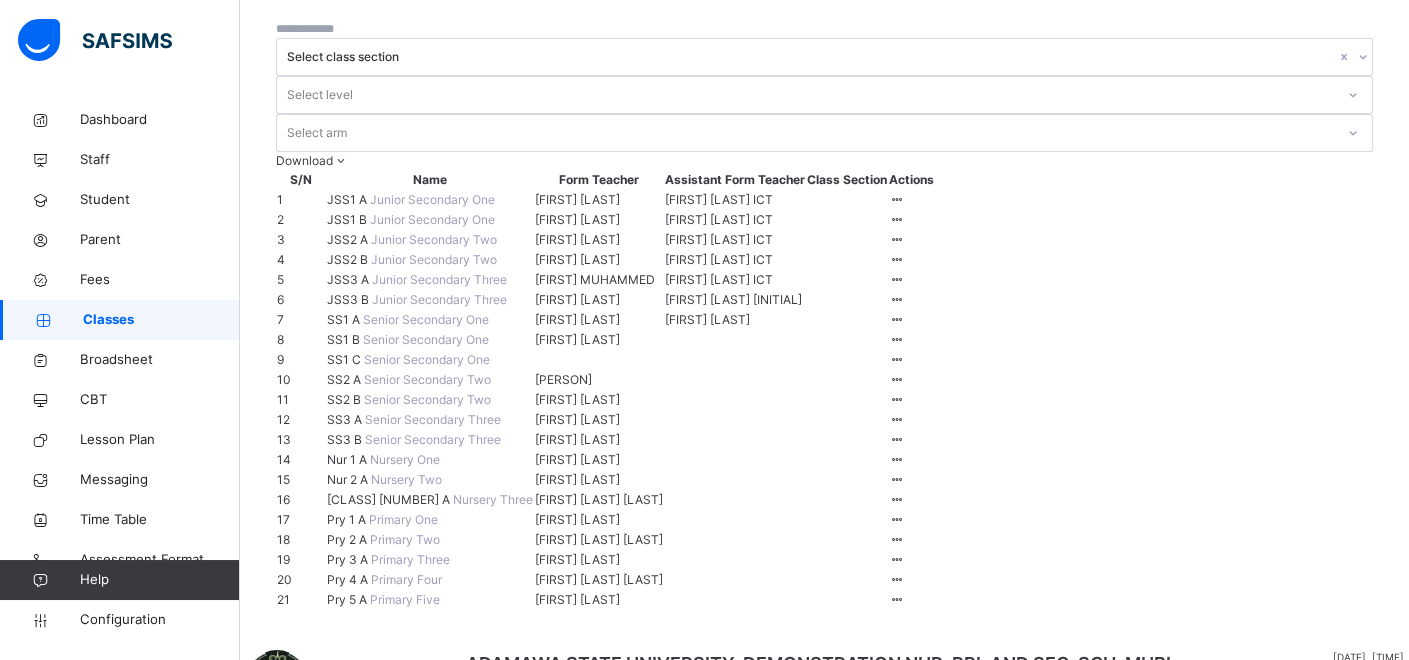 click on "JSS2   A" at bounding box center (349, 239) 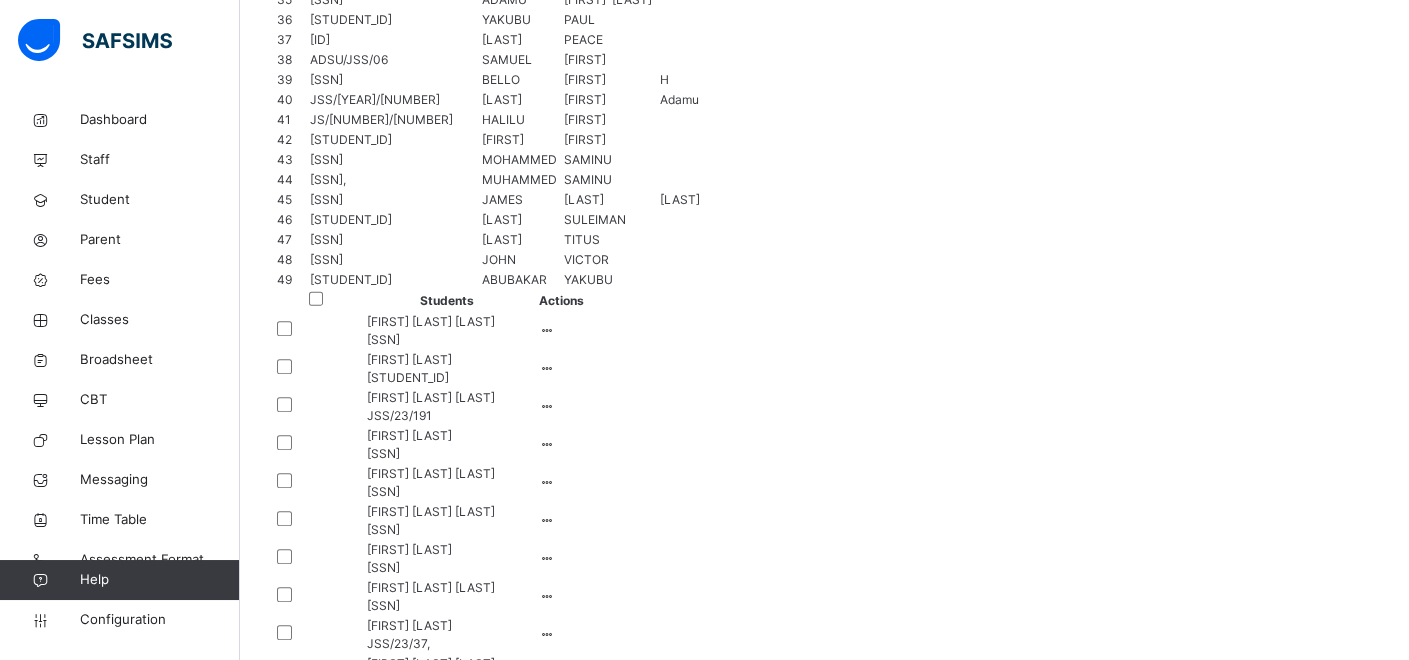 scroll, scrollTop: 1444, scrollLeft: 0, axis: vertical 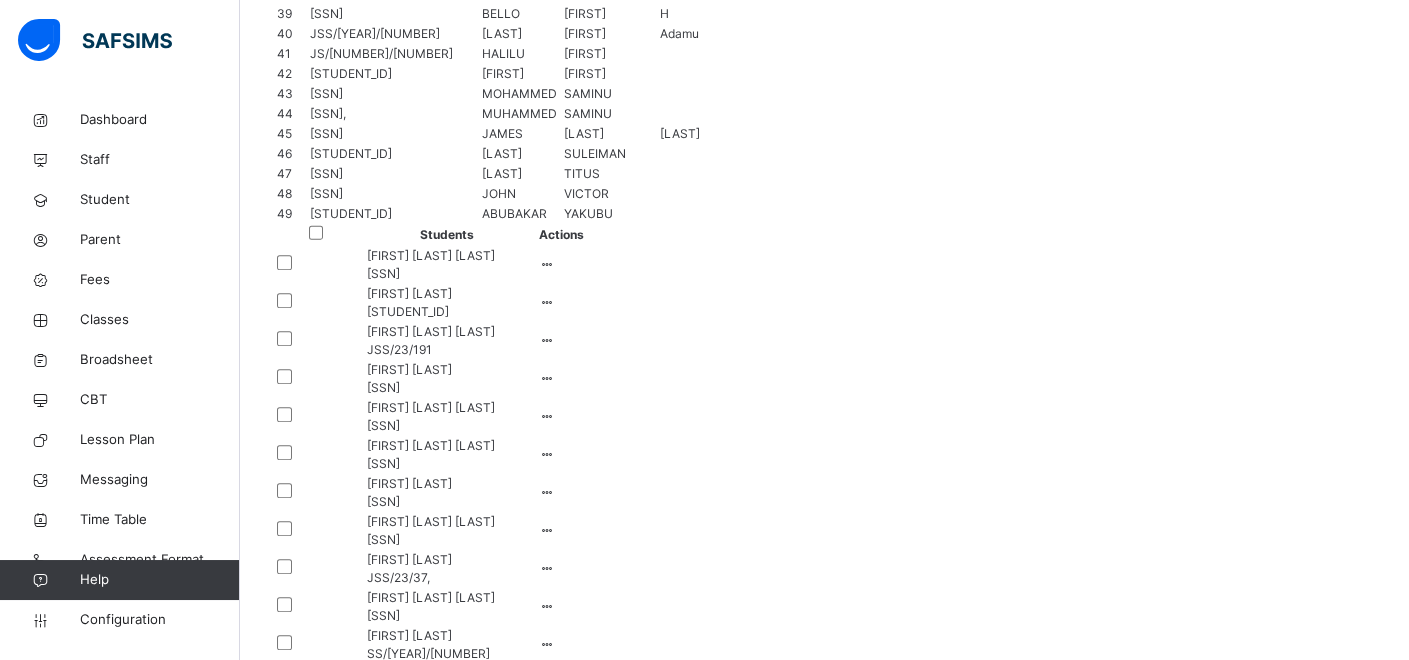 click on "Remove from Class" at bounding box center [493, 1024] 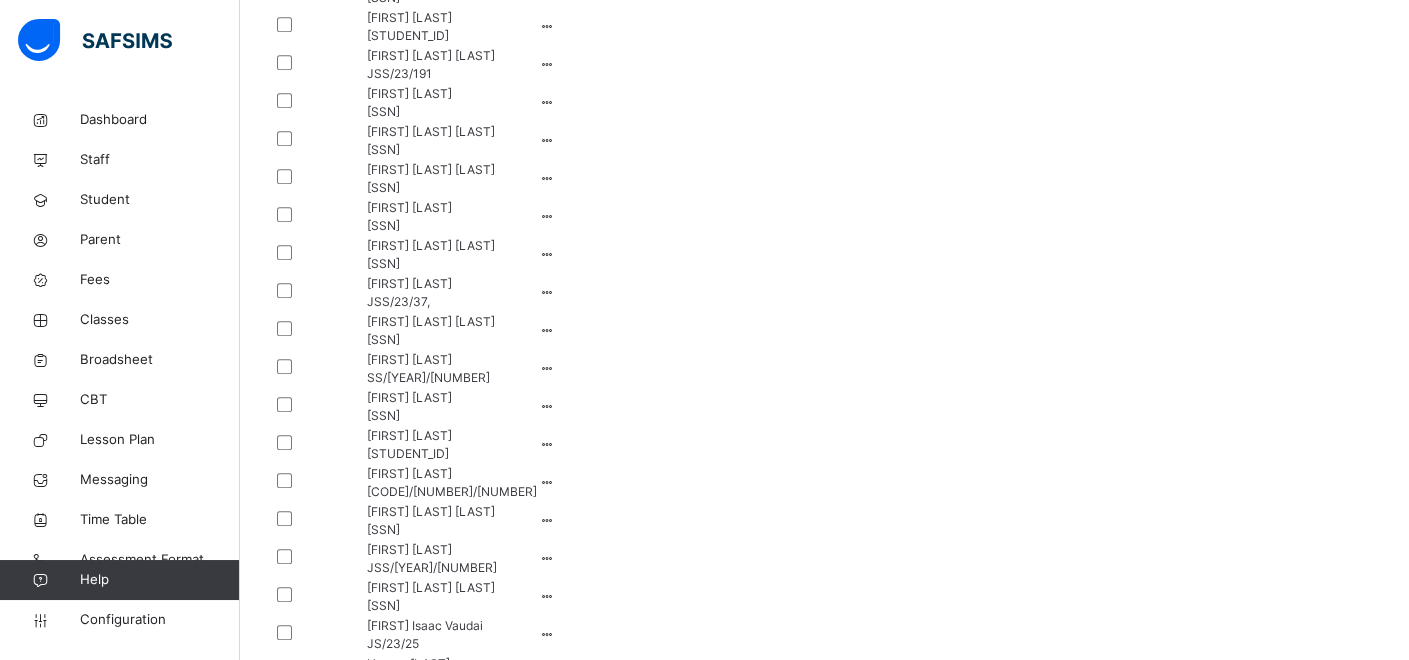scroll, scrollTop: 1777, scrollLeft: 0, axis: vertical 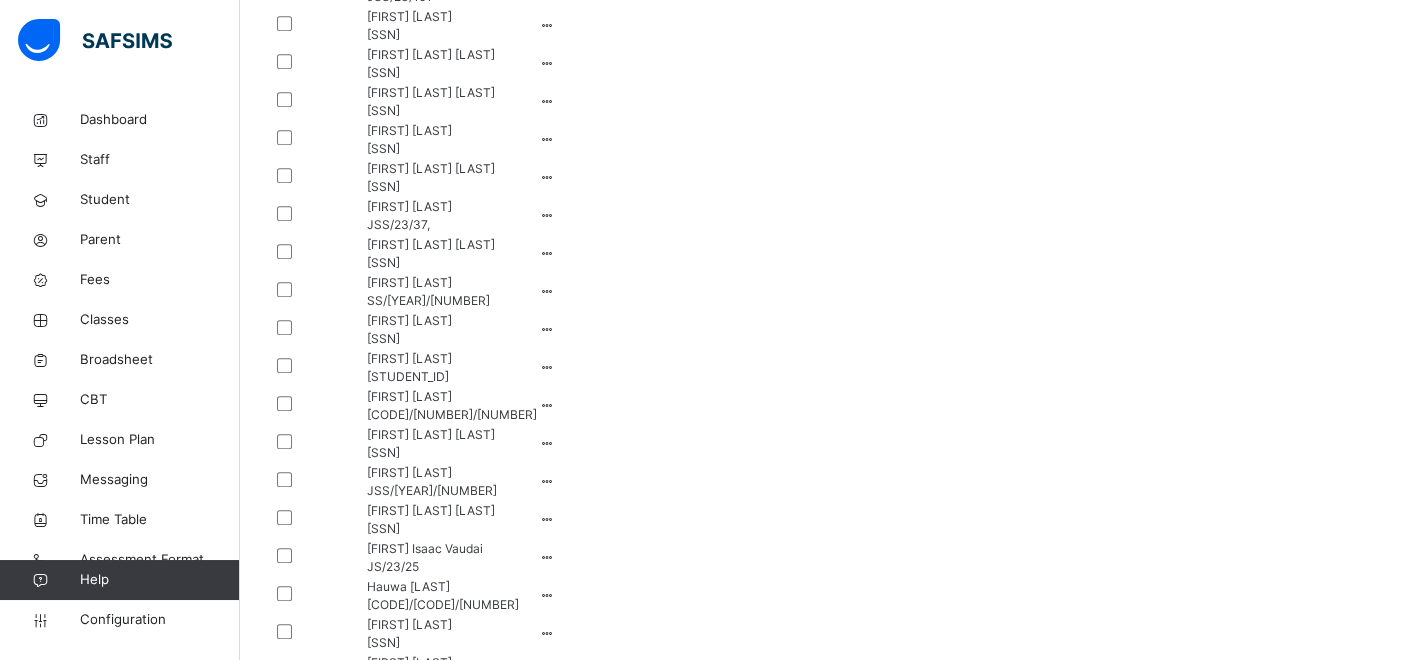 click on "Remove from Class" at bounding box center [493, 926] 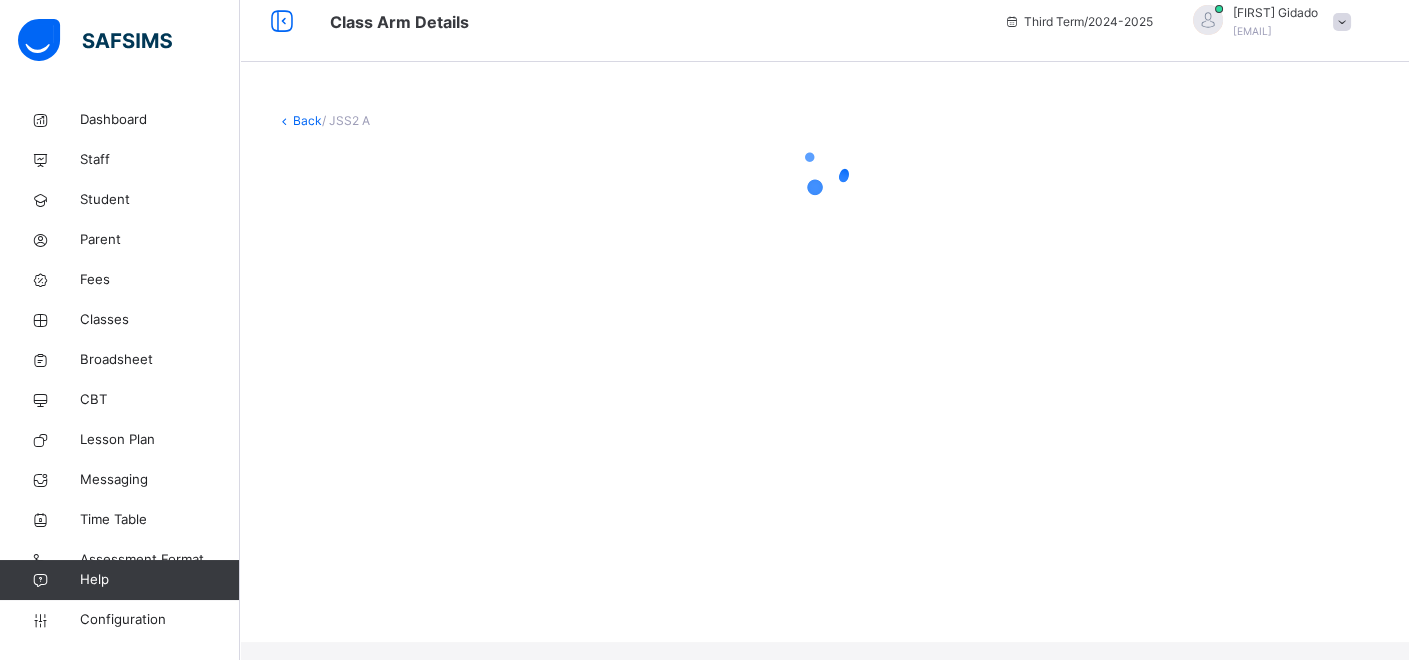 scroll, scrollTop: 0, scrollLeft: 0, axis: both 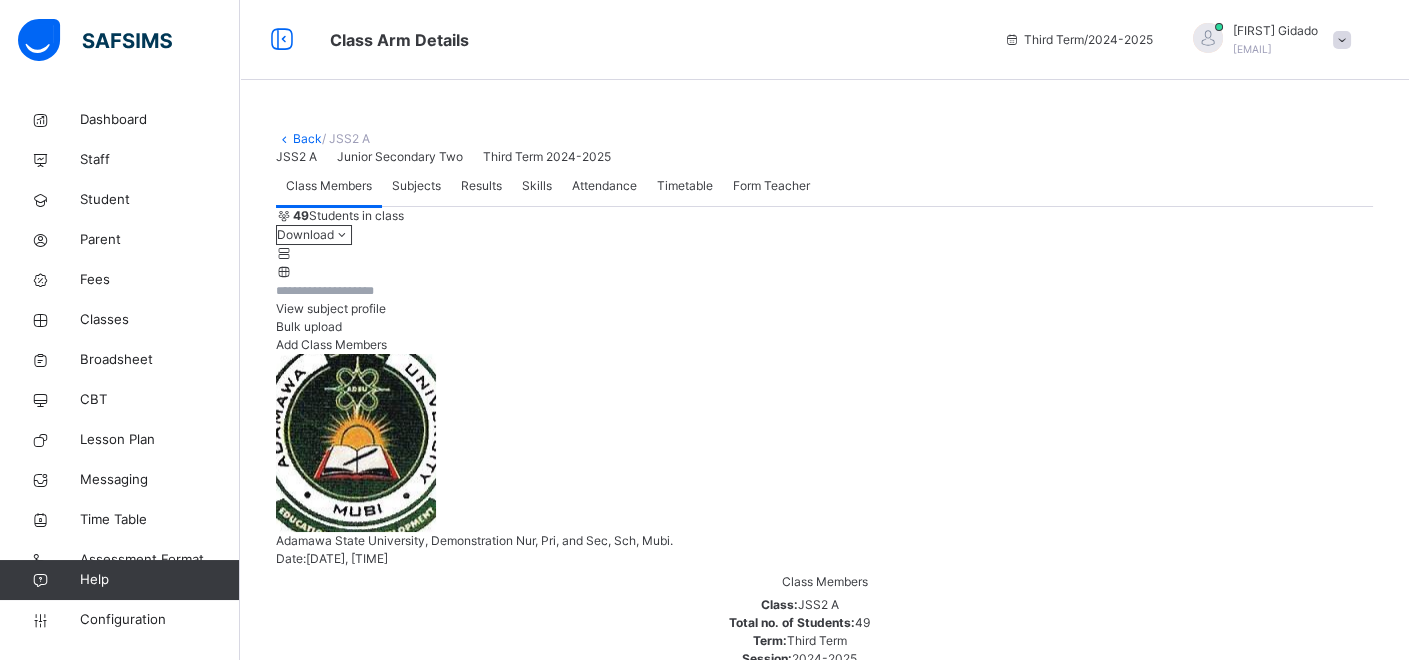 click on "Back" at bounding box center (307, 138) 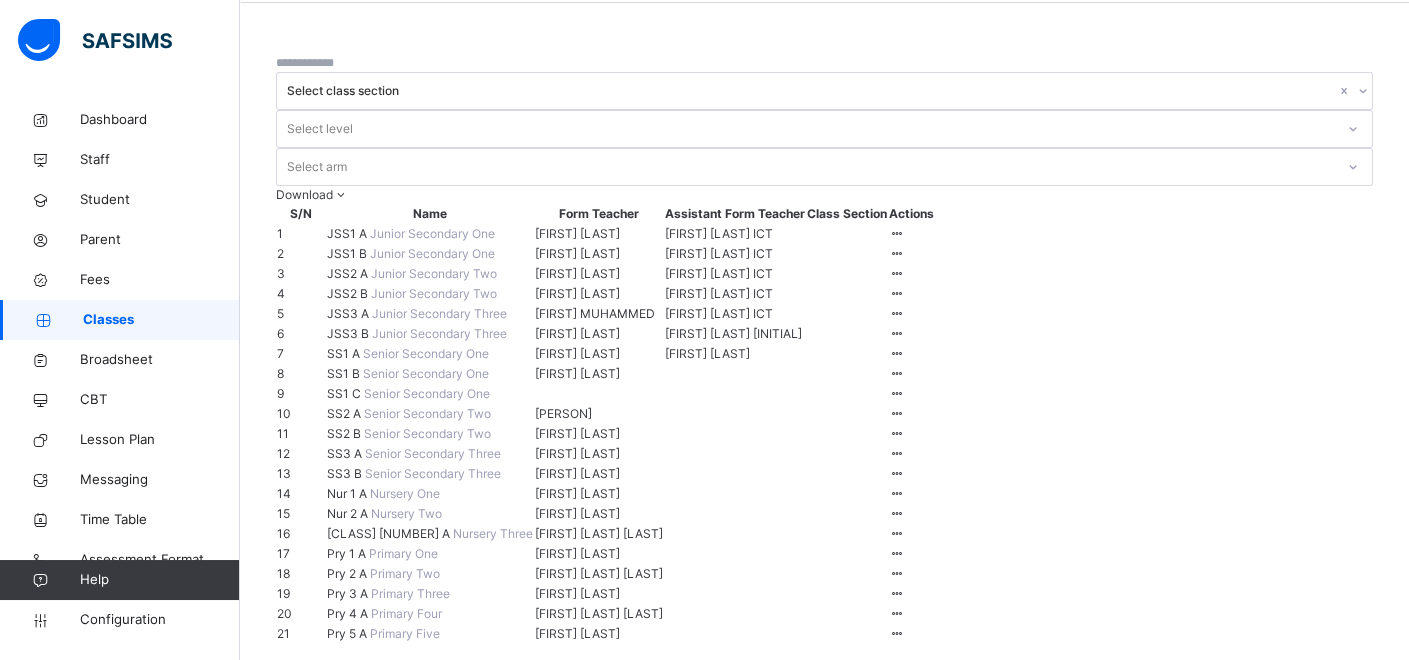 scroll, scrollTop: 111, scrollLeft: 0, axis: vertical 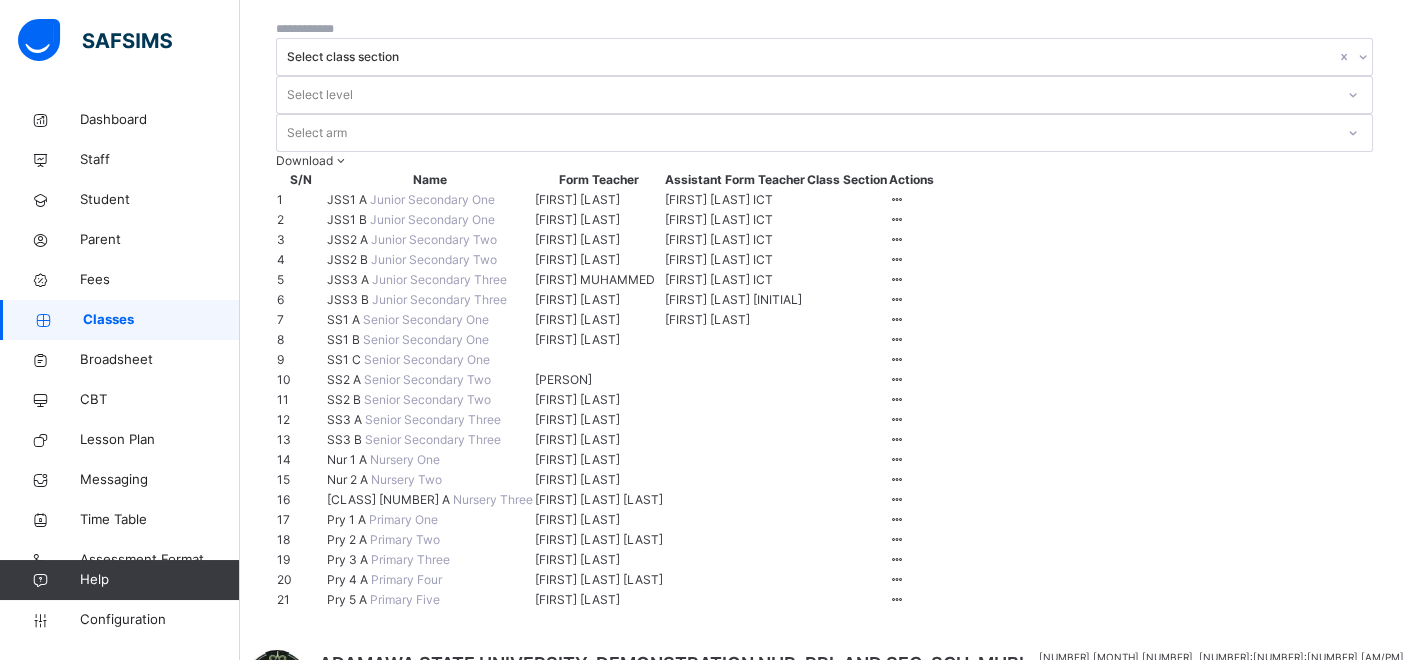 click on "[GRADE]   [SECTION]" at bounding box center [349, 259] 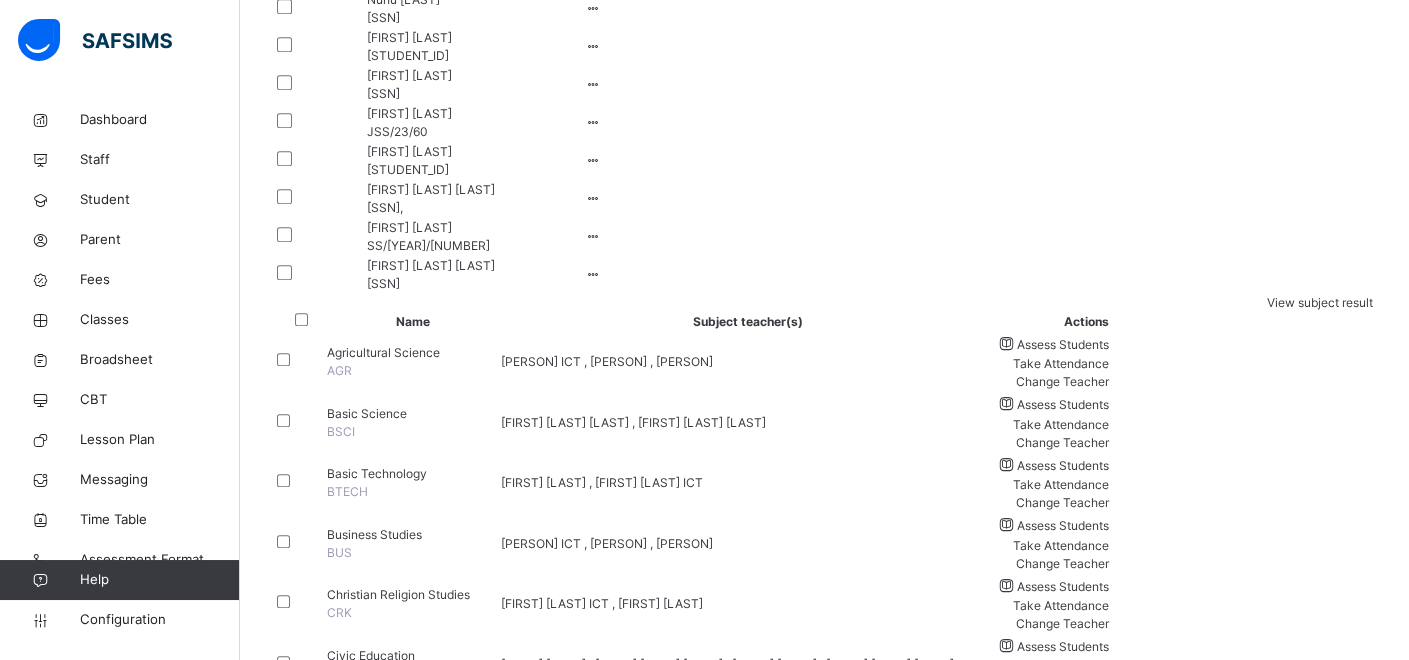 scroll, scrollTop: 2860, scrollLeft: 0, axis: vertical 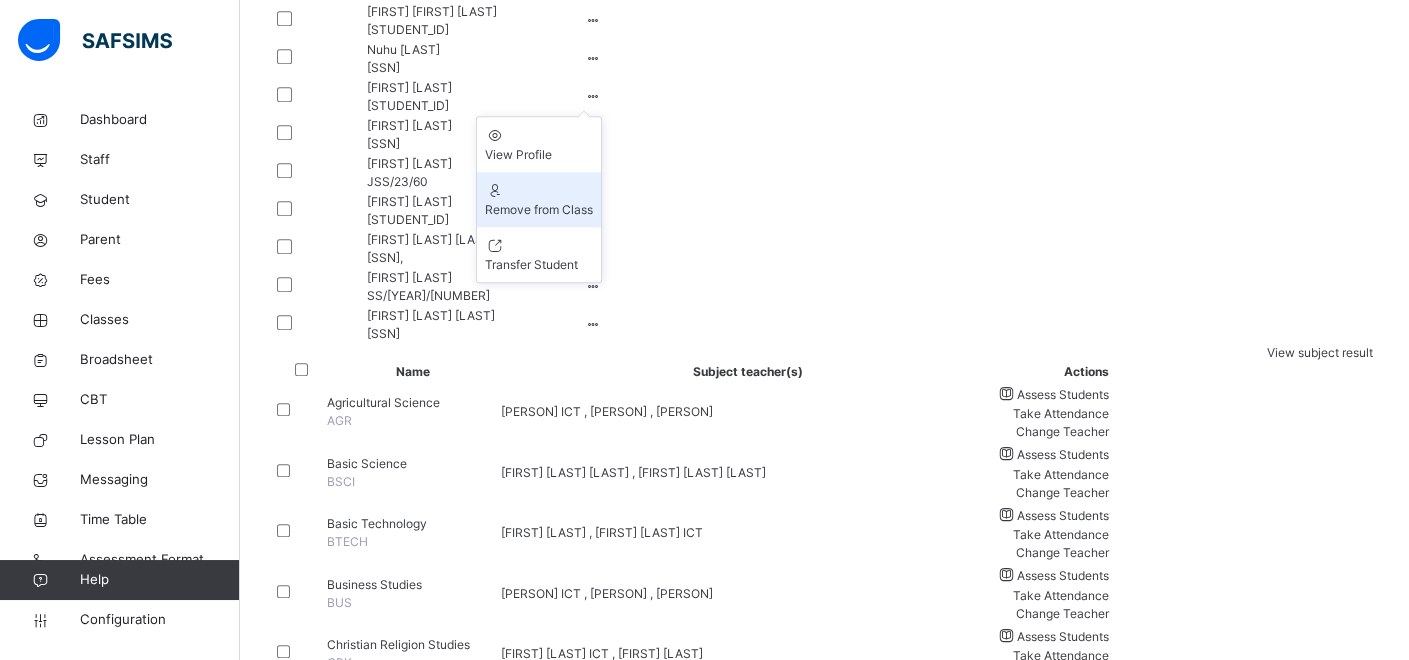 click on "Remove from Class" at bounding box center (539, 210) 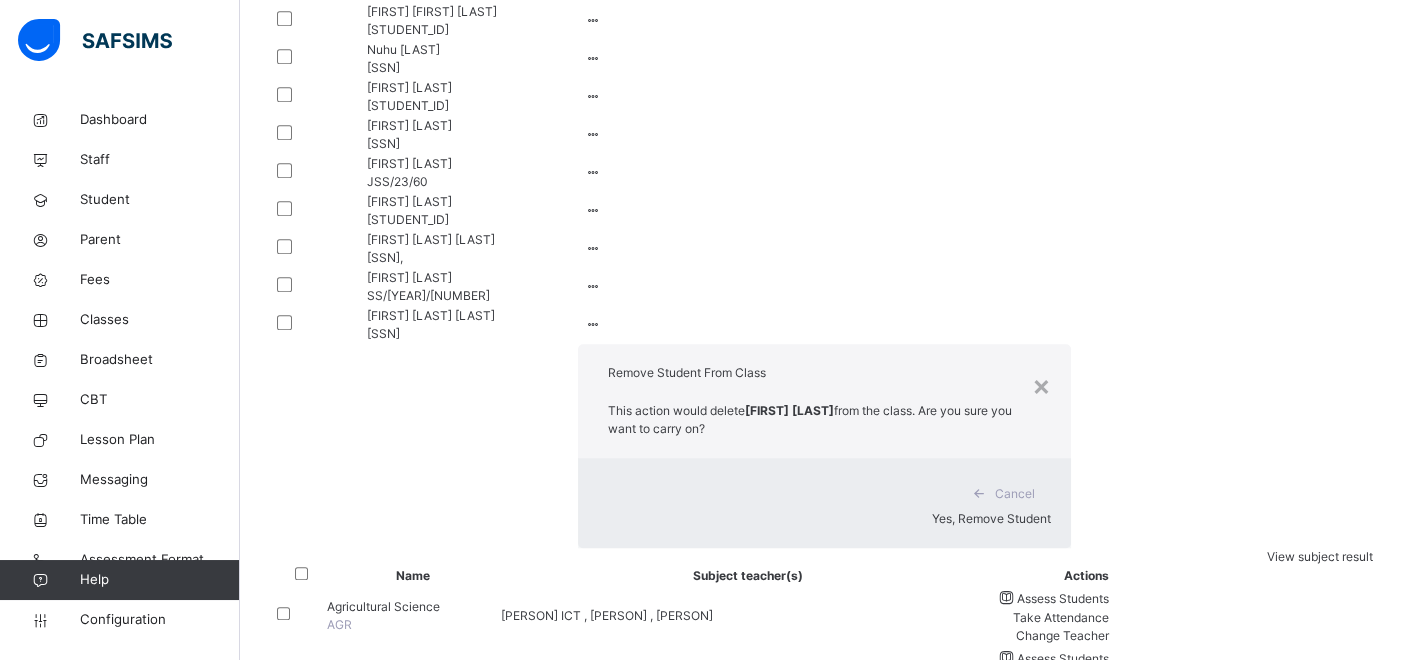 click on "Yes, Remove Student" at bounding box center (991, 518) 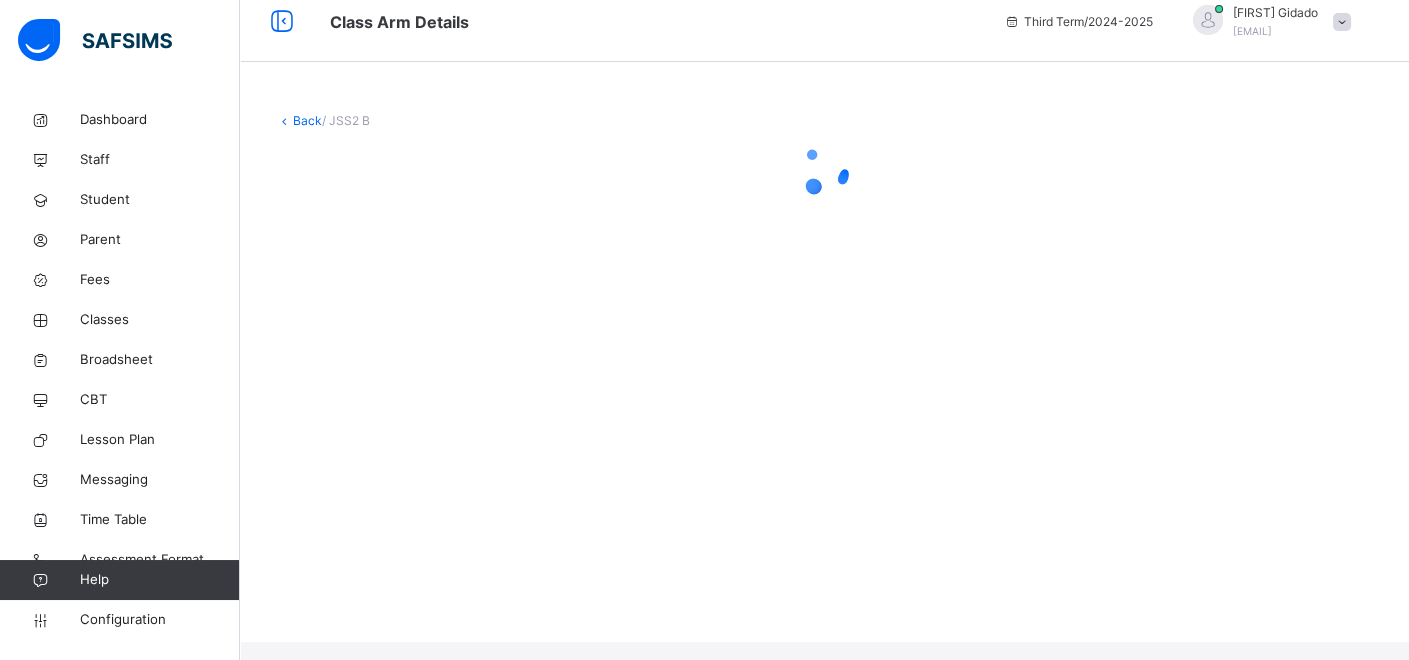 scroll, scrollTop: 0, scrollLeft: 0, axis: both 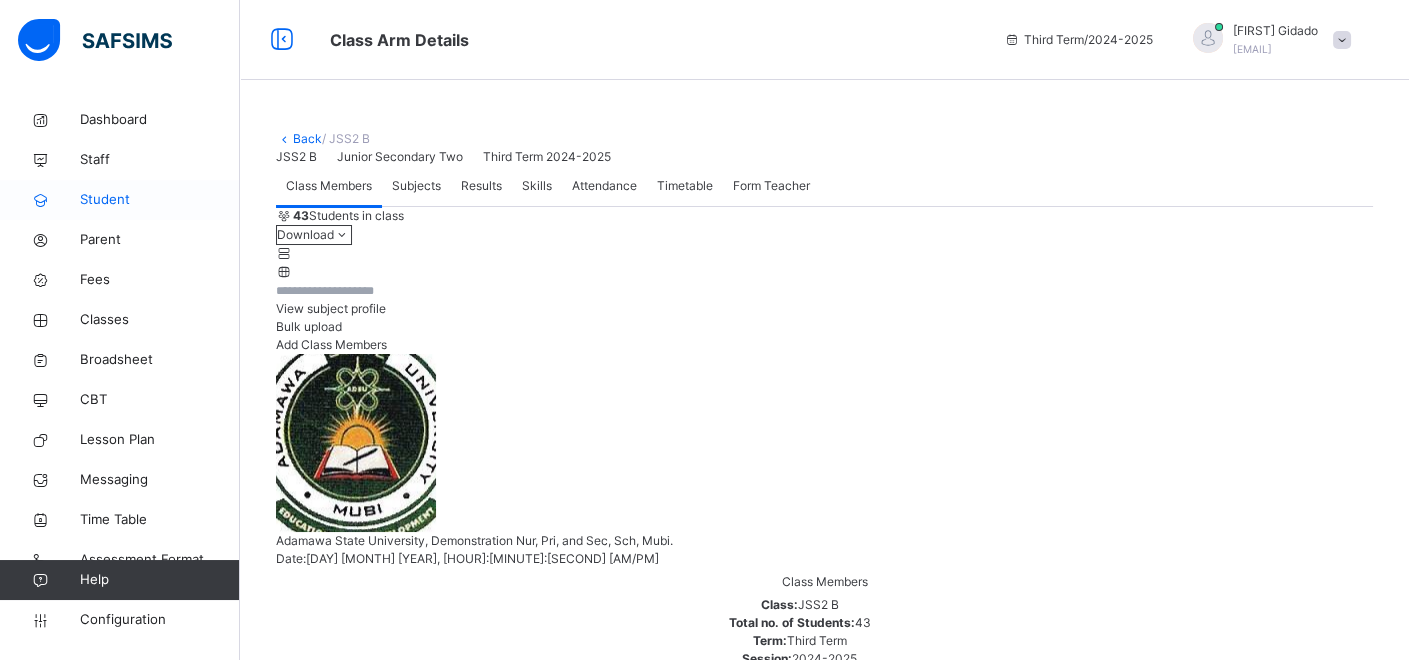 click on "Student" at bounding box center (160, 200) 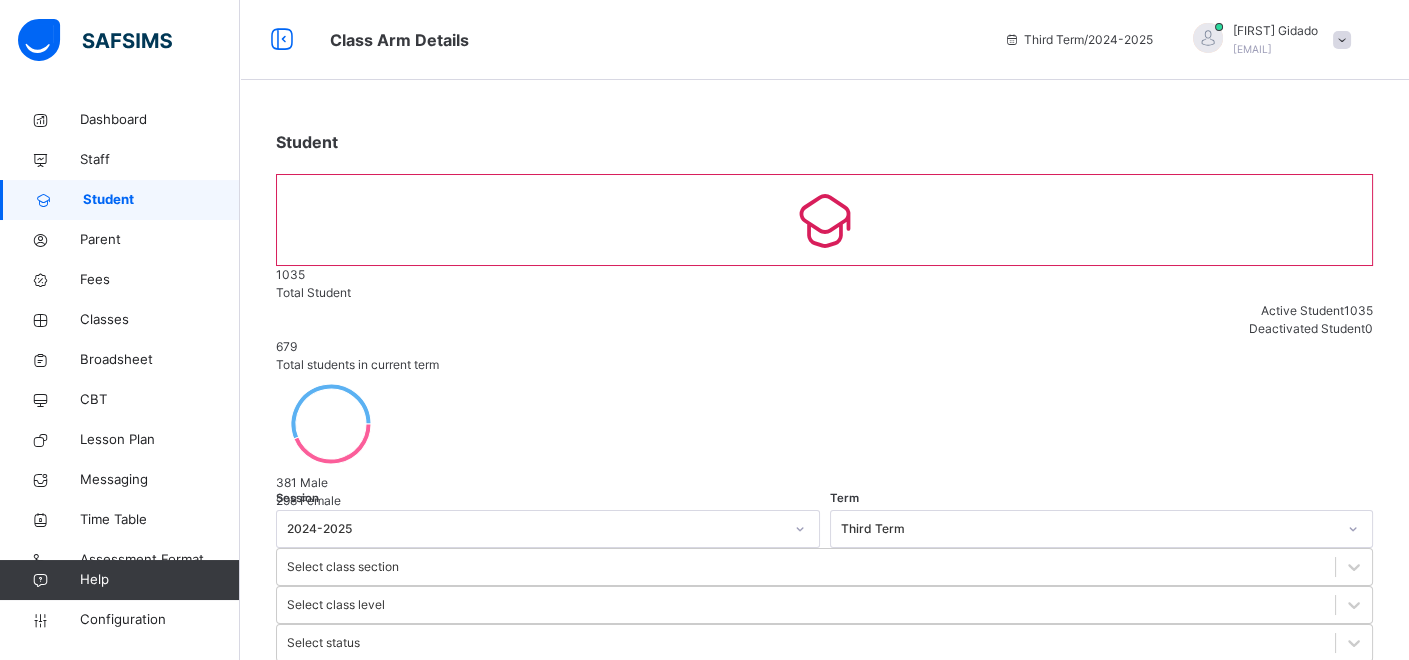 click at bounding box center (426, 683) 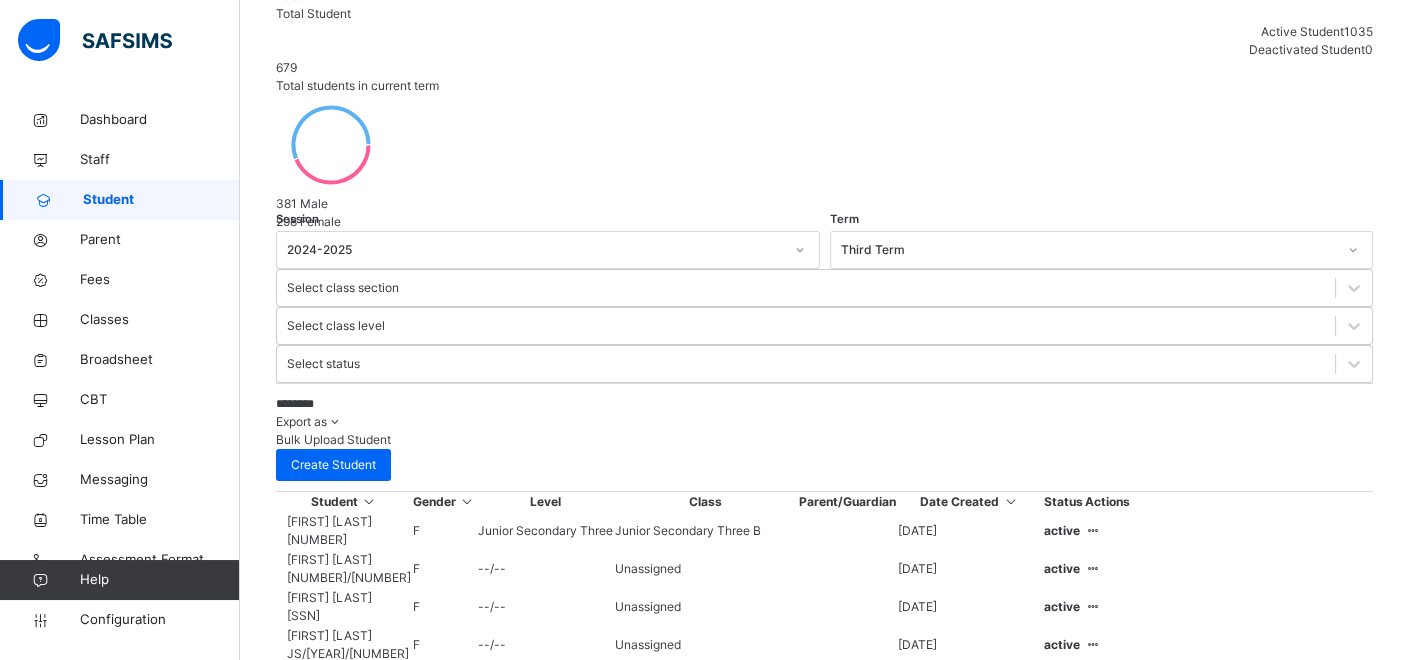 scroll, scrollTop: 333, scrollLeft: 0, axis: vertical 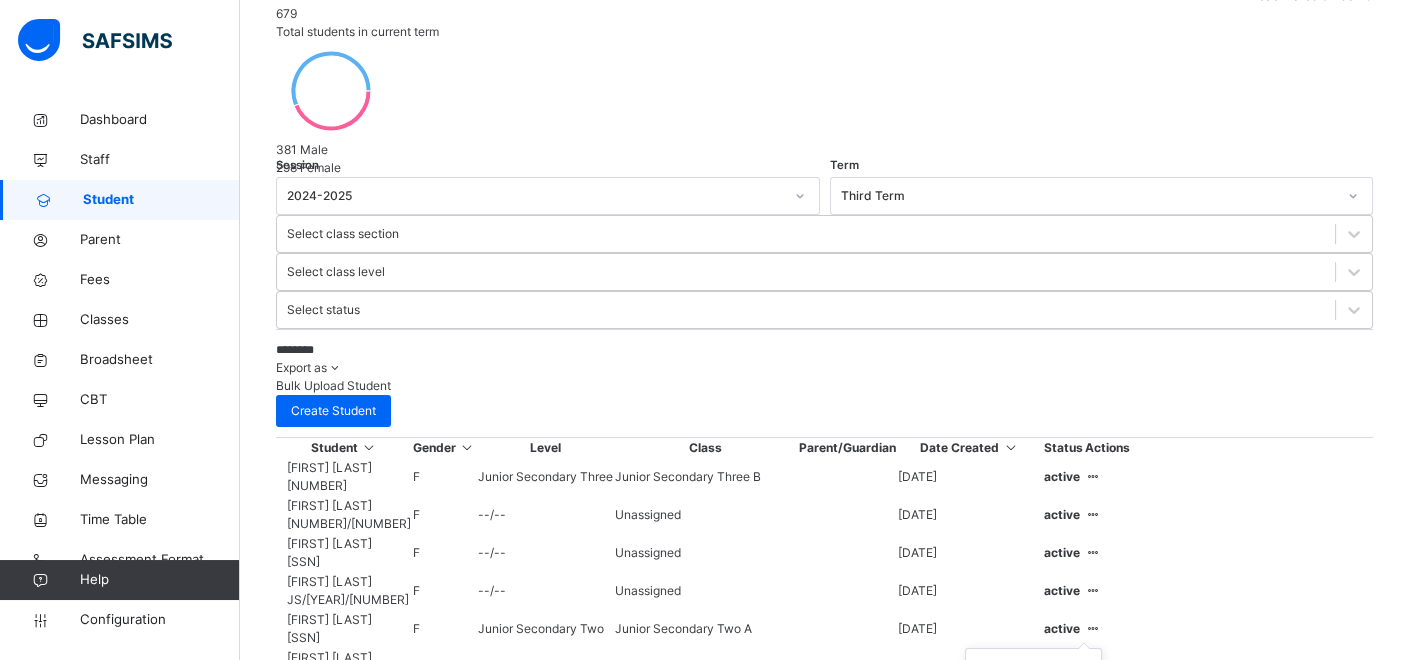 click on "Link Parent/Guardian" at bounding box center (1033, 797) 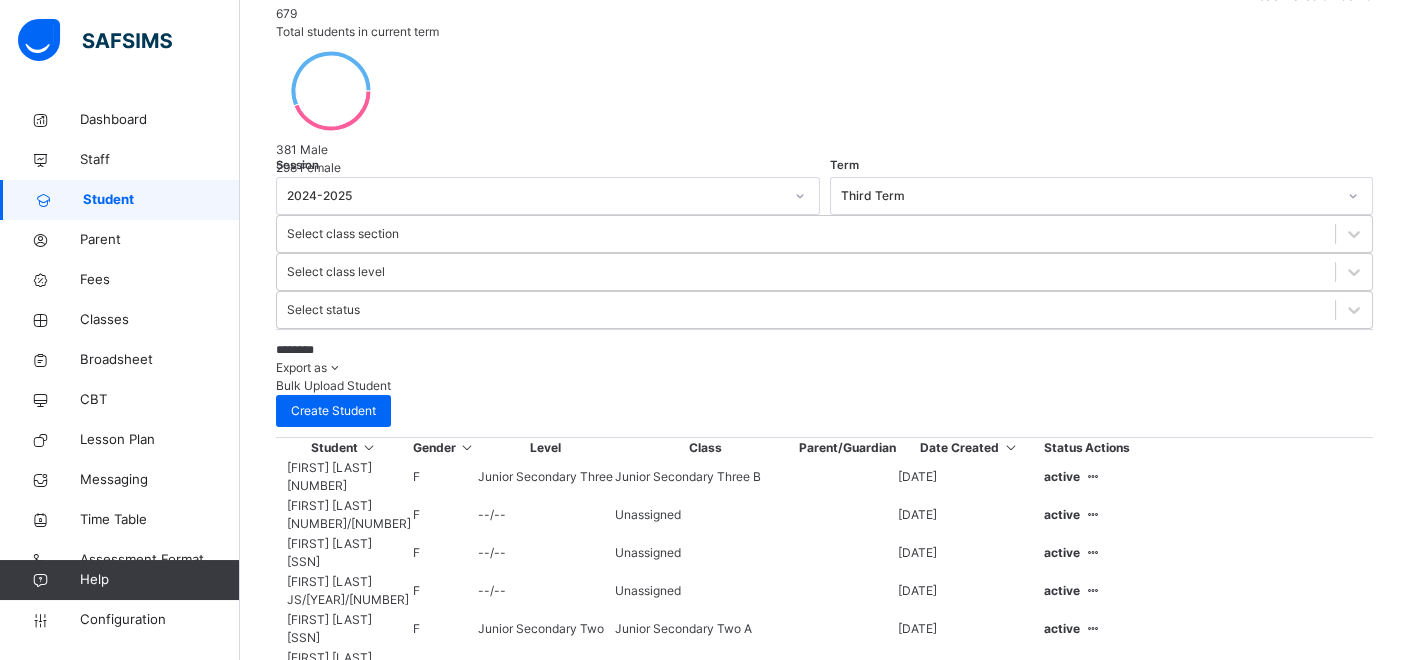 click 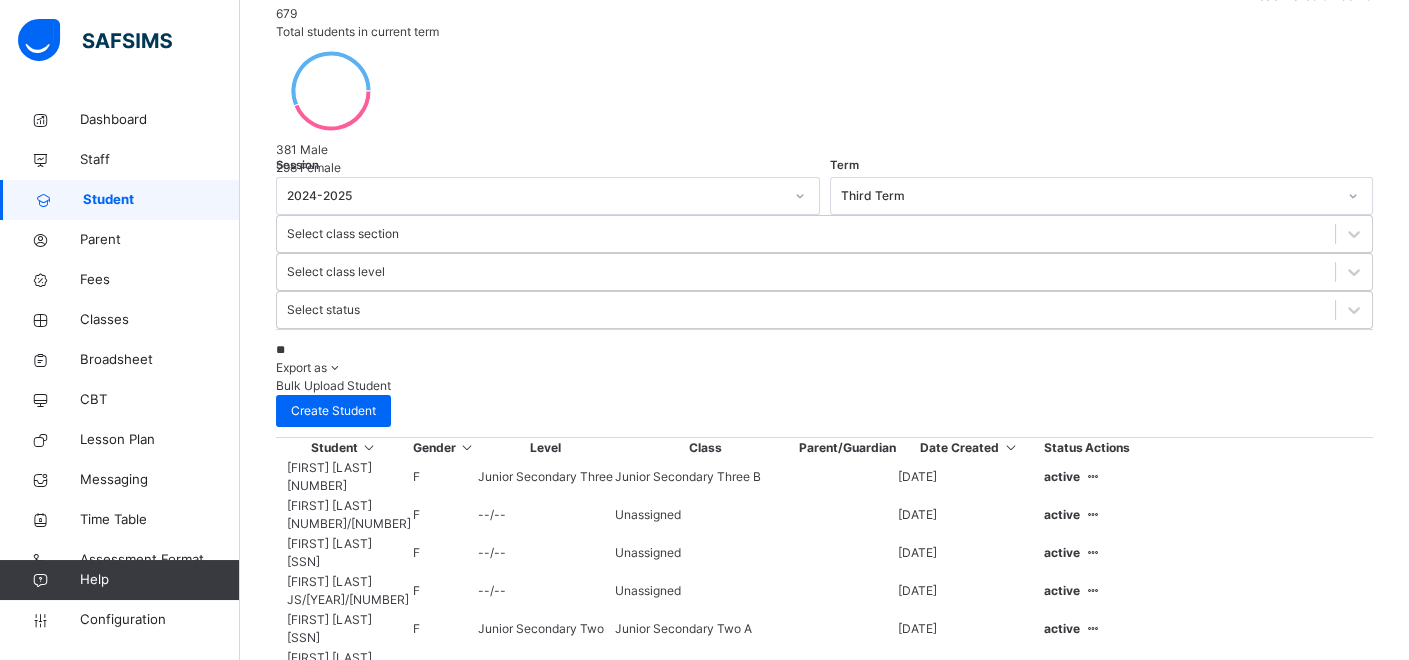 type on "*" 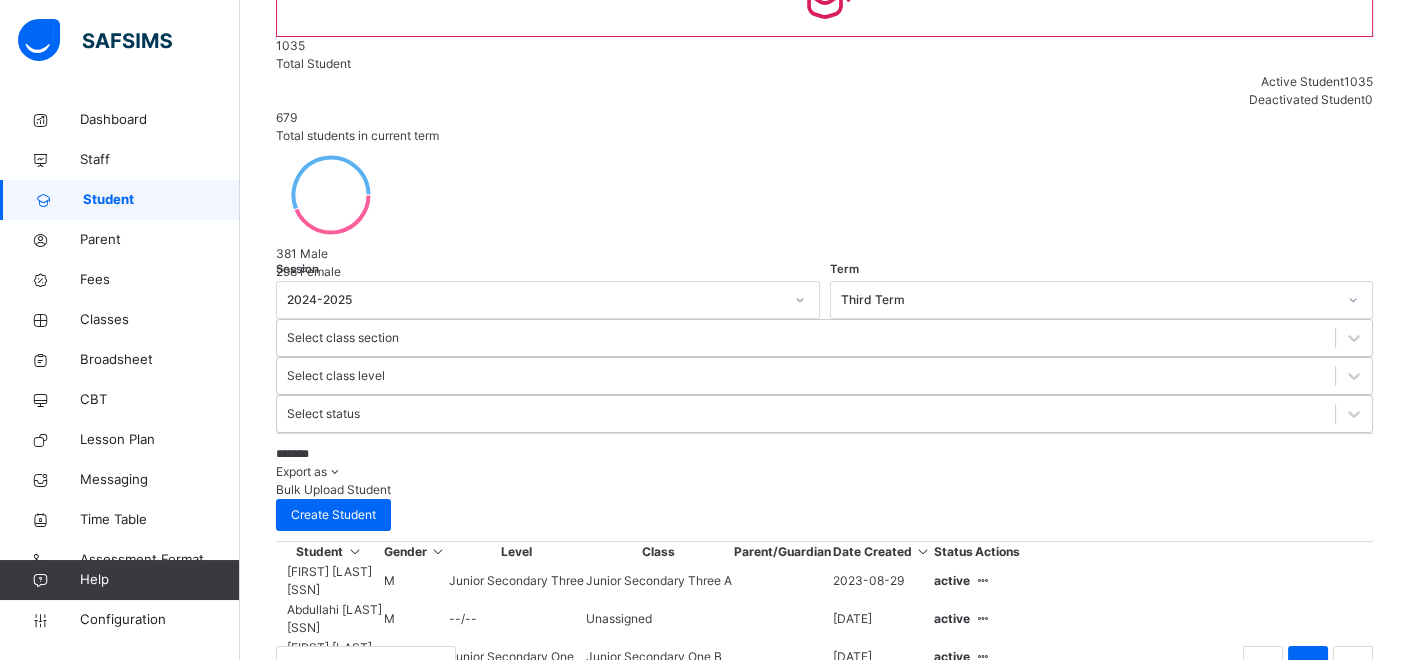 scroll, scrollTop: 195, scrollLeft: 0, axis: vertical 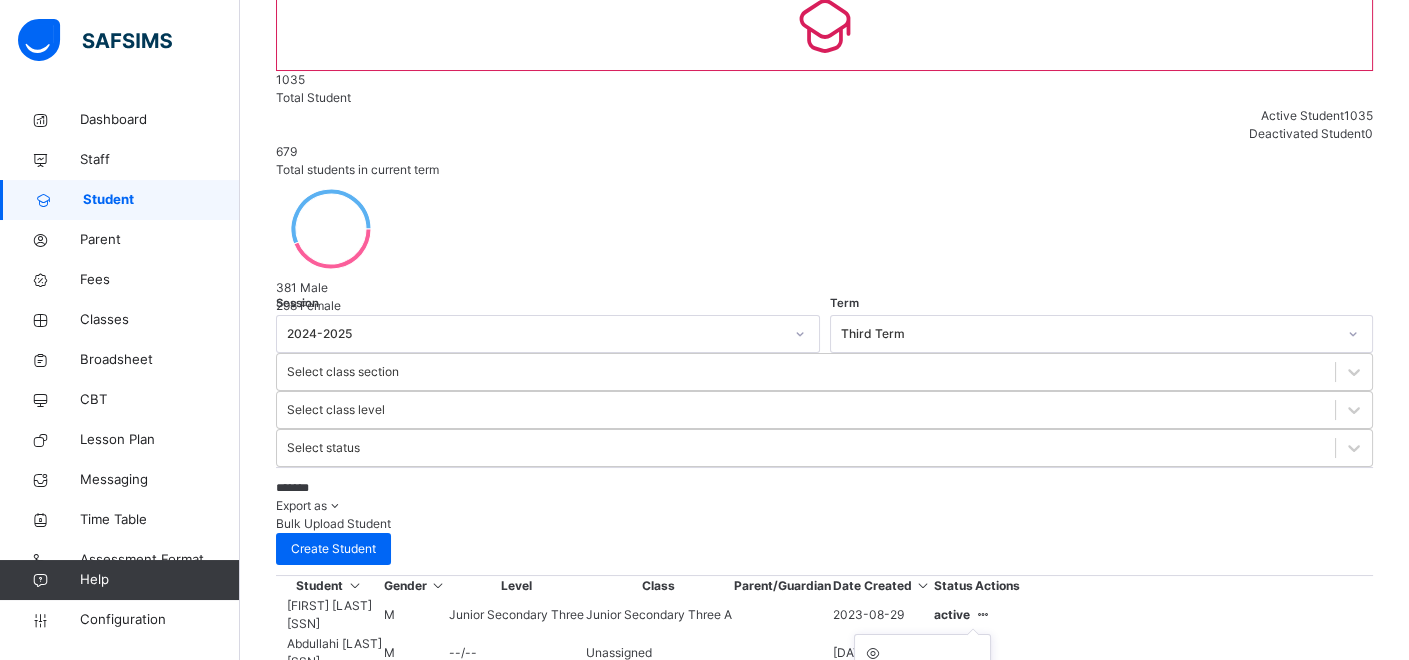 click on "Link Parent/Guardian" at bounding box center [922, 783] 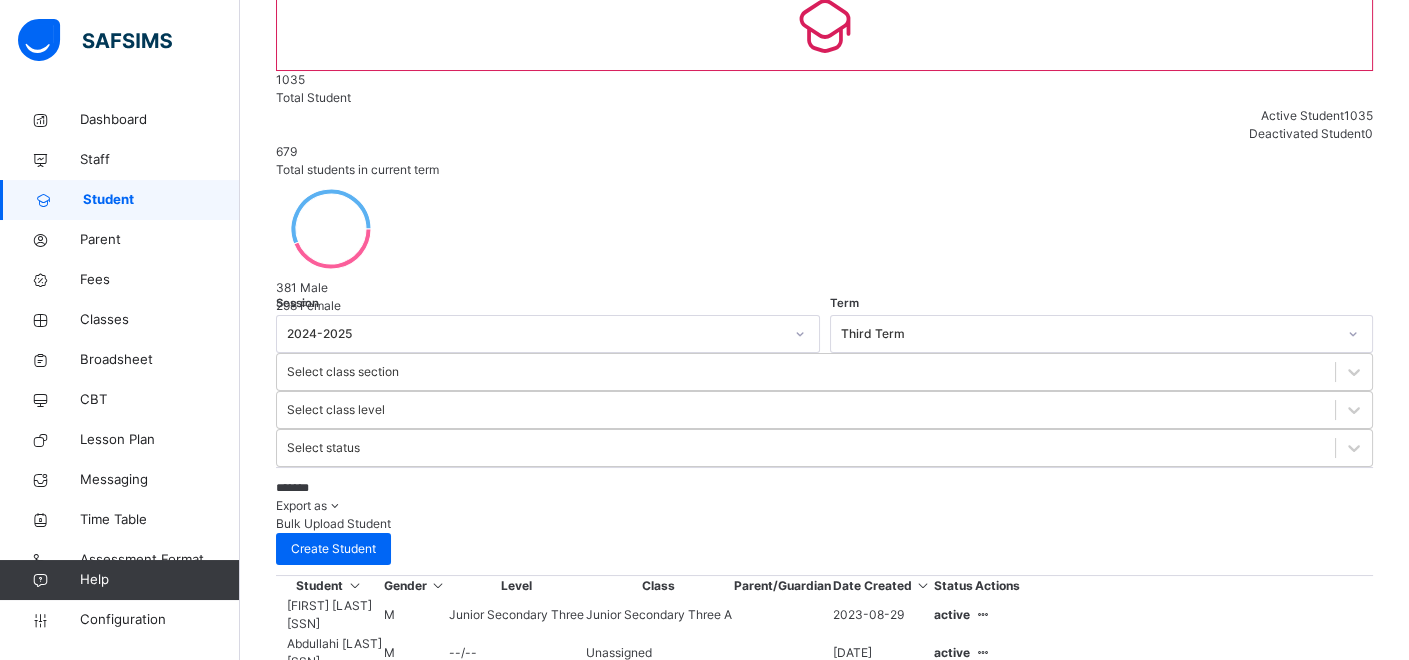 click 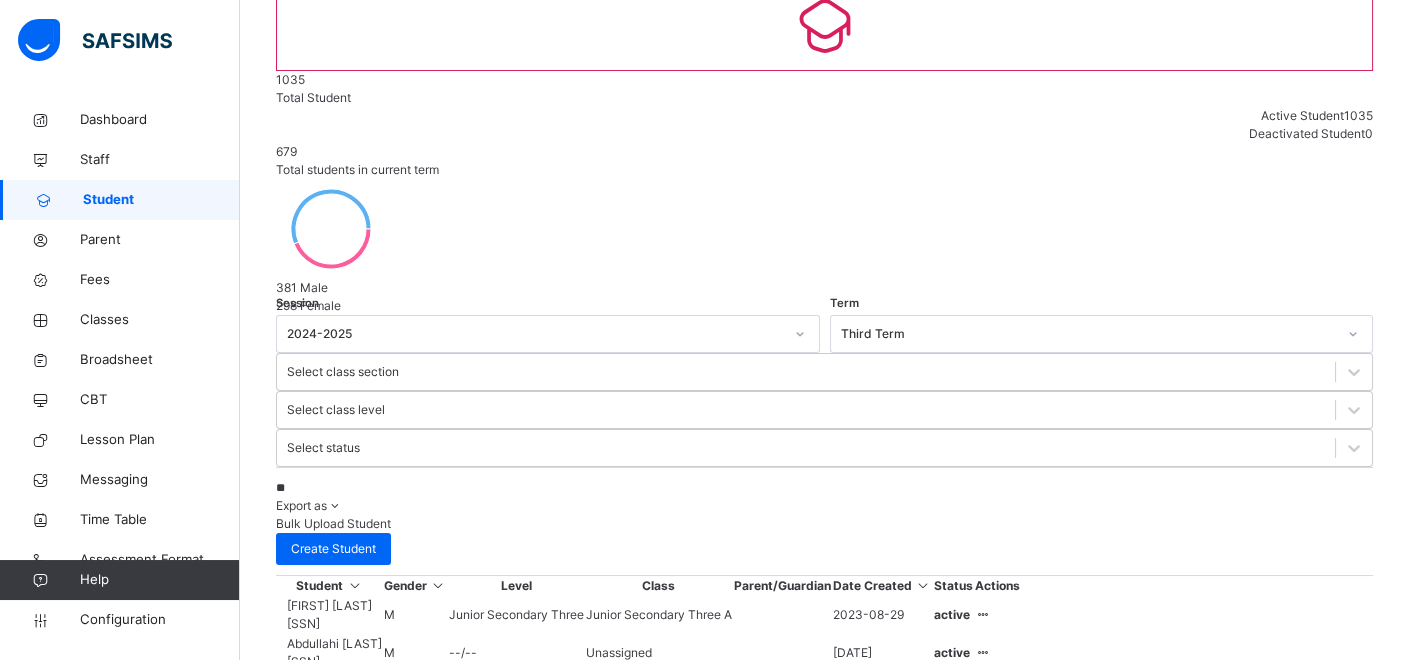 type on "*" 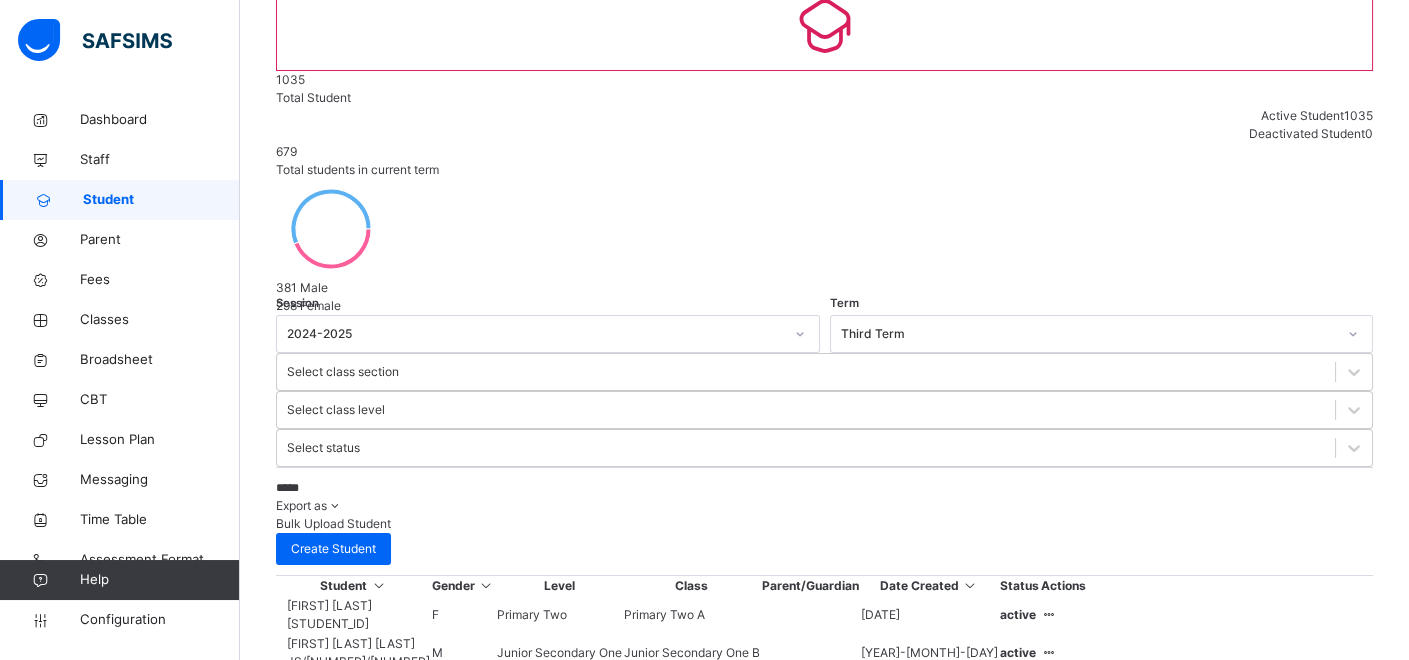 type on "*****" 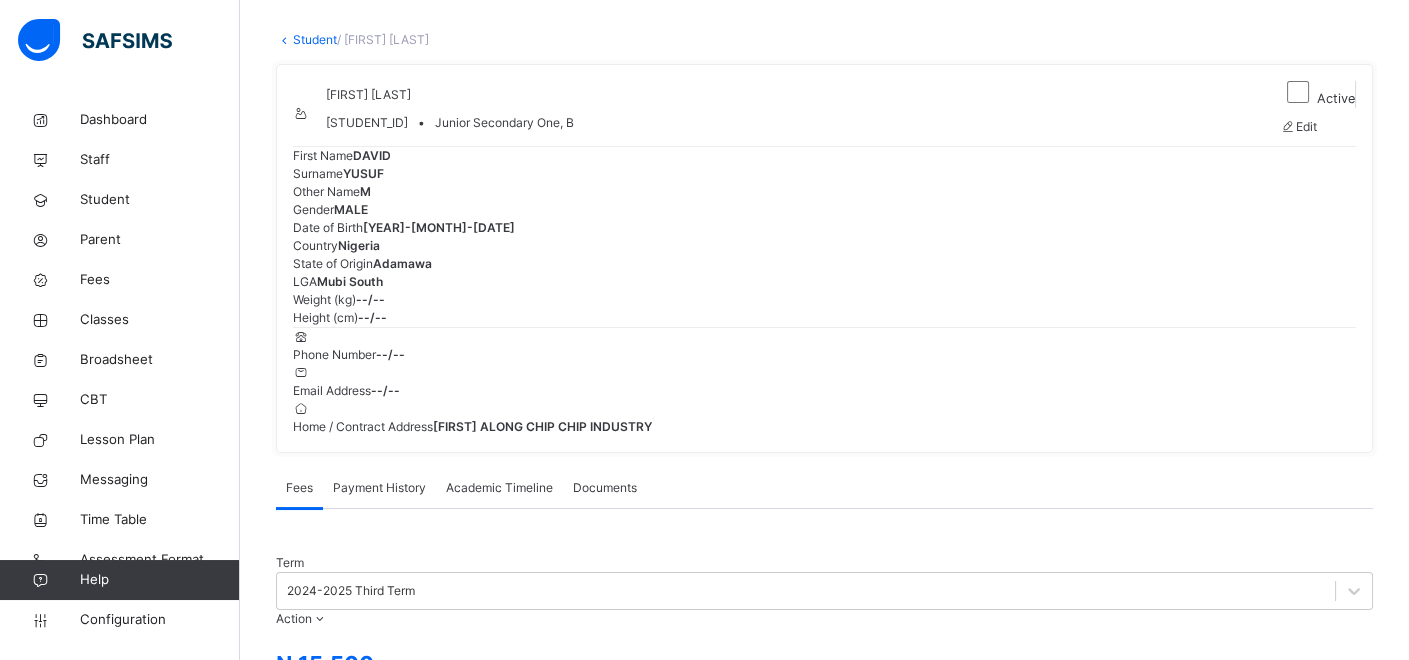 scroll, scrollTop: 0, scrollLeft: 0, axis: both 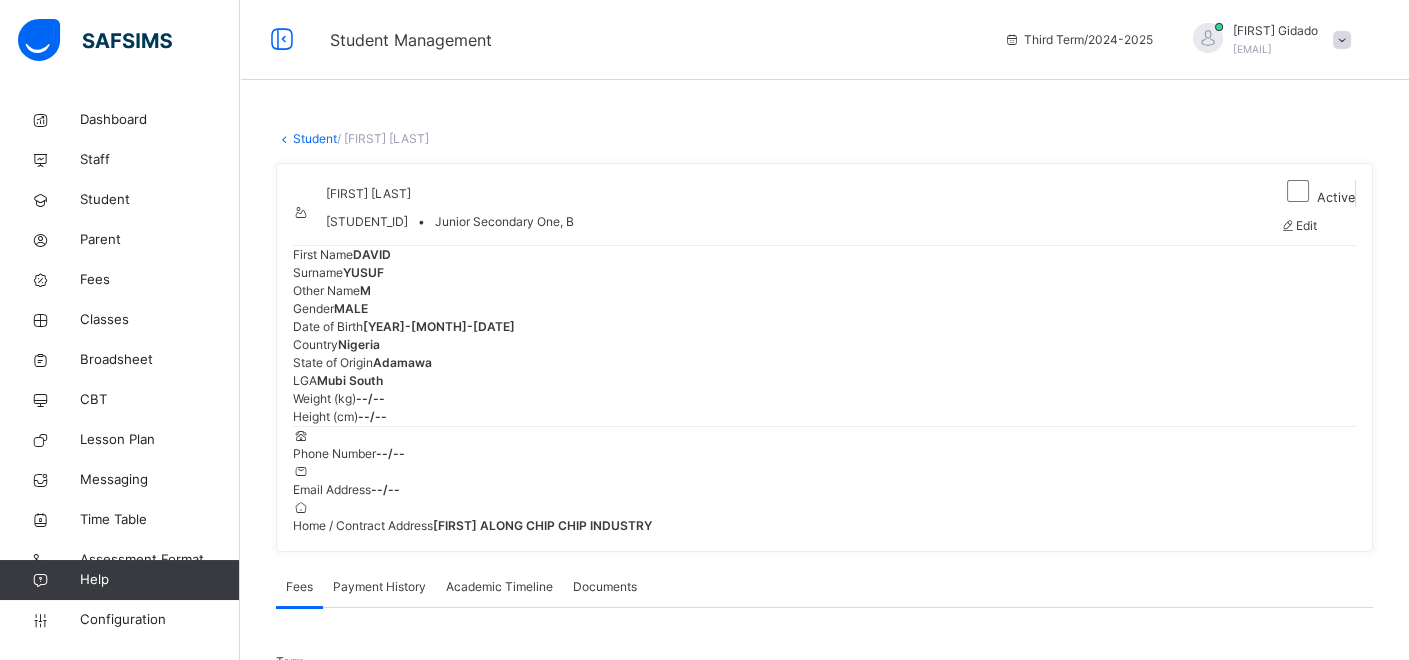 click on "Student" at bounding box center [315, 138] 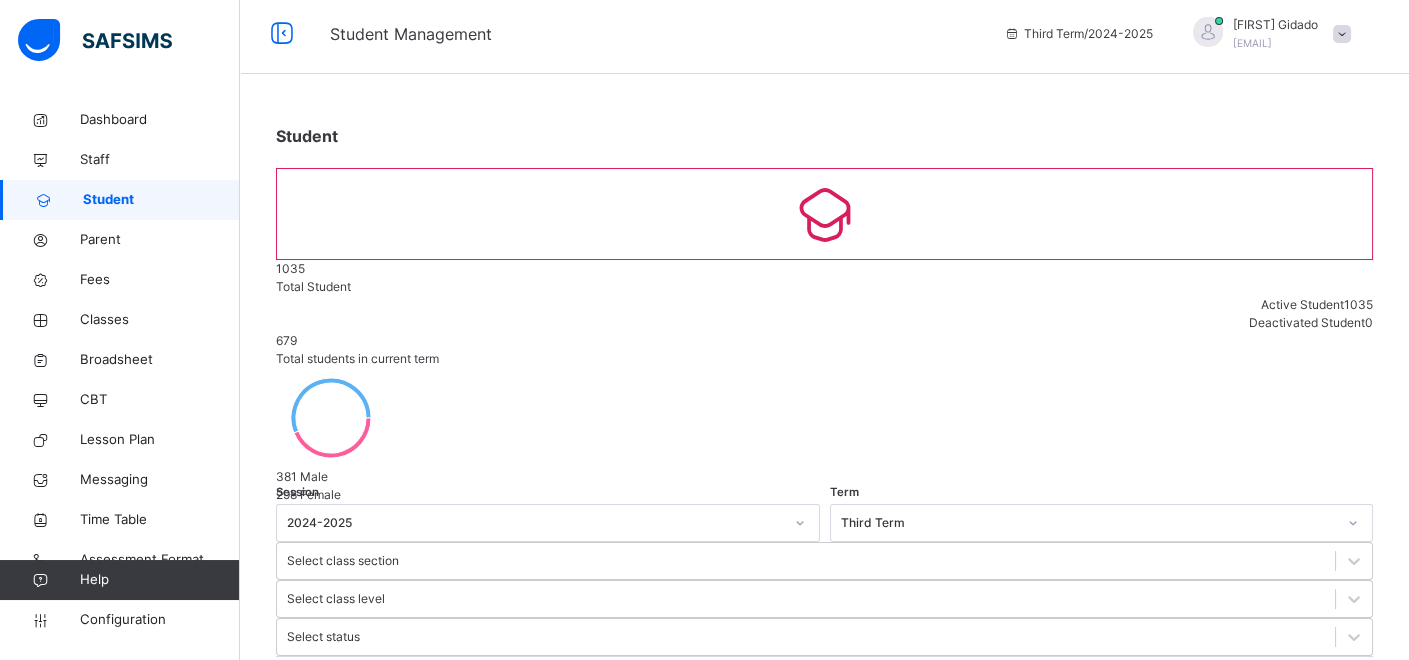 scroll, scrollTop: 333, scrollLeft: 0, axis: vertical 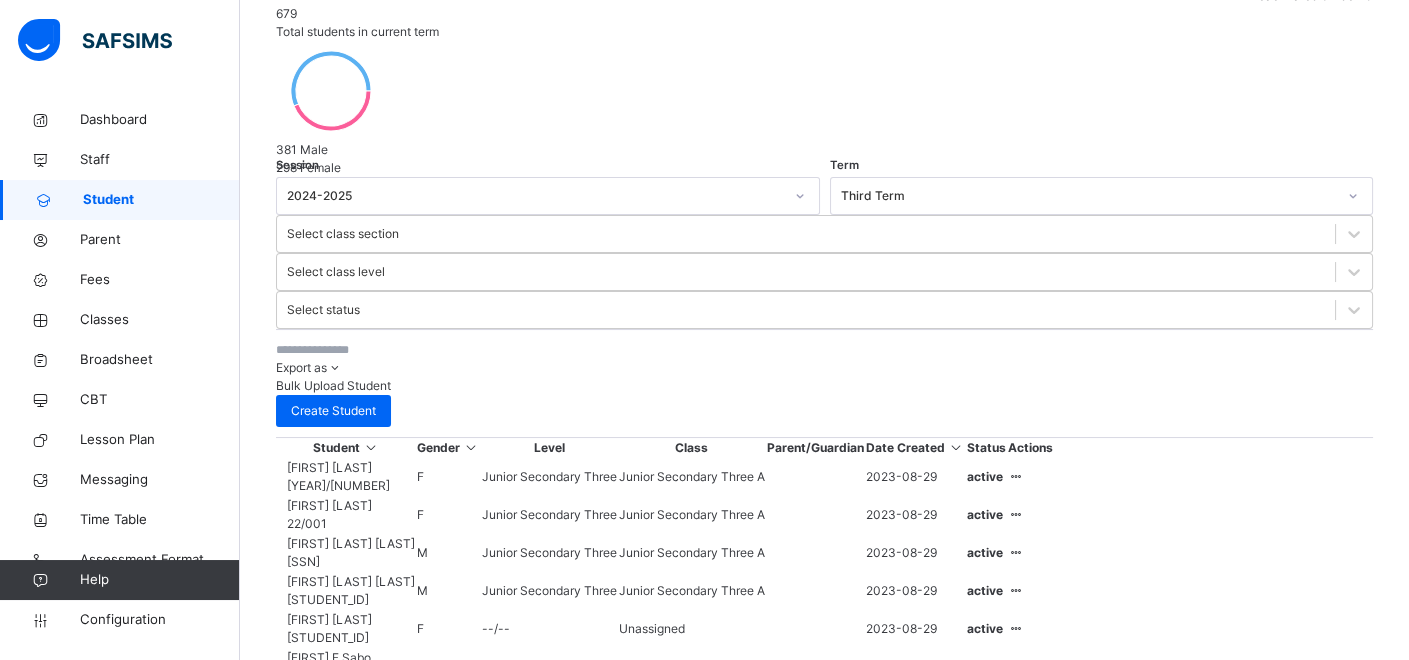 drag, startPoint x: 411, startPoint y: 124, endPoint x: 424, endPoint y: 118, distance: 14.3178215 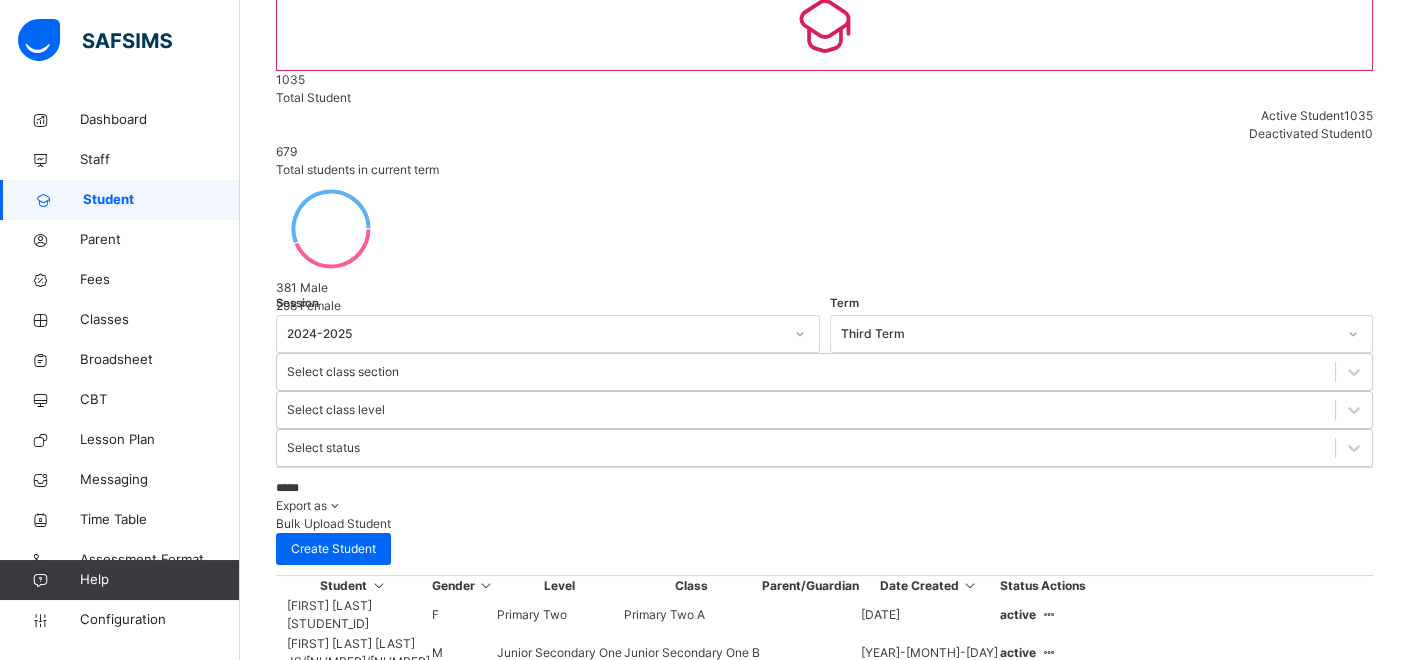 scroll, scrollTop: 211, scrollLeft: 0, axis: vertical 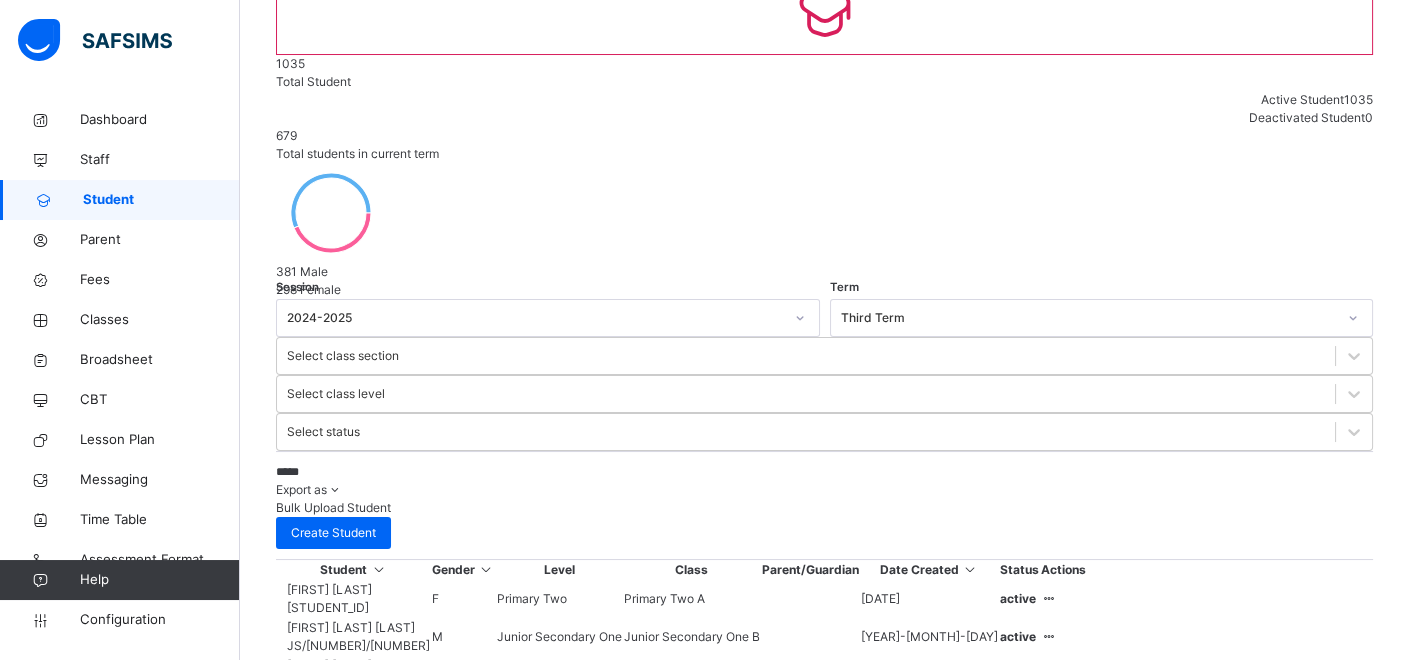 type on "*****" 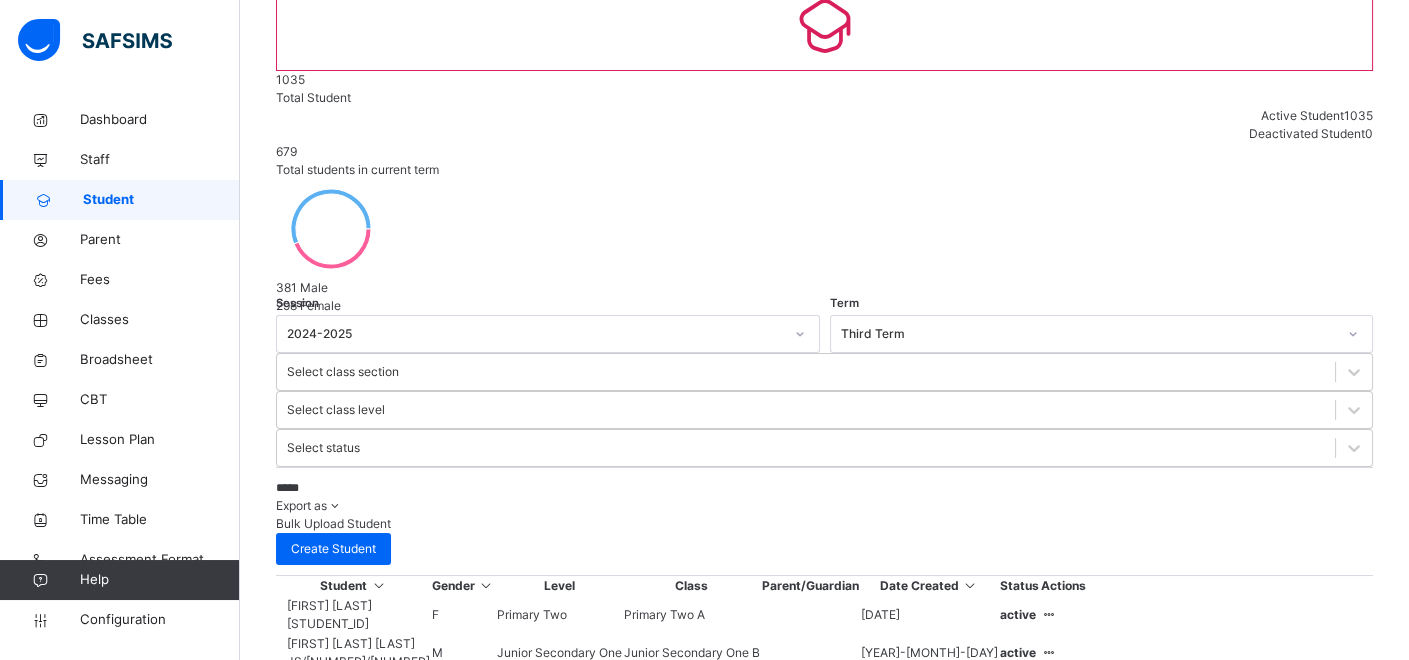 click 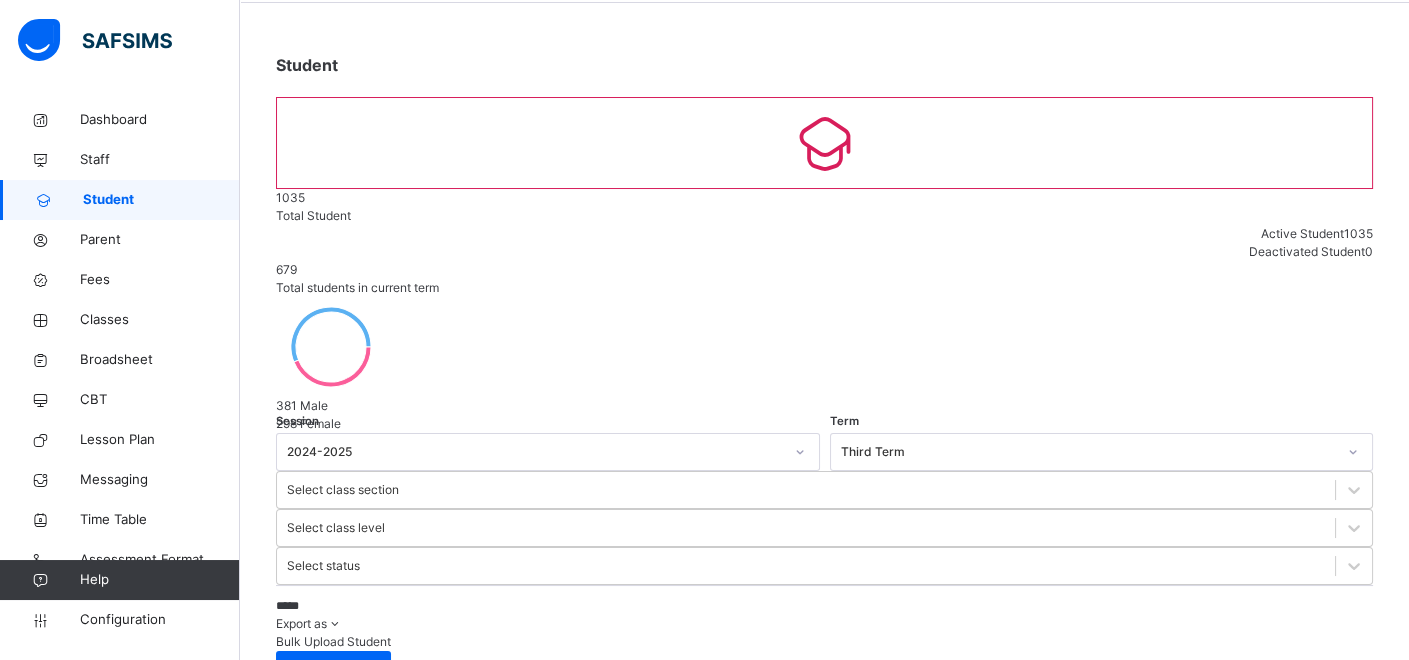 scroll, scrollTop: 0, scrollLeft: 0, axis: both 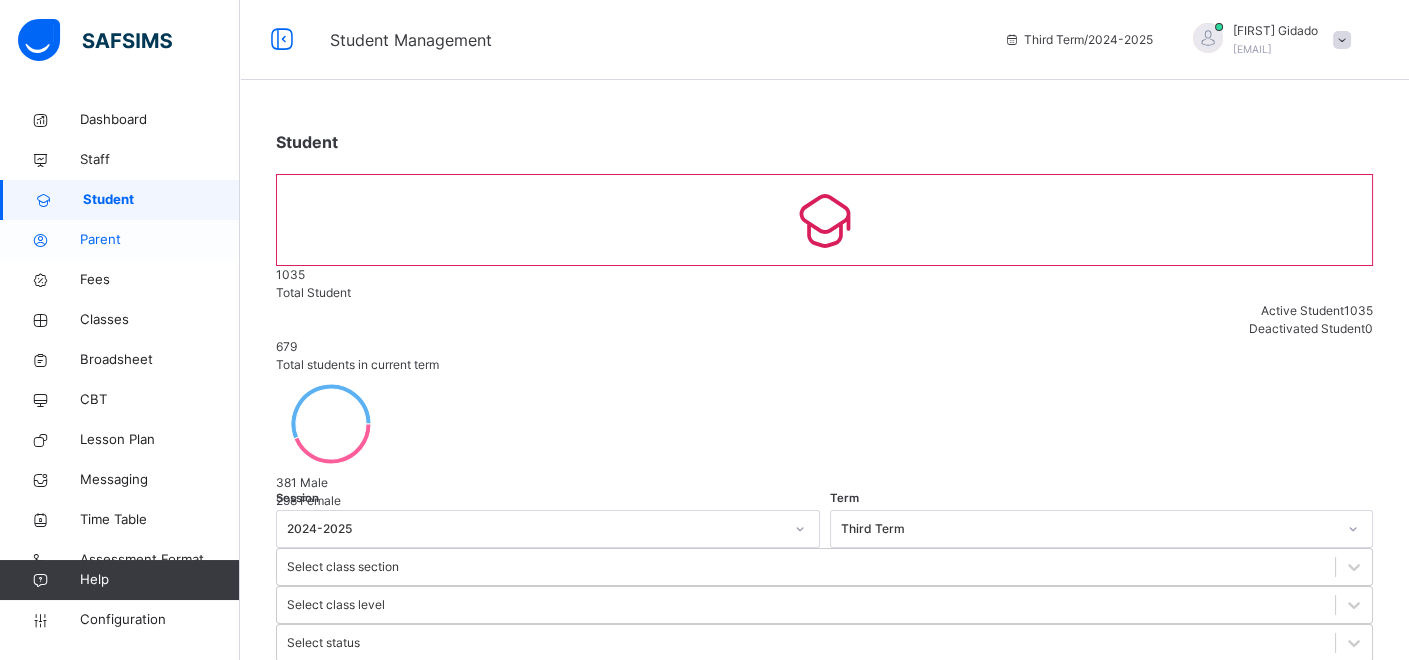 click on "Parent" at bounding box center (160, 240) 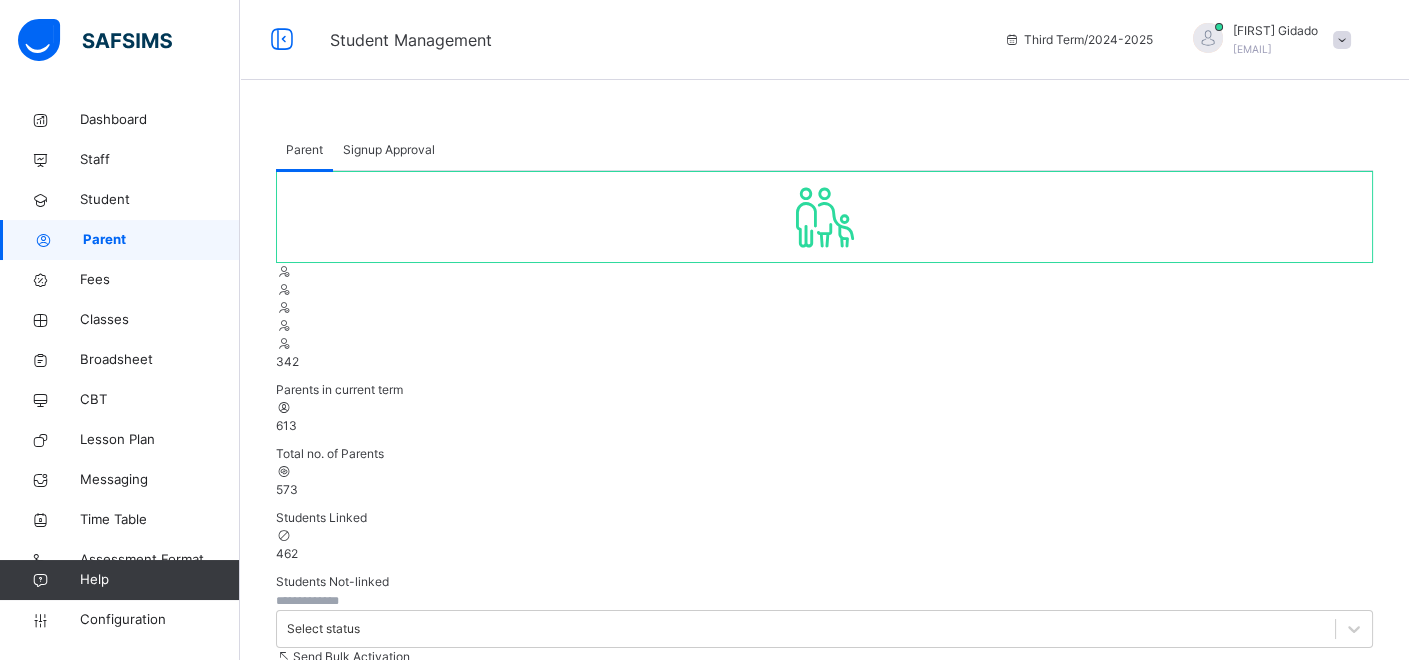 click at bounding box center (1342, 40) 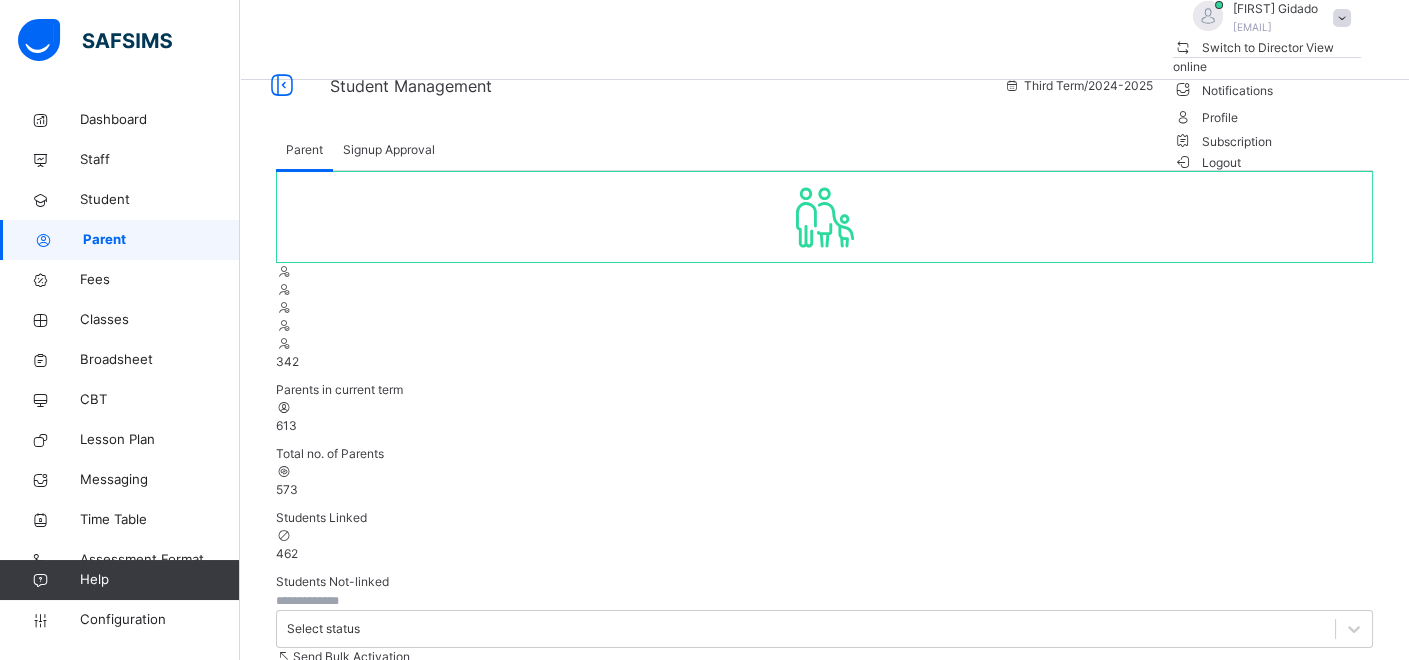 click on "Logout" at bounding box center (1207, 162) 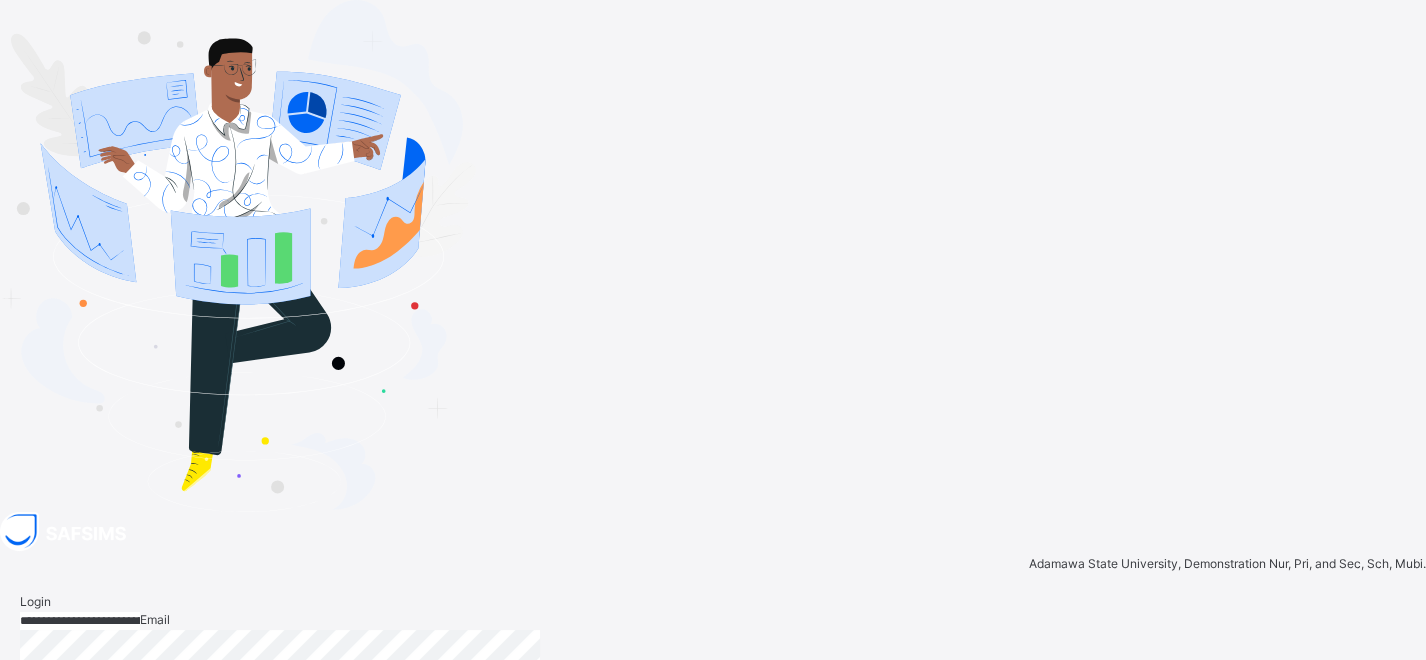 drag, startPoint x: 995, startPoint y: 278, endPoint x: 757, endPoint y: 260, distance: 238.6797 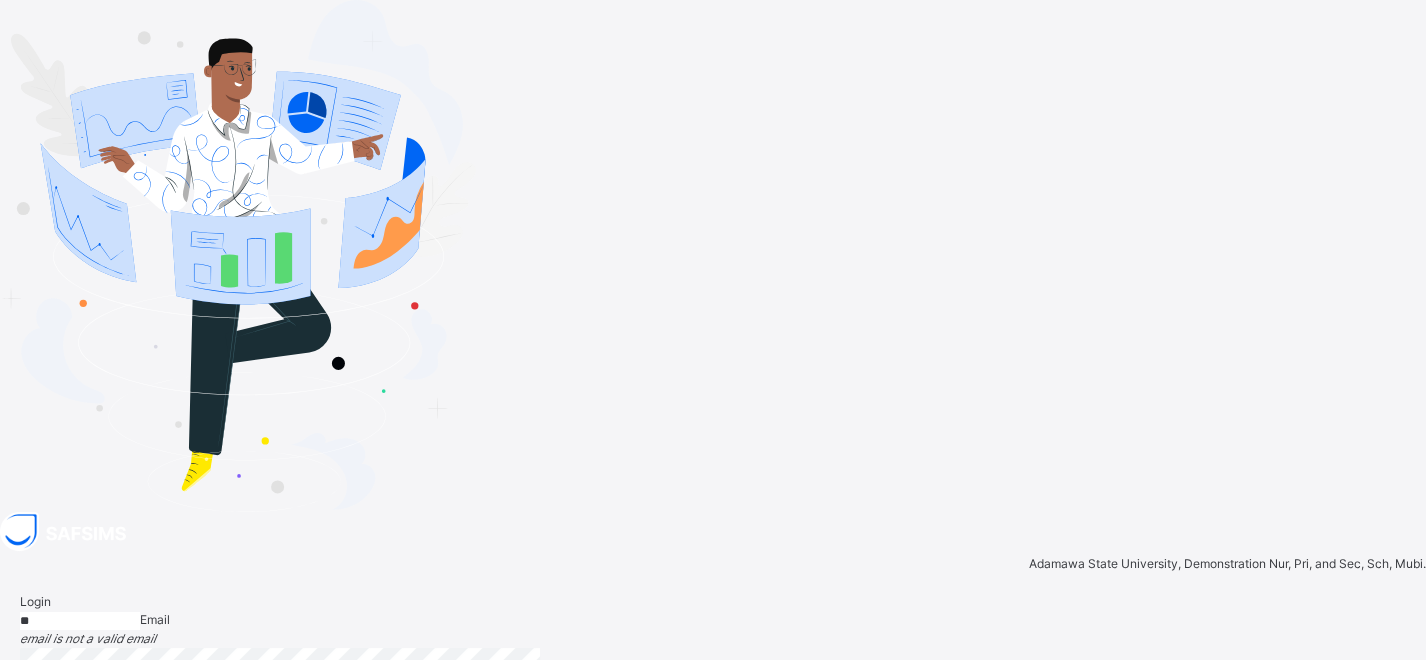 type on "**********" 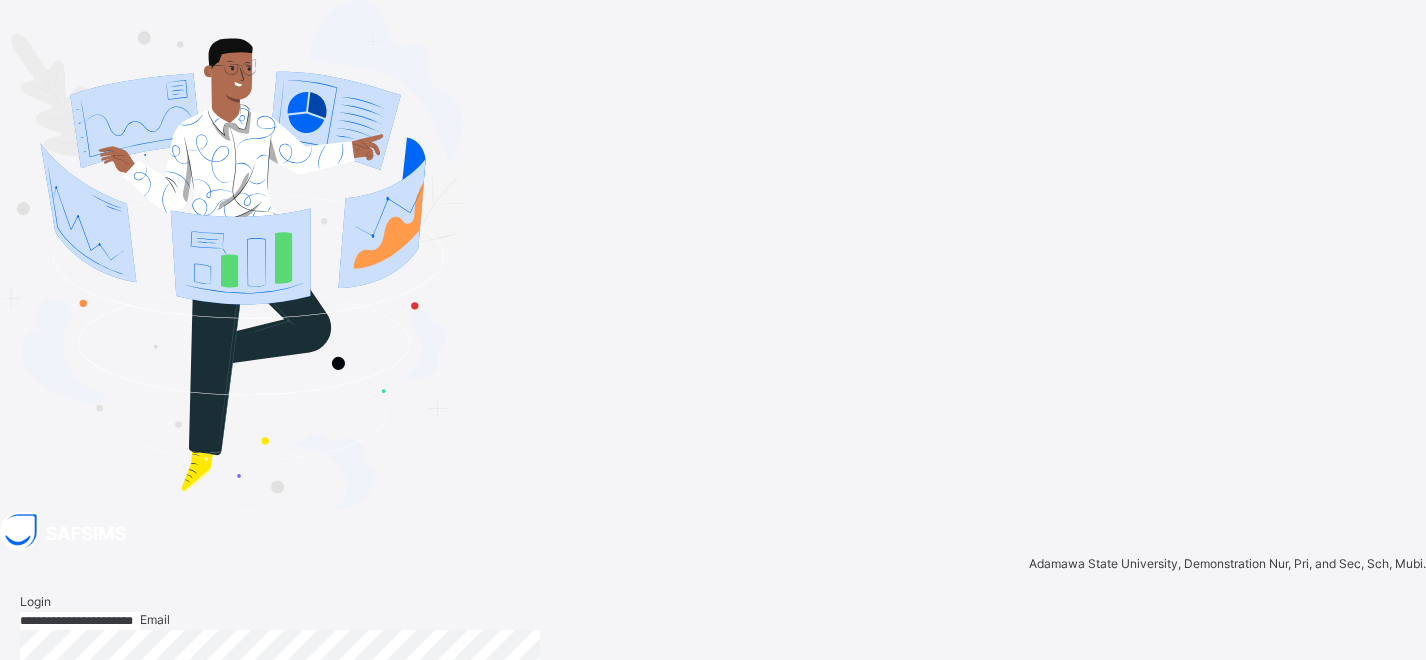 click at bounding box center (1397, 737) 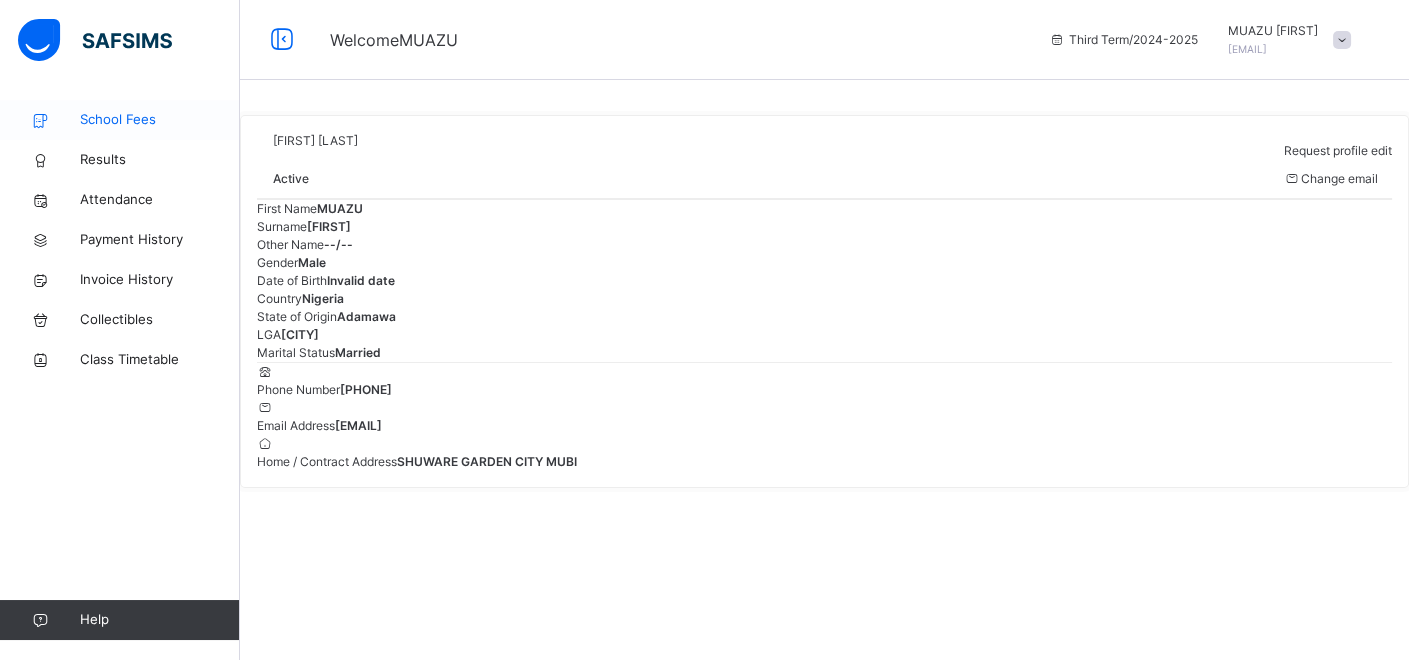 click on "School Fees" at bounding box center (160, 120) 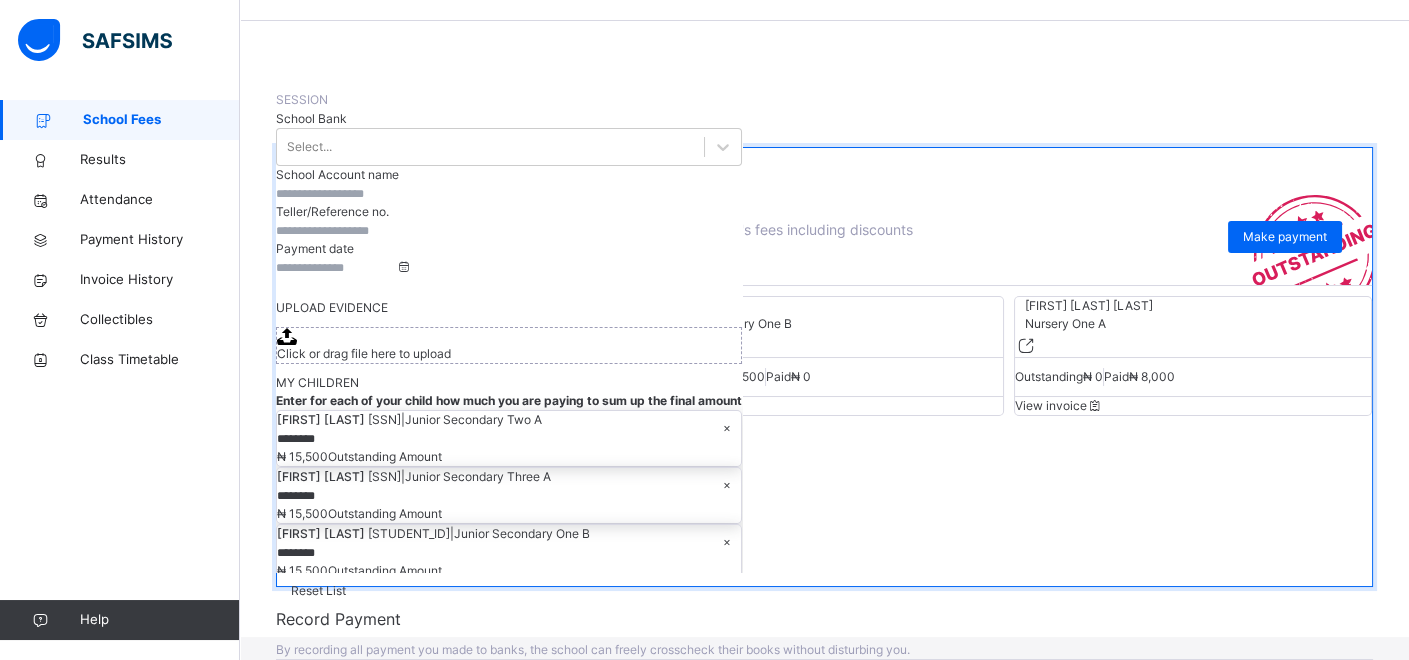 scroll, scrollTop: 0, scrollLeft: 0, axis: both 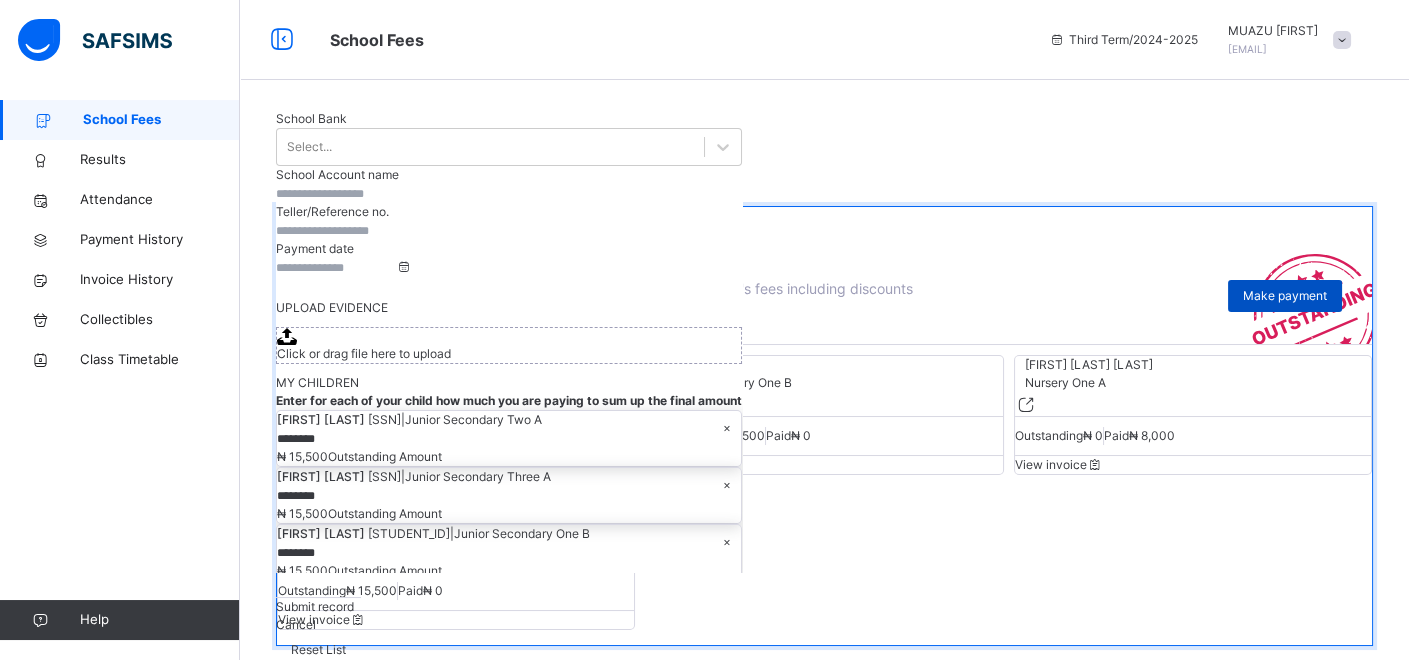 click on "Make payment" at bounding box center (1285, 296) 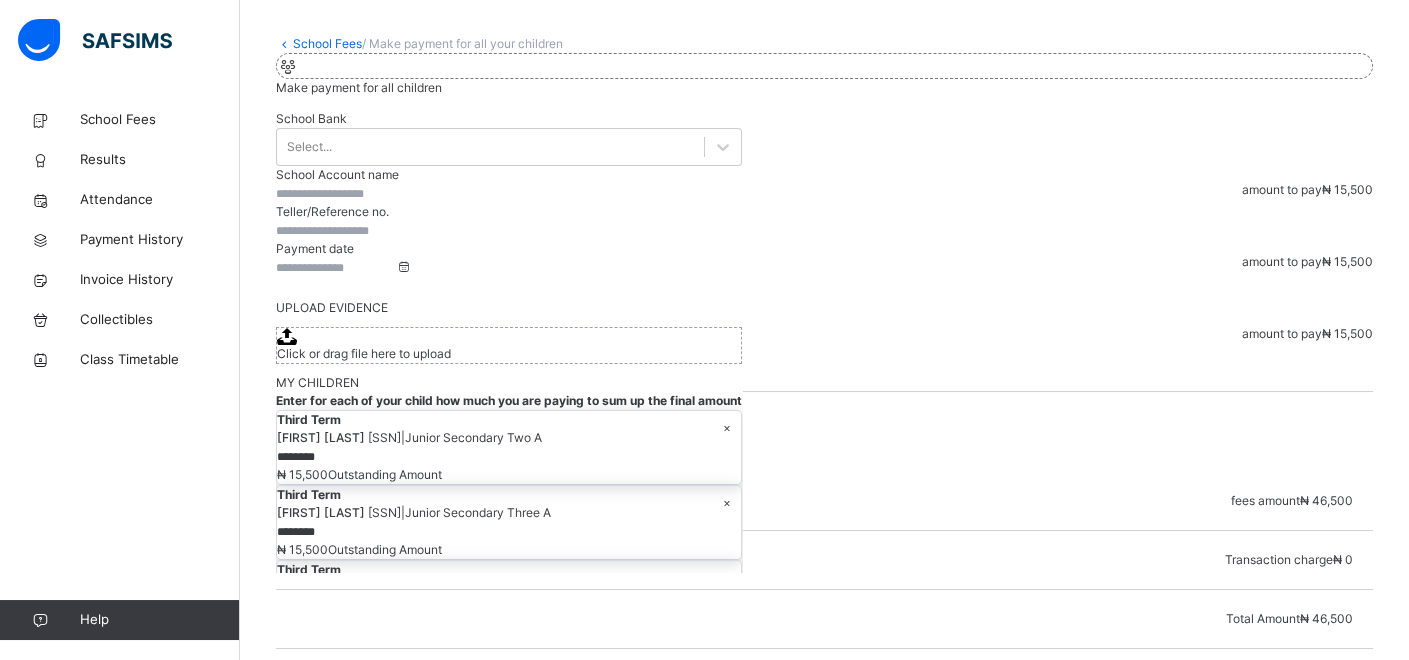 scroll, scrollTop: 308, scrollLeft: 0, axis: vertical 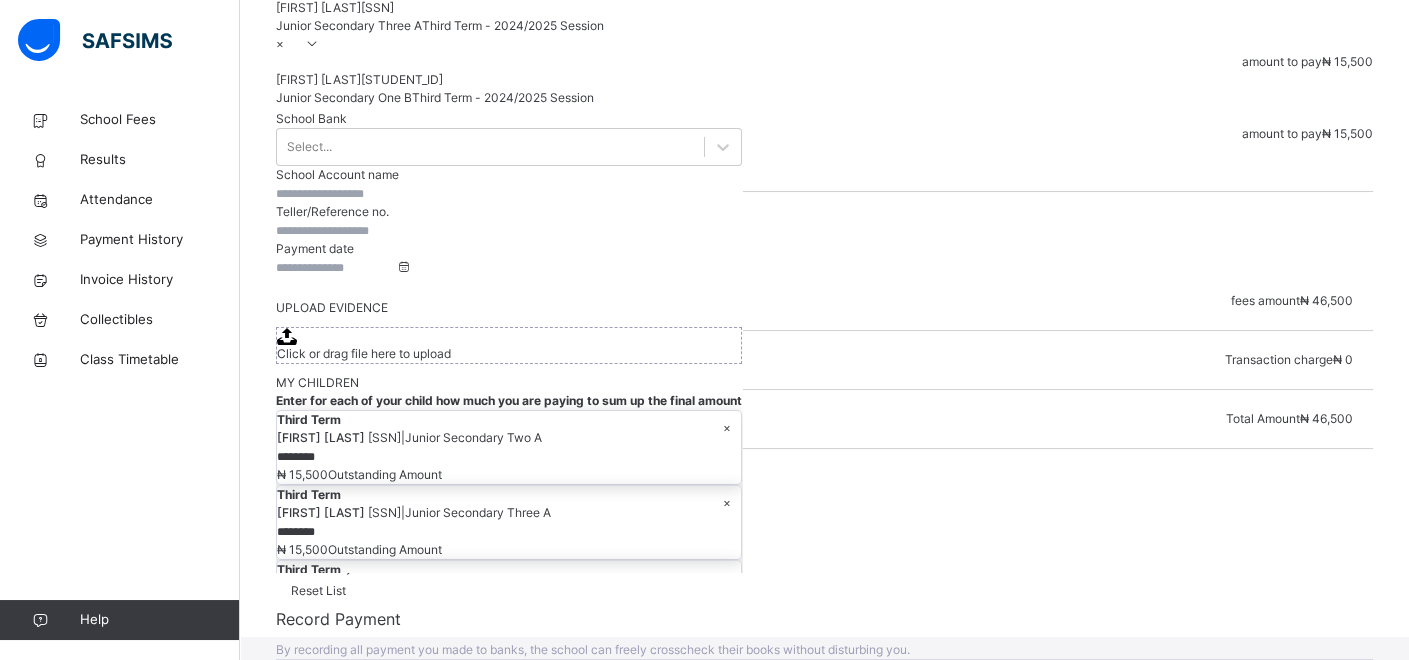 click at bounding box center (304, 513) 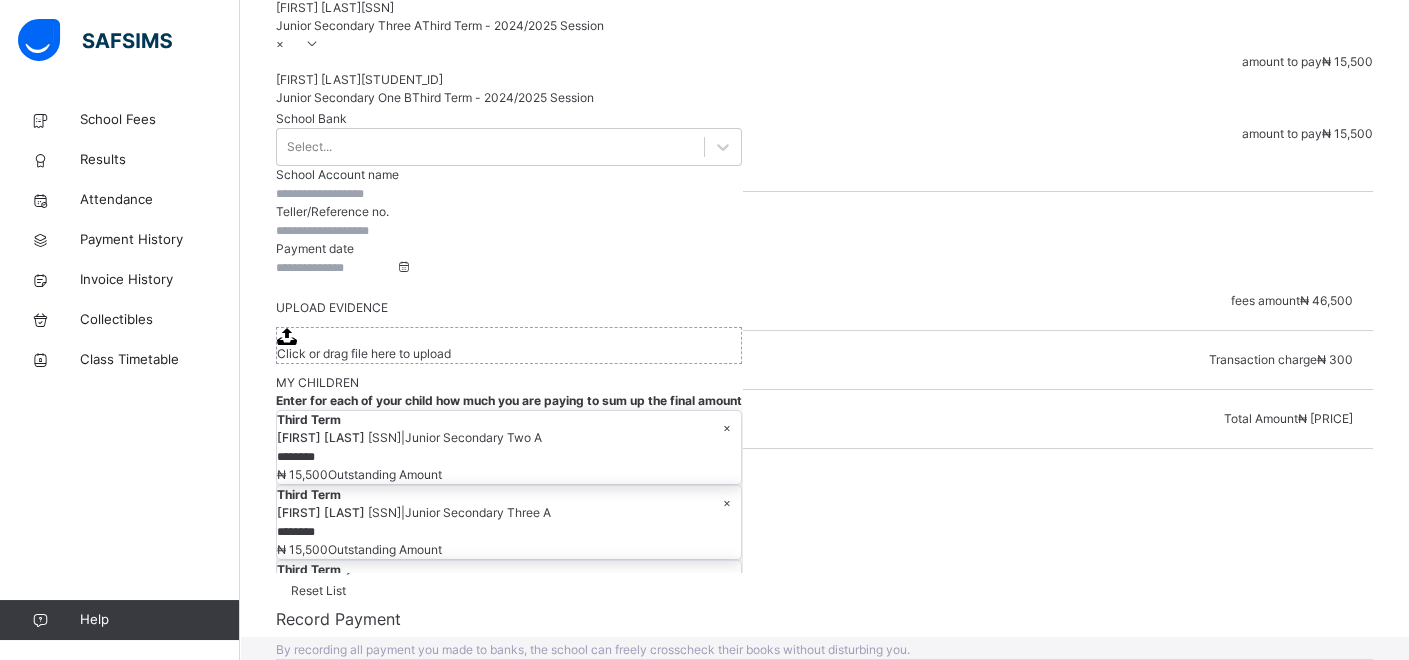 click on "Make Payment" at bounding box center [338, 567] 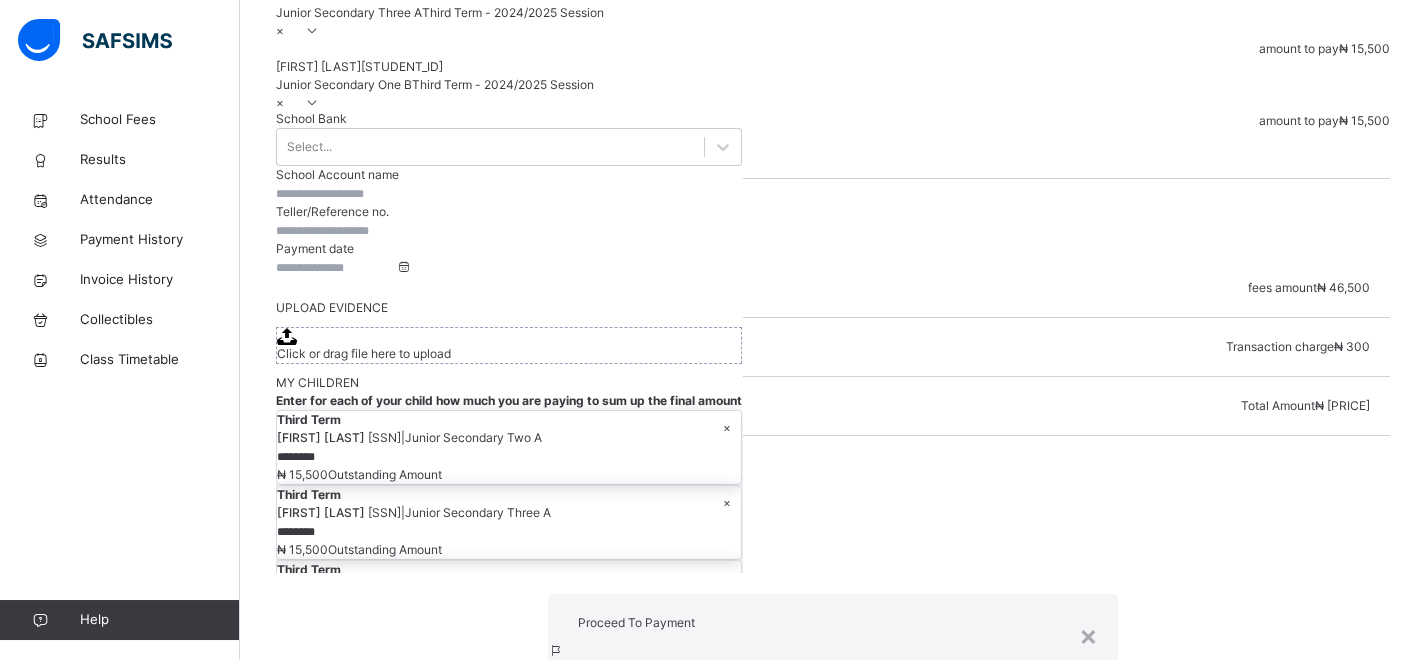 click on "Yes, Proceed" at bounding box center (833, 753) 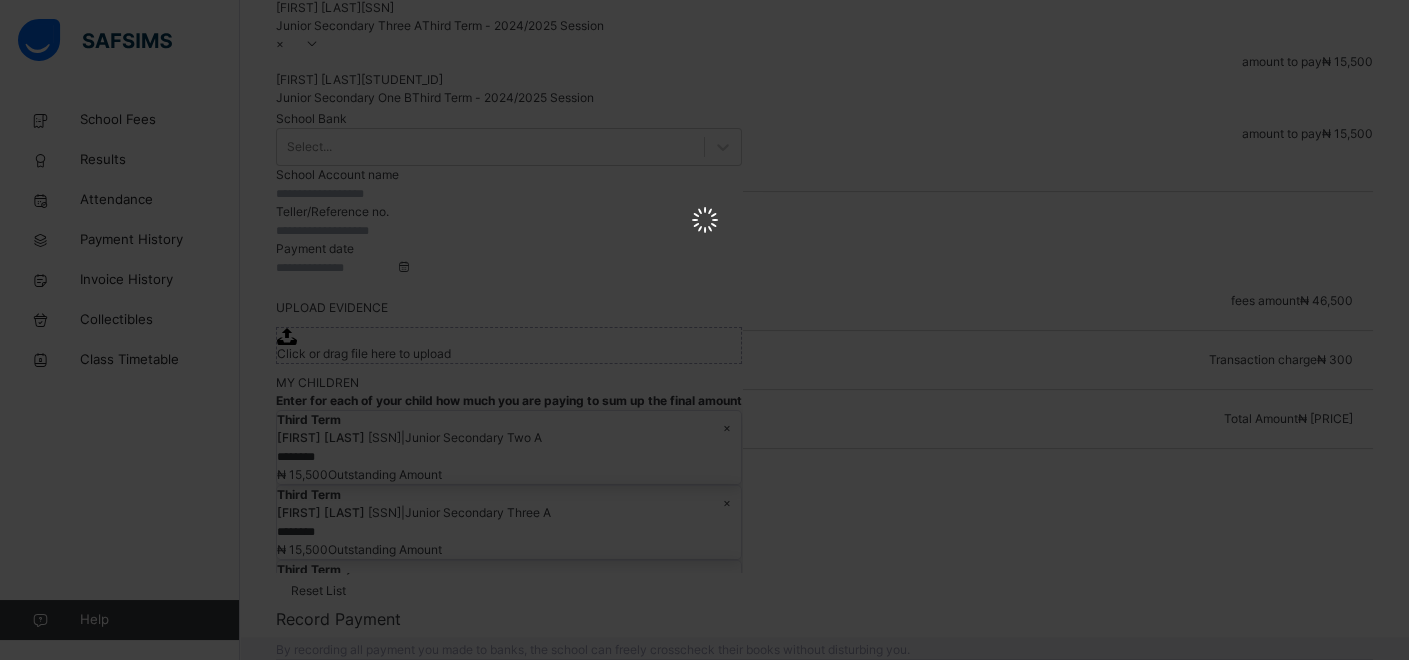 scroll, scrollTop: 0, scrollLeft: 0, axis: both 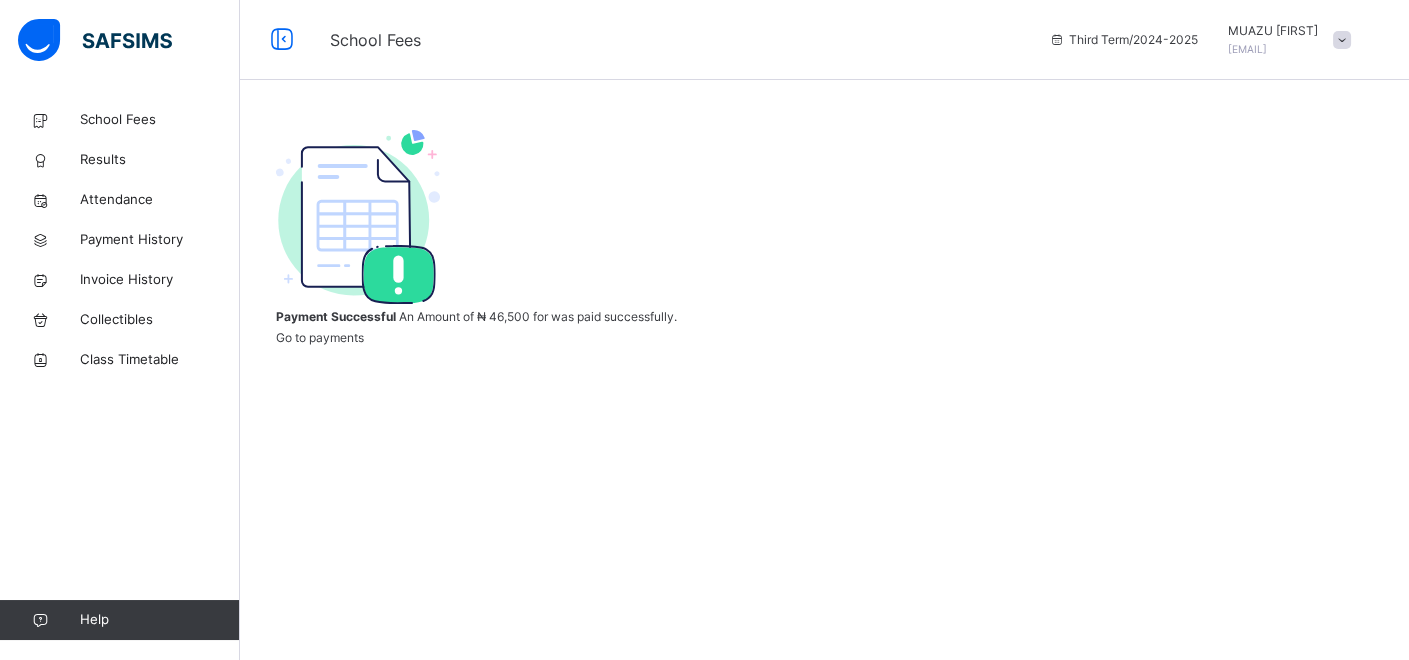 click at bounding box center (1342, 40) 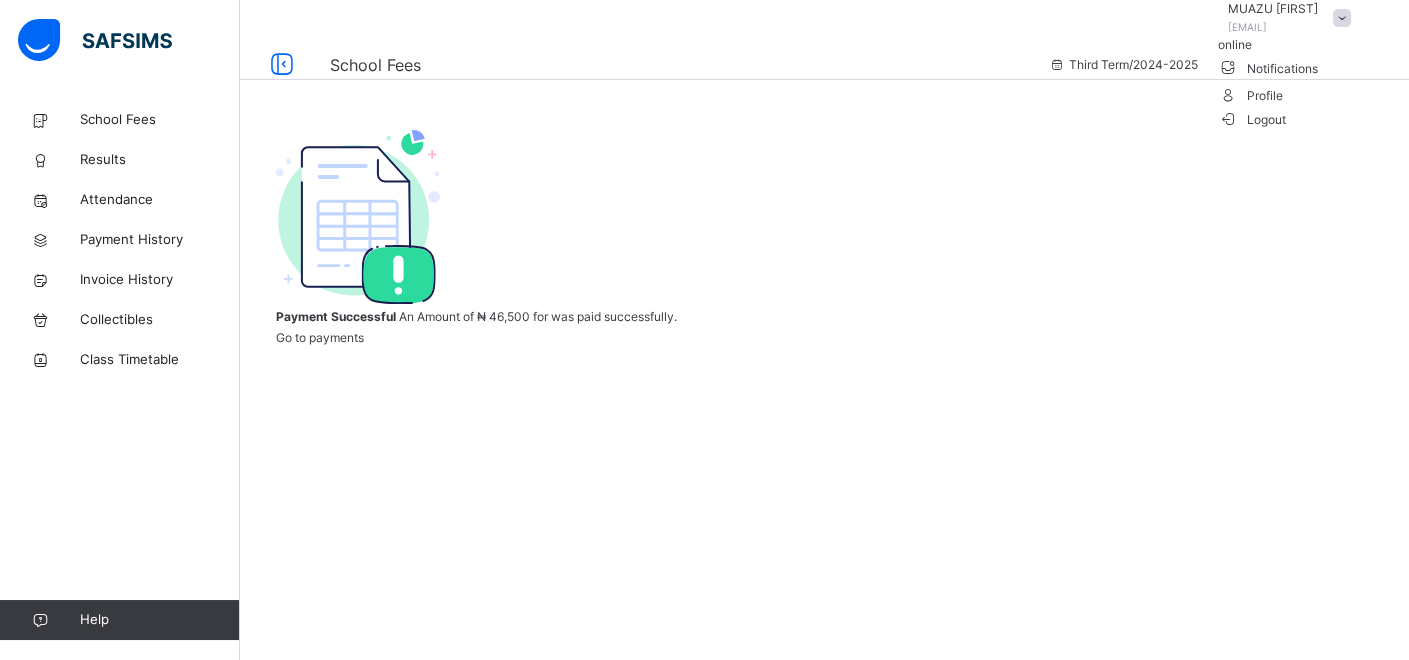 click on "Logout" at bounding box center (1252, 119) 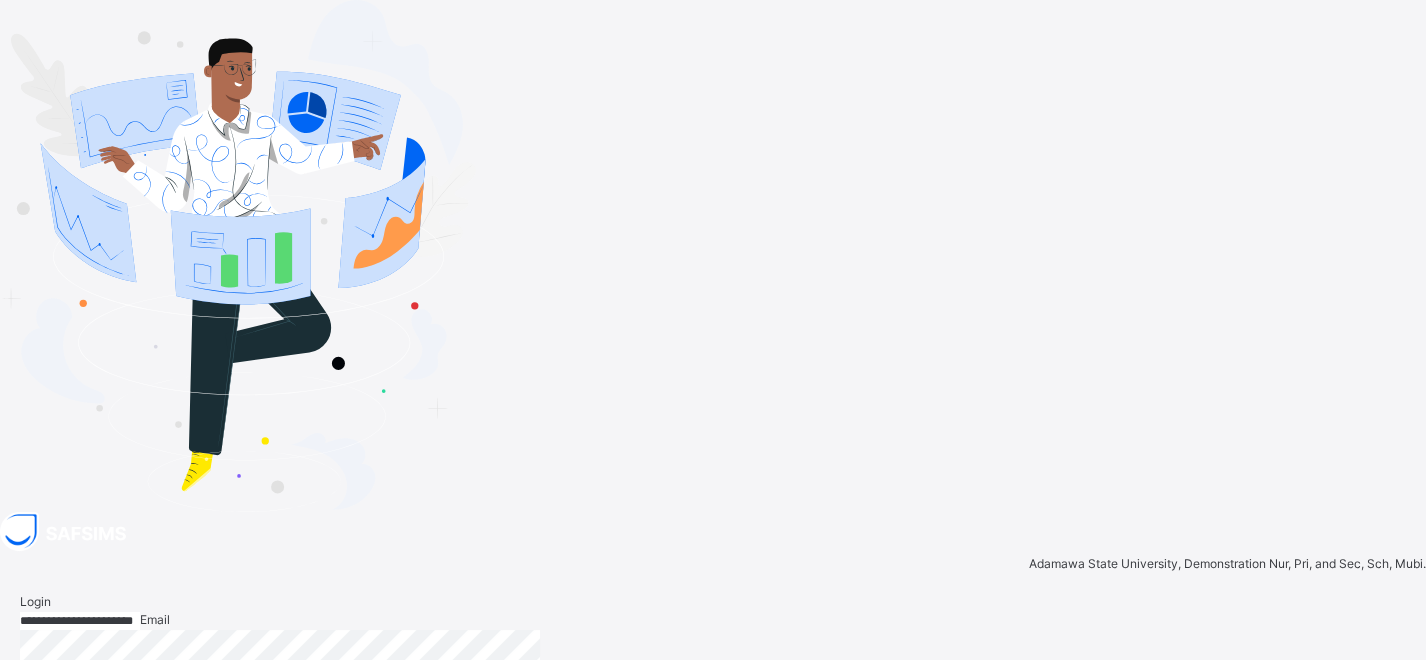 drag, startPoint x: 982, startPoint y: 273, endPoint x: 774, endPoint y: 264, distance: 208.19463 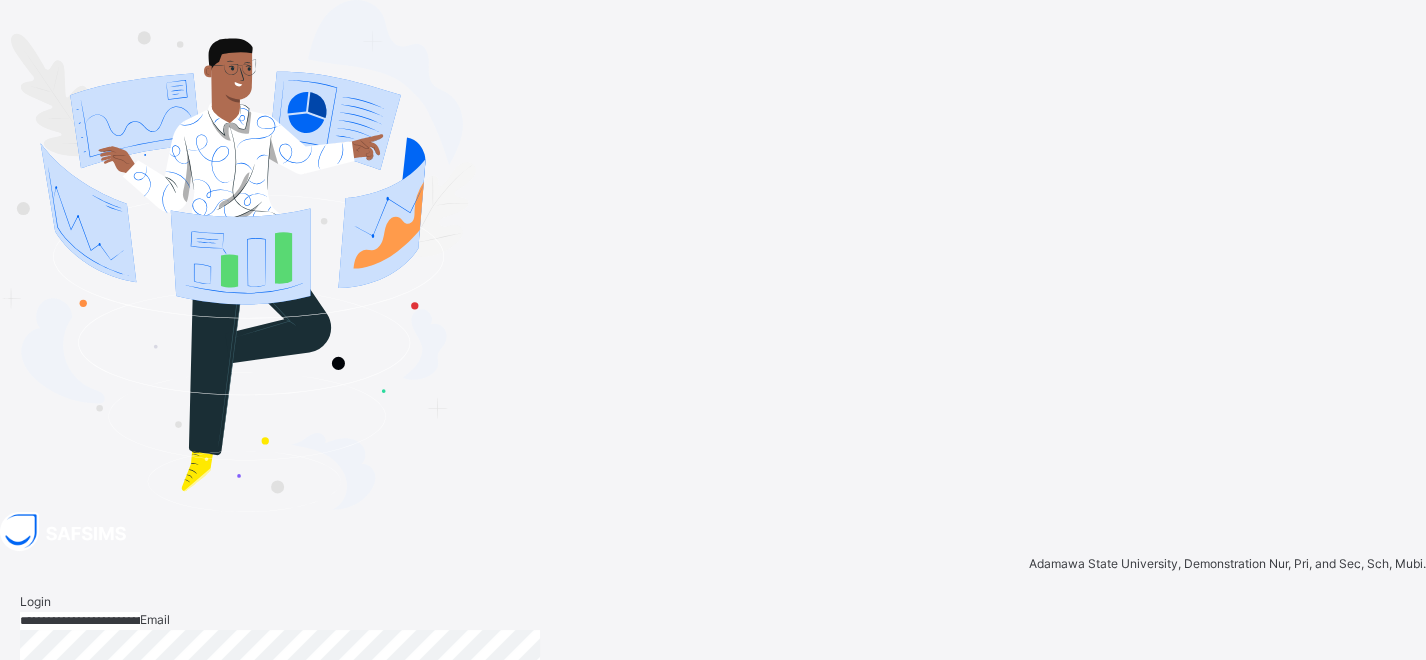 click on "Login" at bounding box center (1382, 788) 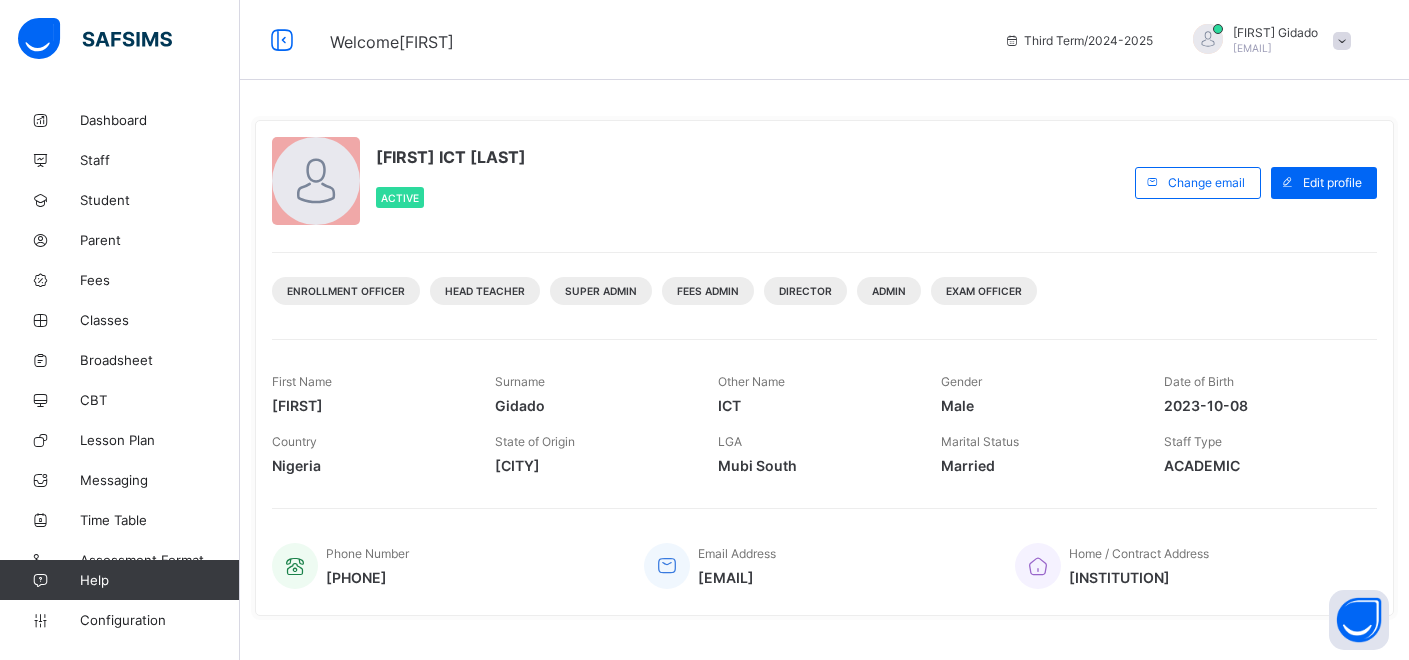 scroll, scrollTop: 111, scrollLeft: 0, axis: vertical 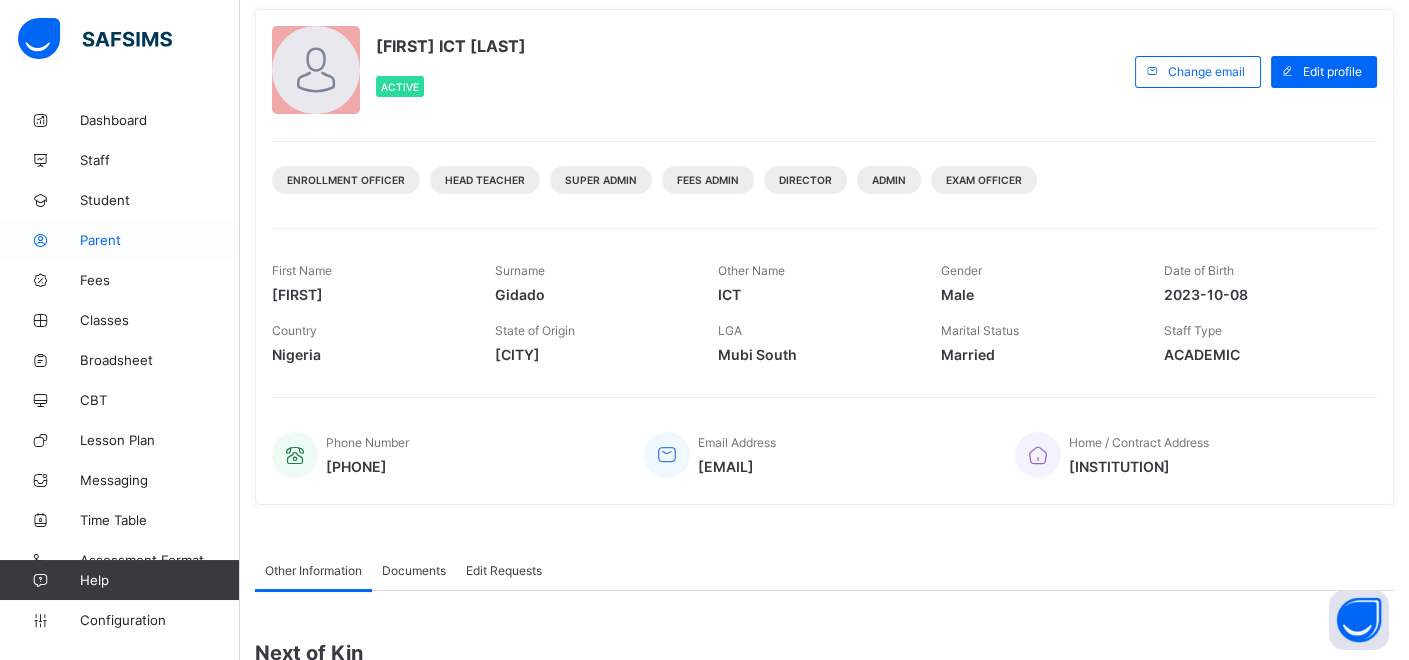click on "Parent" at bounding box center [160, 240] 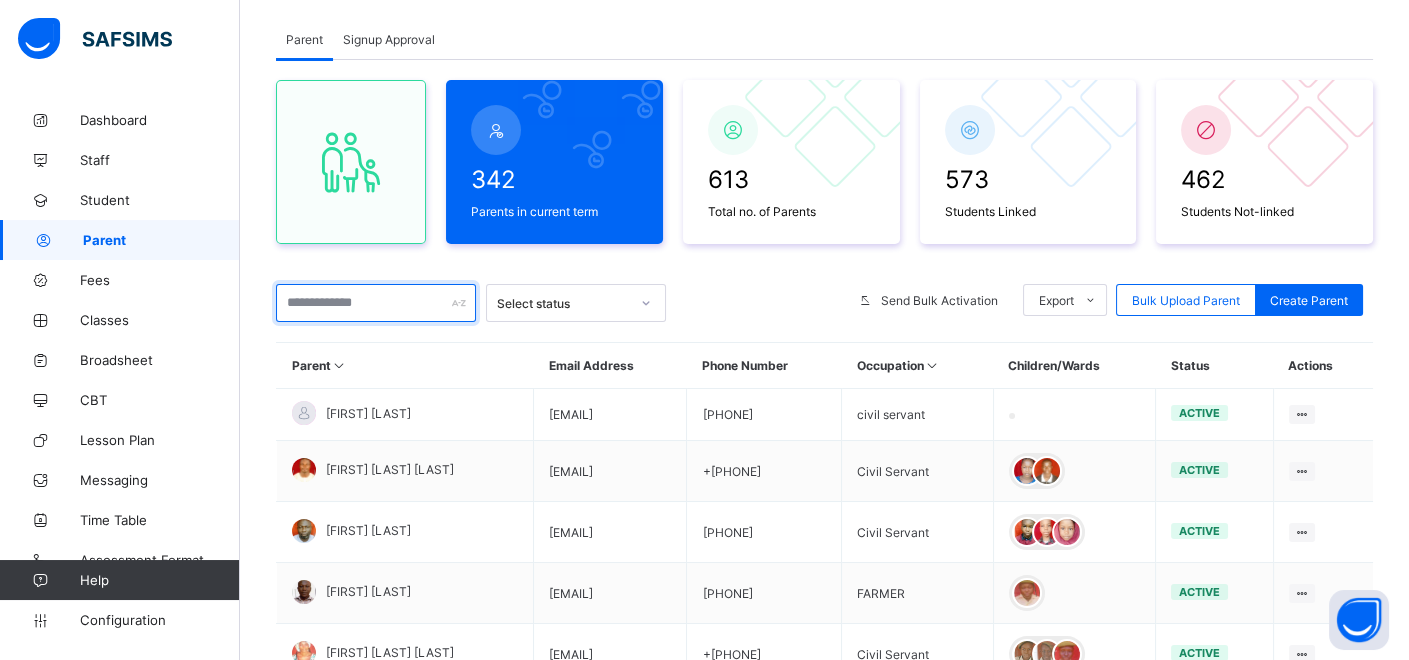 click at bounding box center [376, 303] 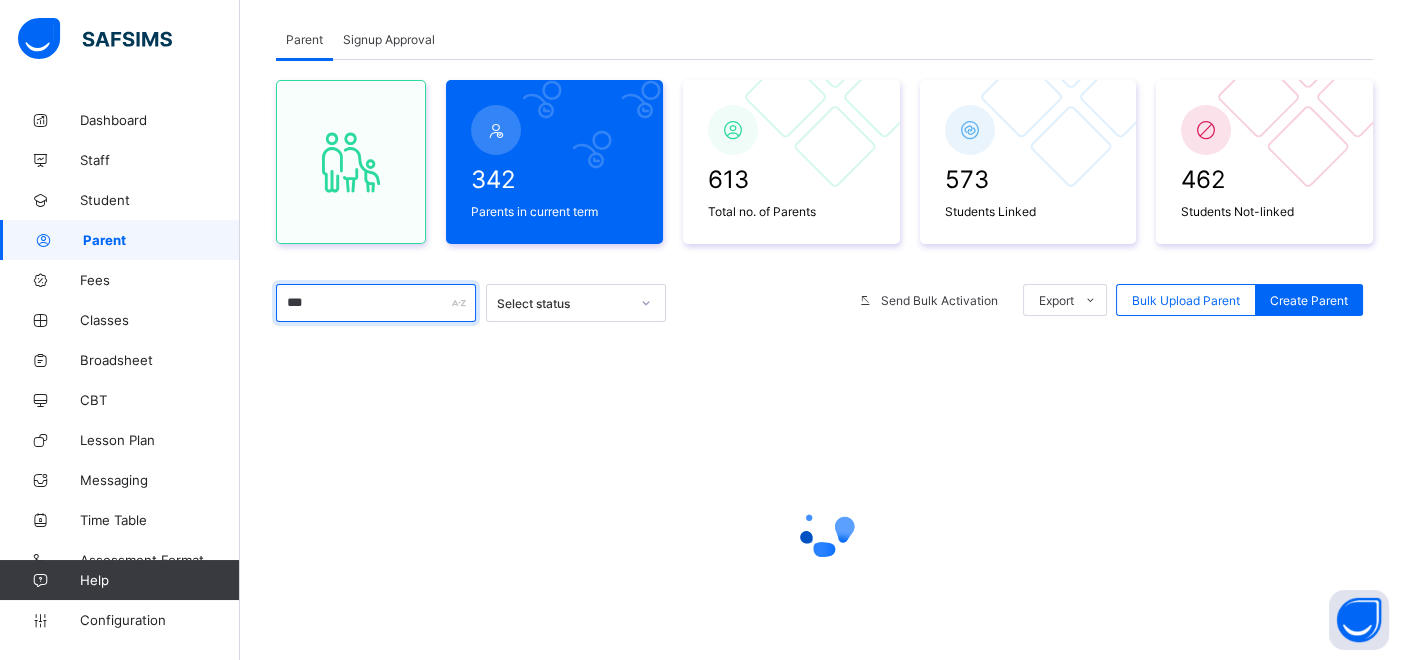 type on "****" 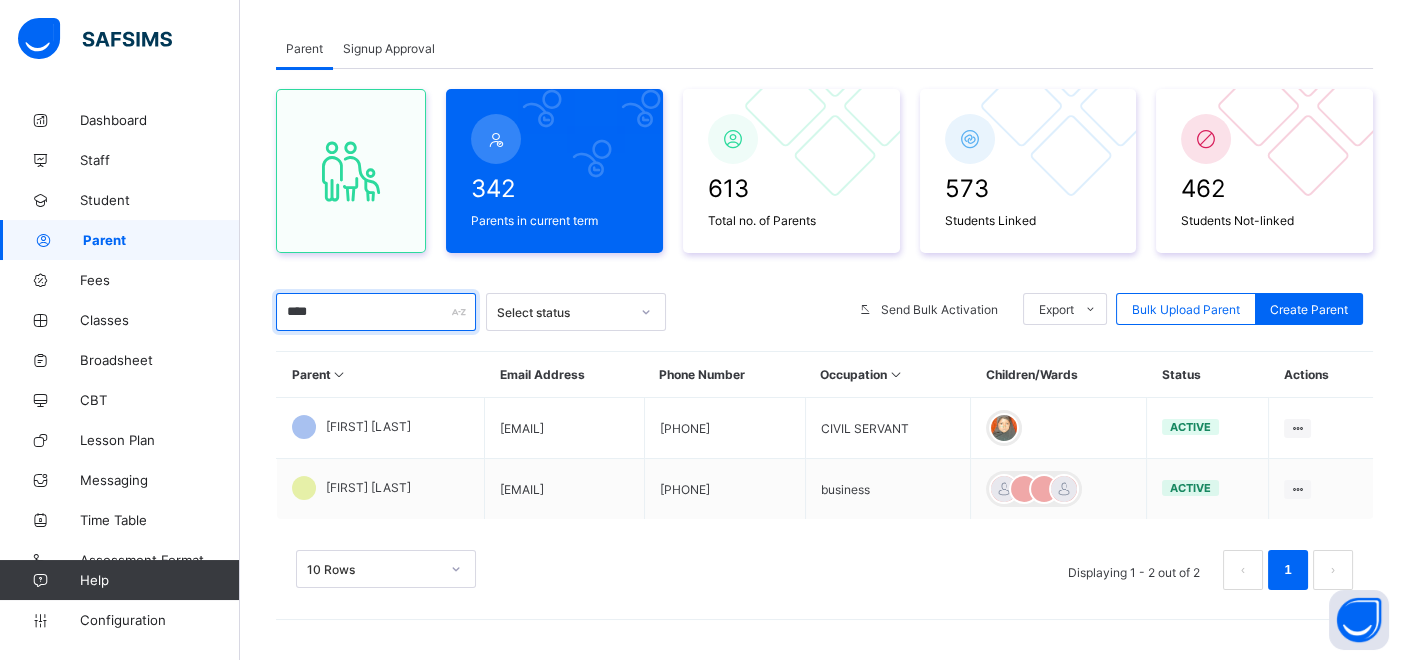 scroll, scrollTop: 100, scrollLeft: 0, axis: vertical 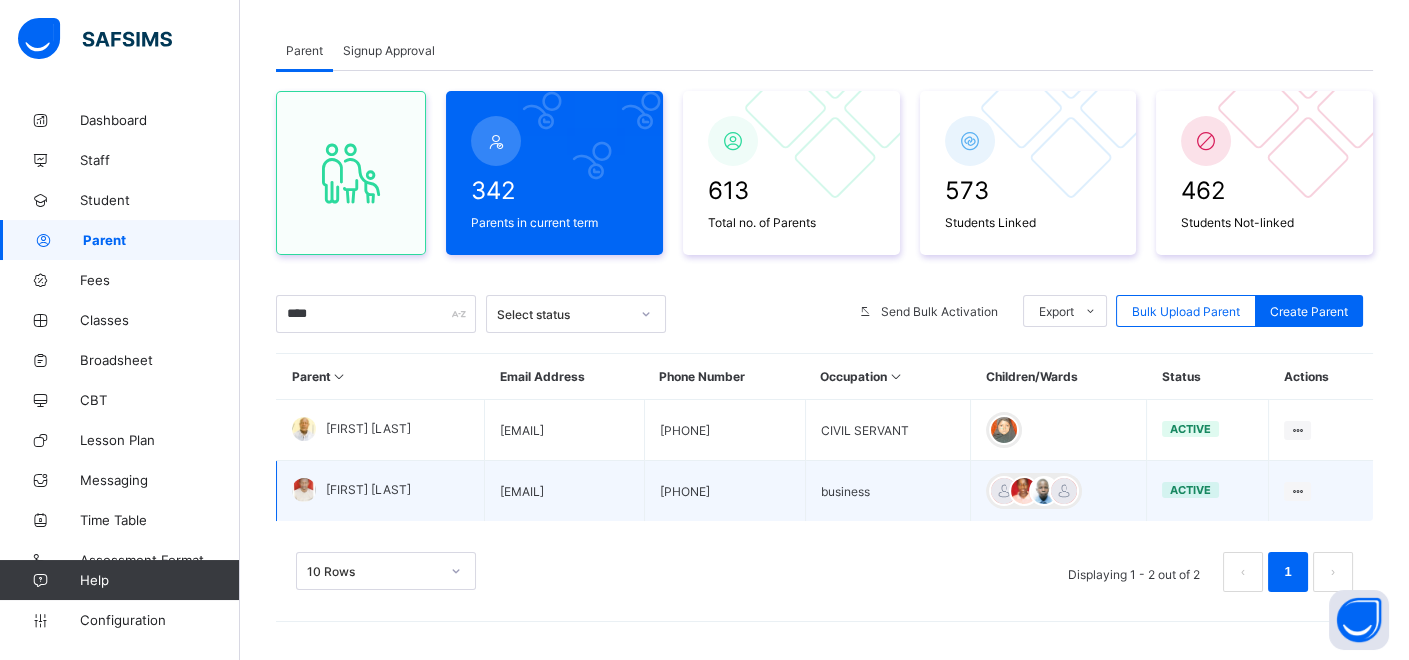 click on "[FIRST]  [LAST]" at bounding box center (368, 489) 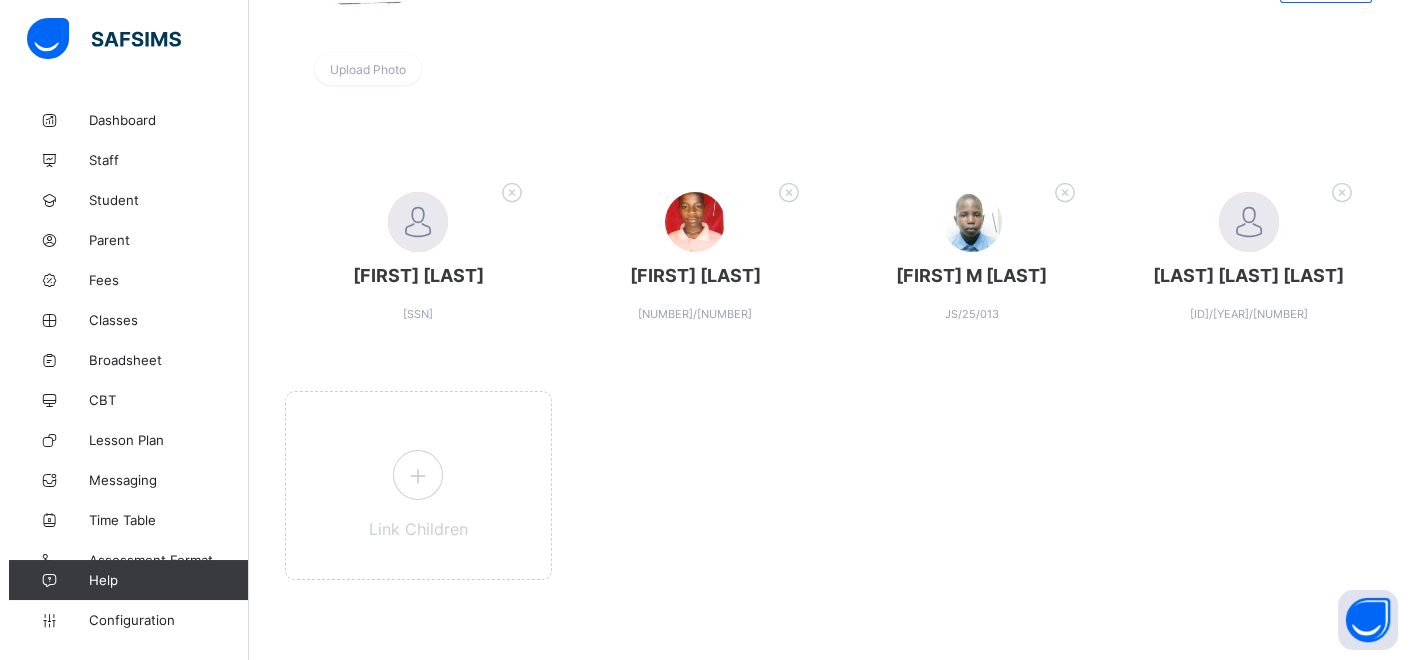 scroll, scrollTop: 333, scrollLeft: 0, axis: vertical 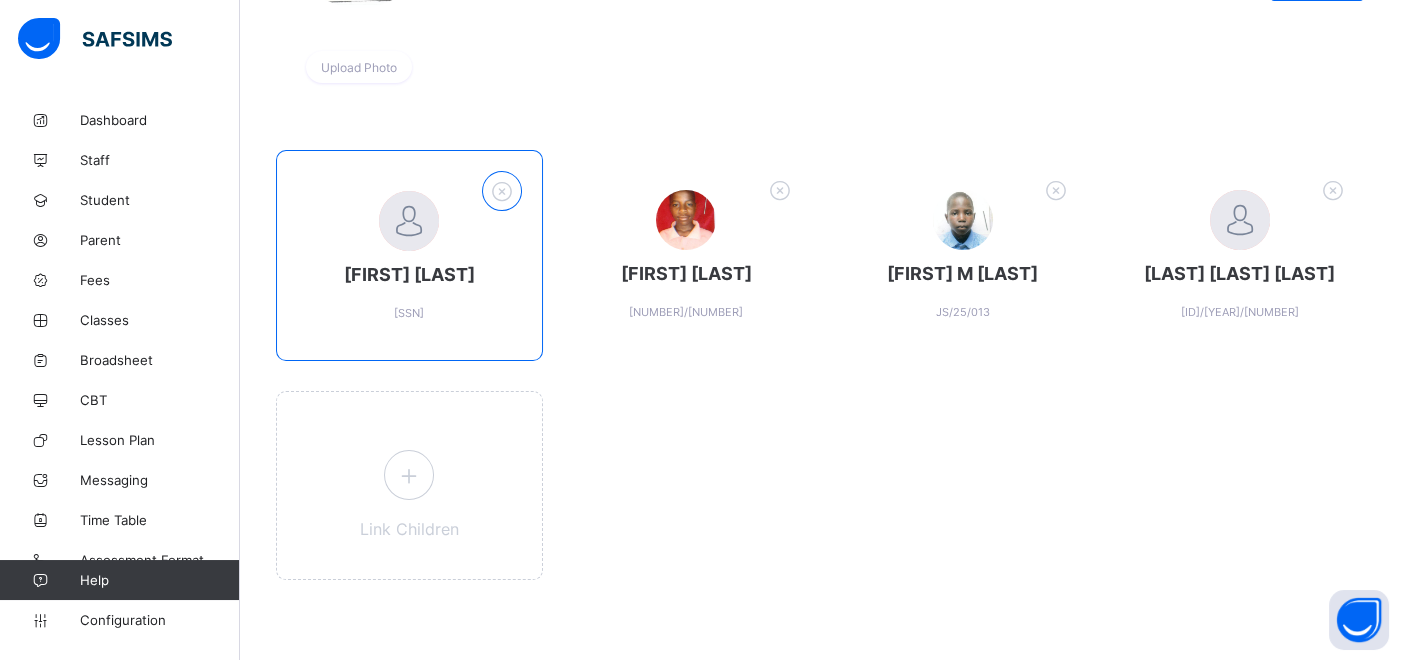 click at bounding box center [501, 191] 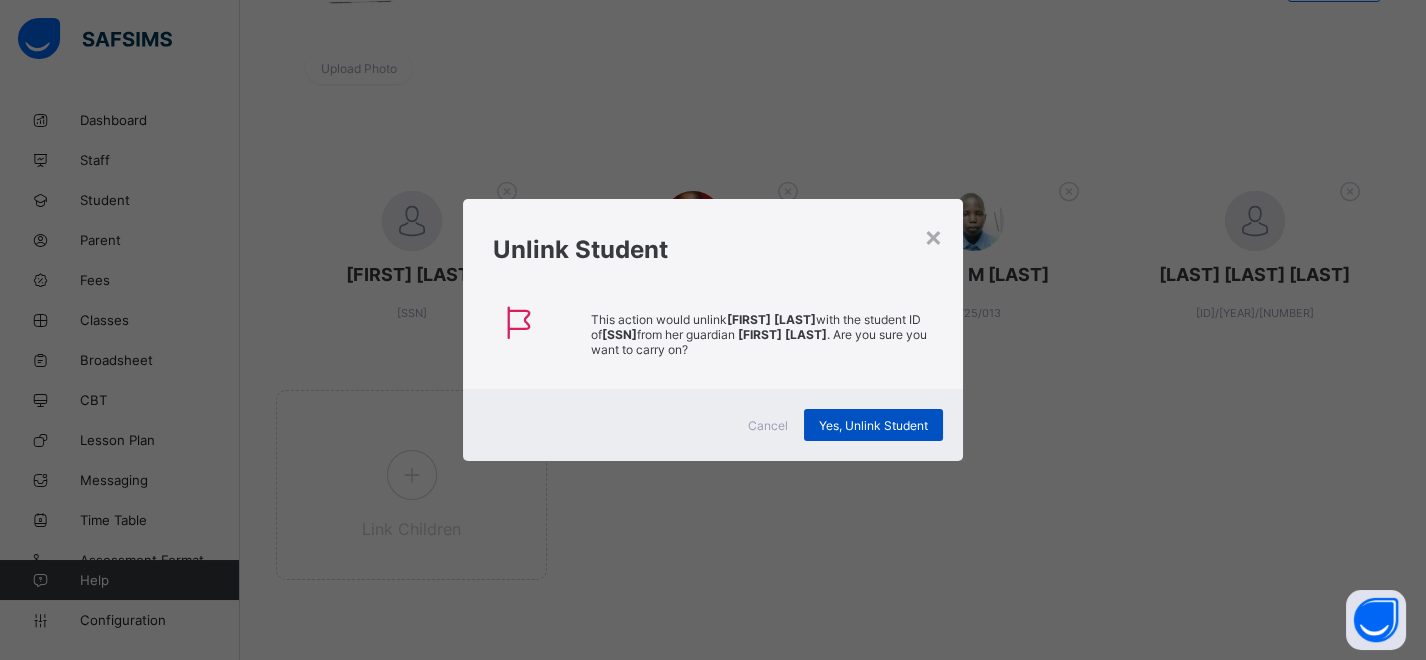 click on "Yes, Unlink Student" at bounding box center [873, 425] 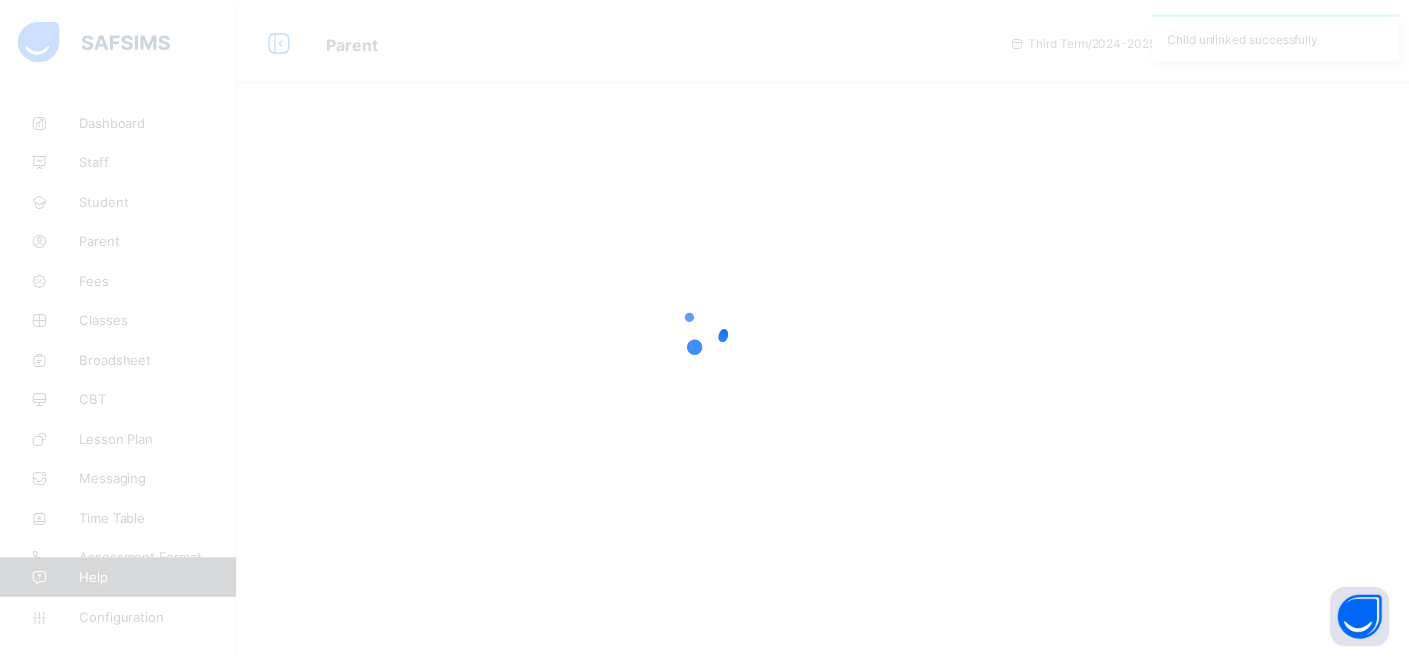 scroll, scrollTop: 0, scrollLeft: 0, axis: both 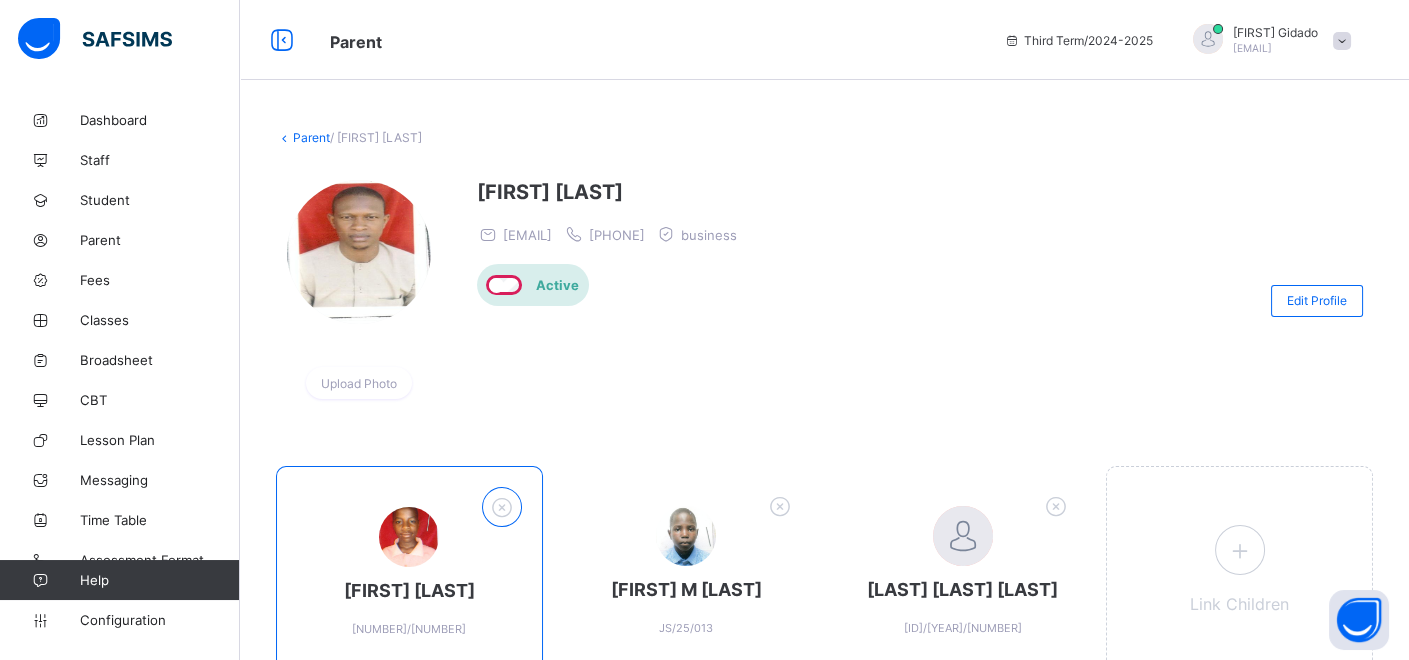 click at bounding box center [501, 507] 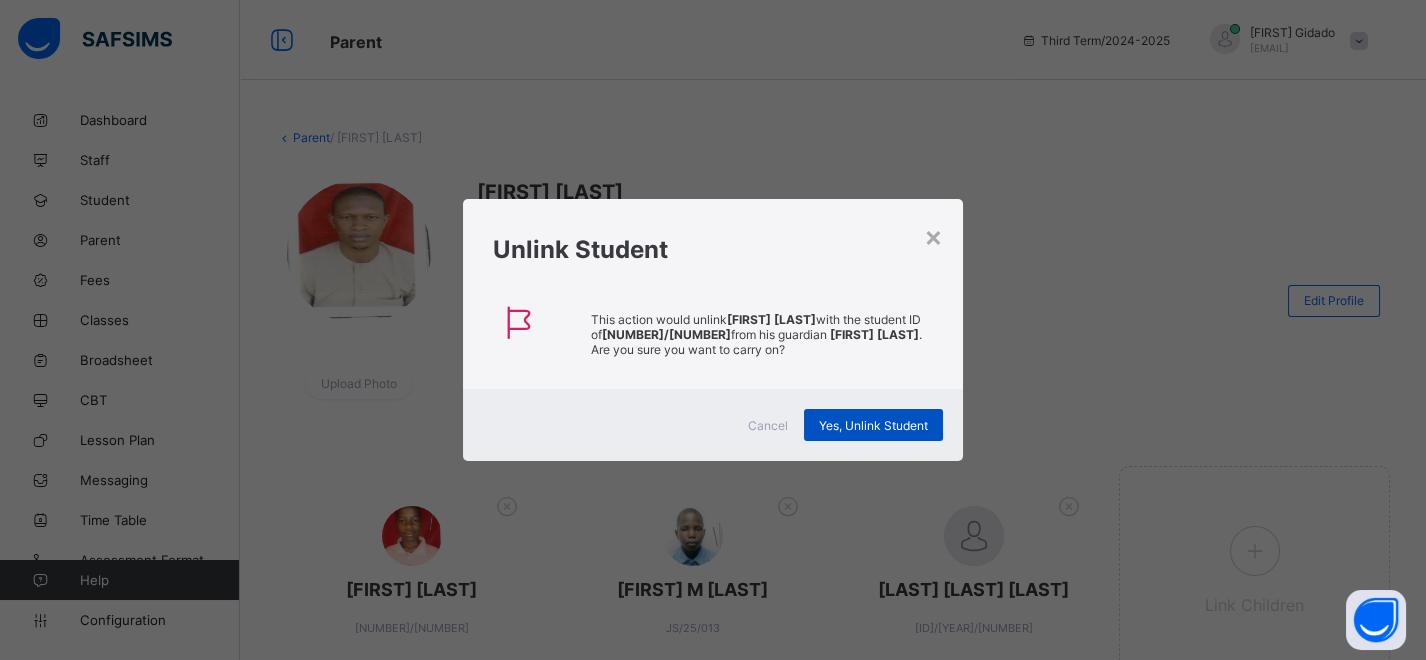 click on "Yes, Unlink Student" at bounding box center [873, 425] 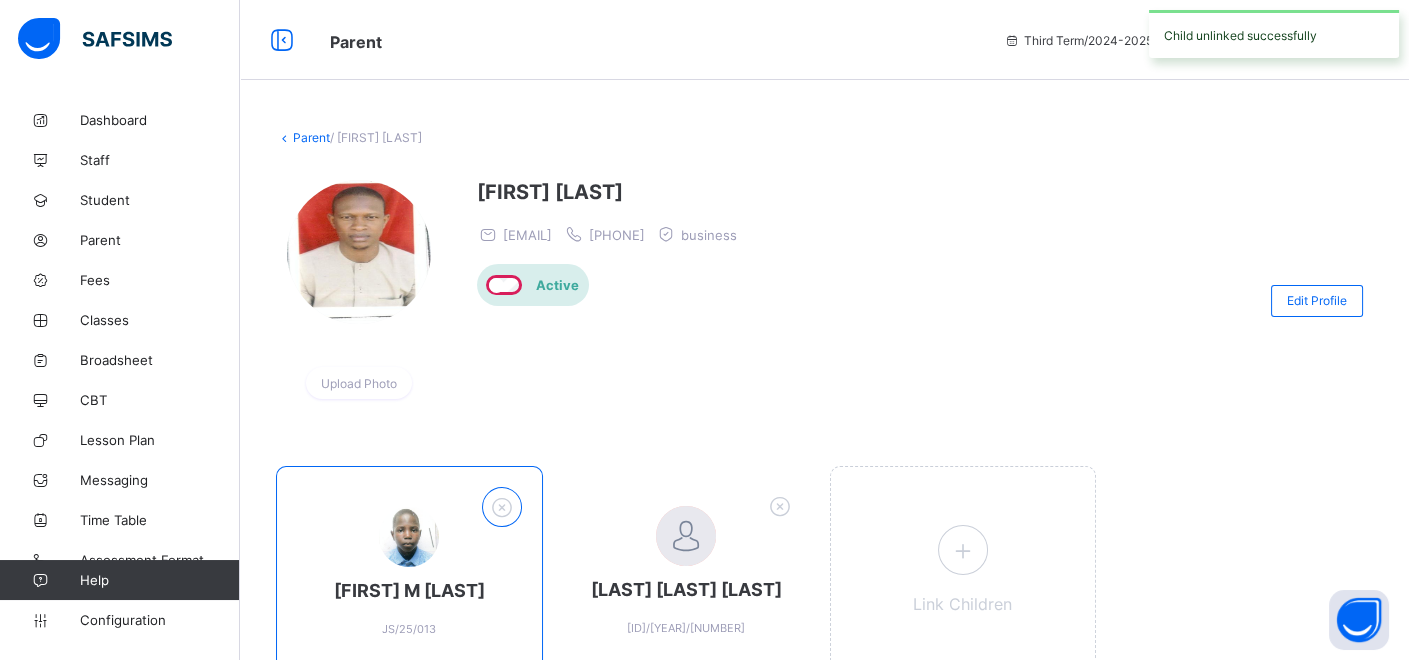 click at bounding box center [501, 507] 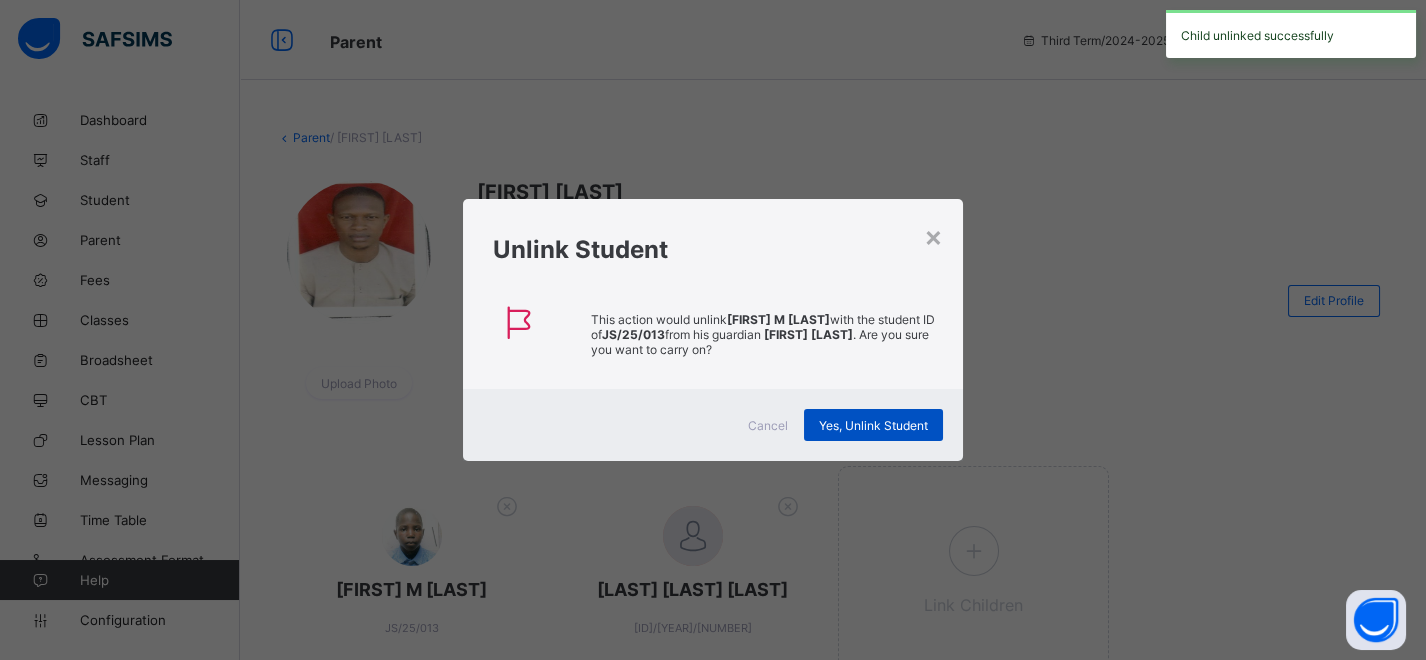 click on "Yes, Unlink Student" at bounding box center (873, 425) 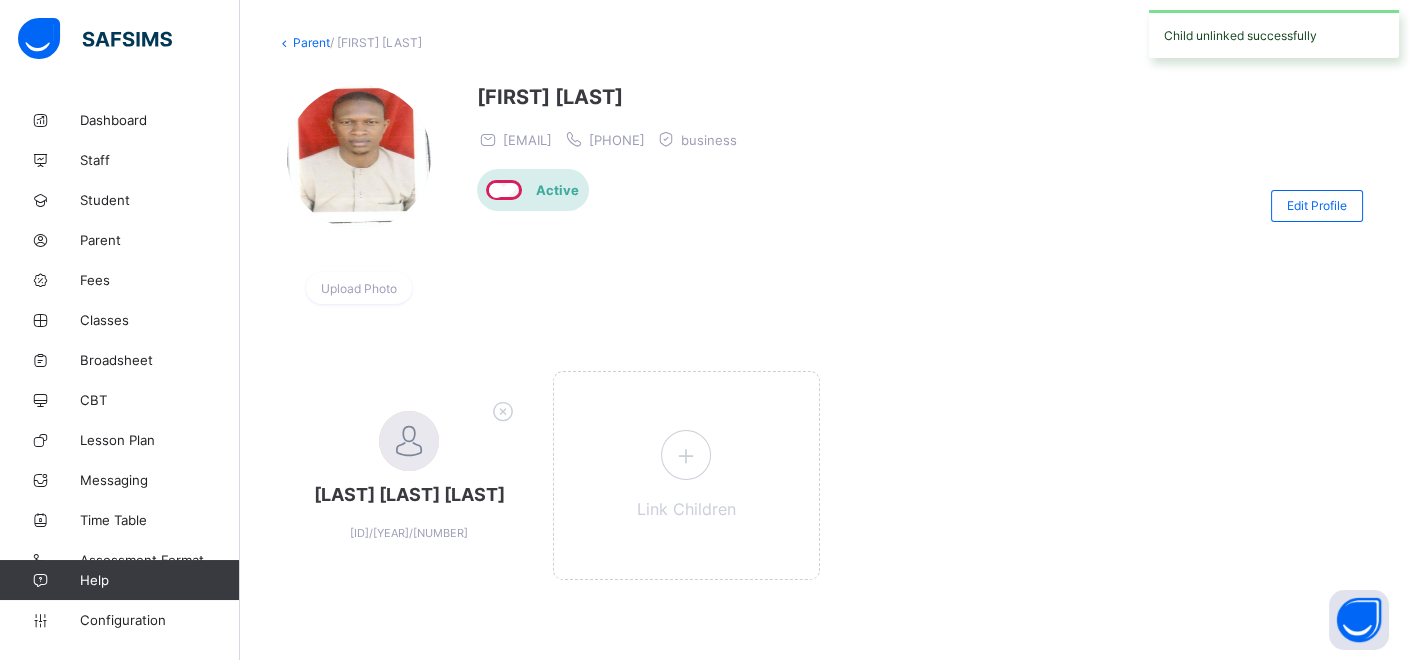 scroll, scrollTop: 117, scrollLeft: 0, axis: vertical 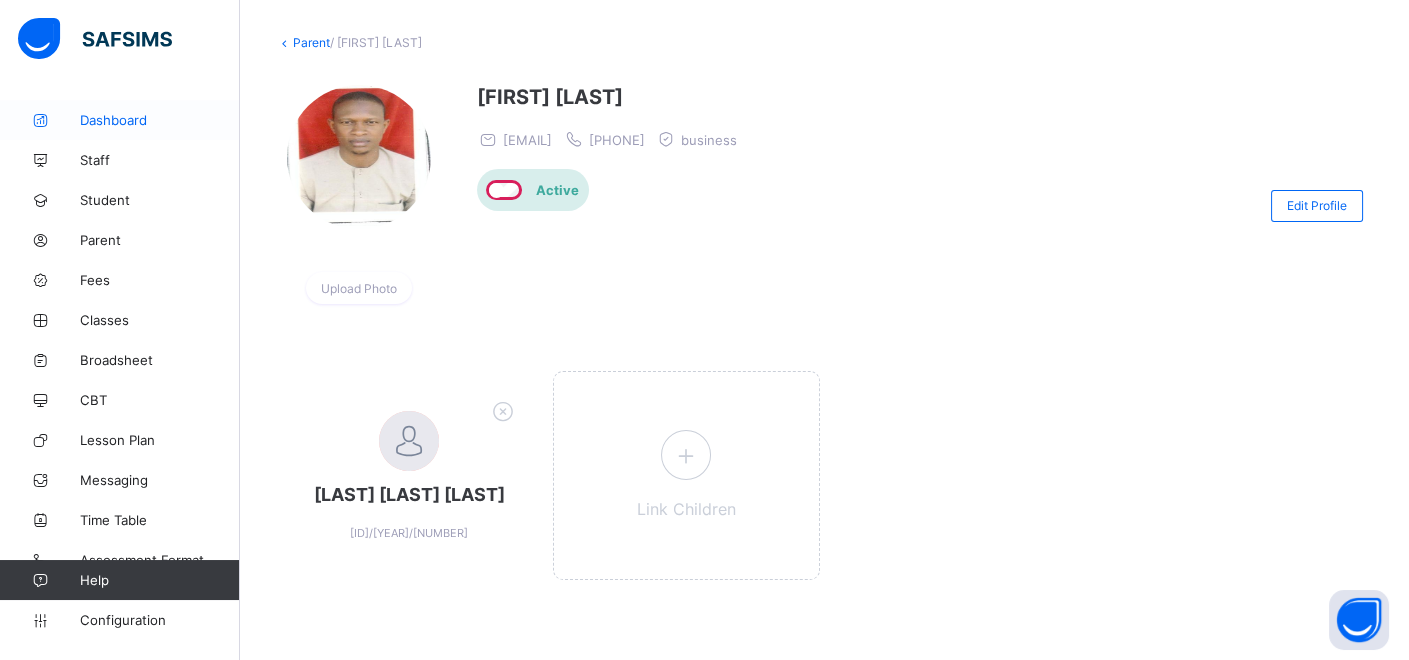 click on "Dashboard" at bounding box center [160, 120] 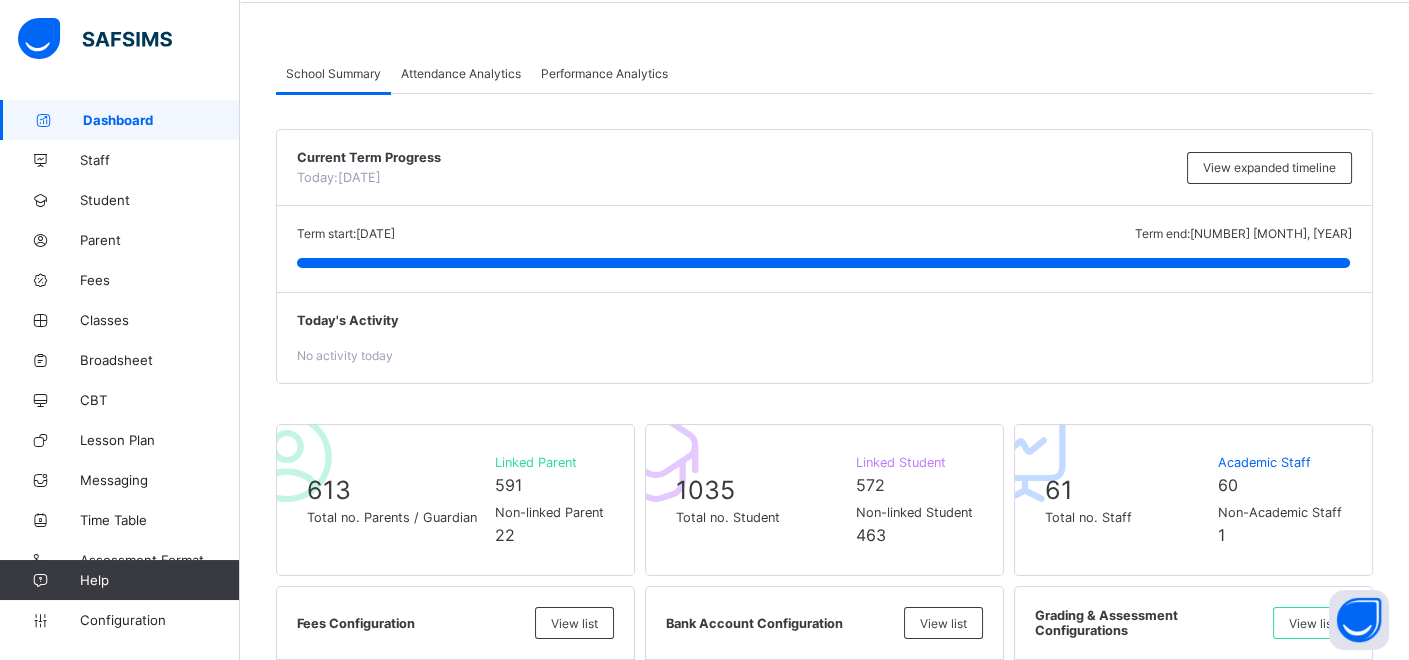 scroll, scrollTop: 111, scrollLeft: 0, axis: vertical 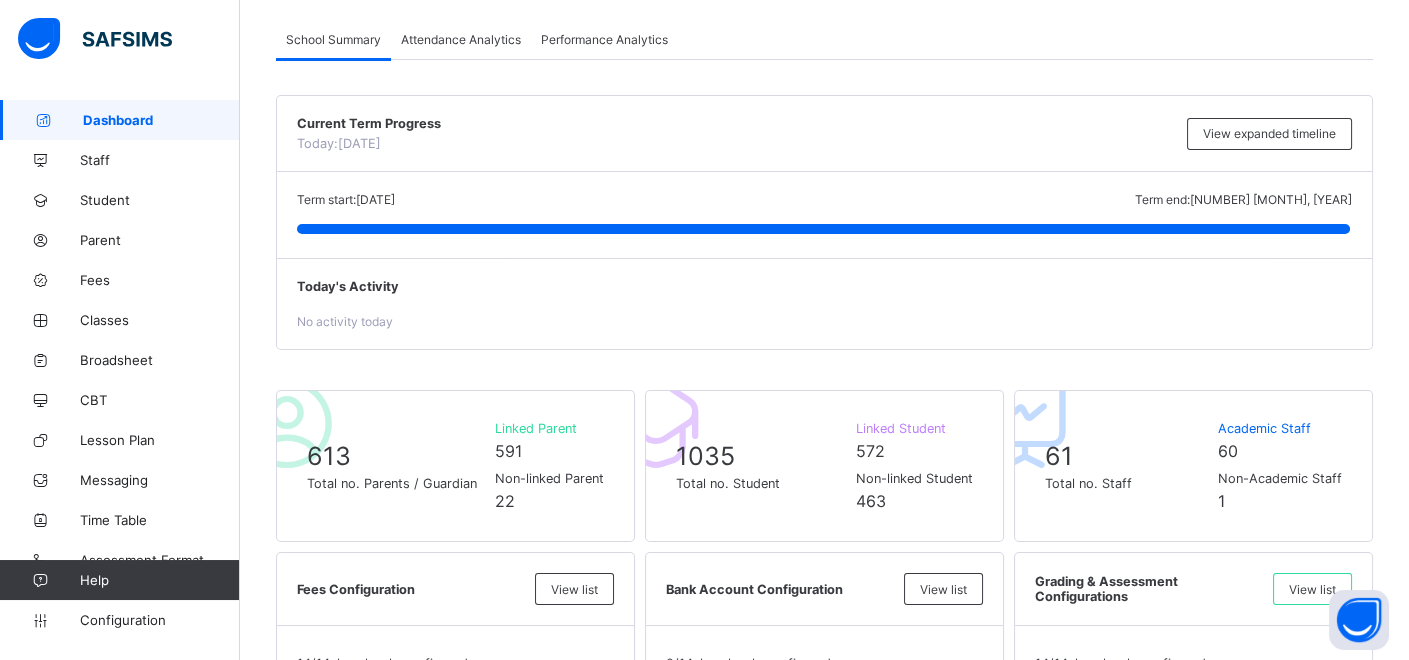 click on "Term start:  19th March, 2025     Term end:  19th May, 2025   Today: 10 February, 2023" at bounding box center [824, 215] 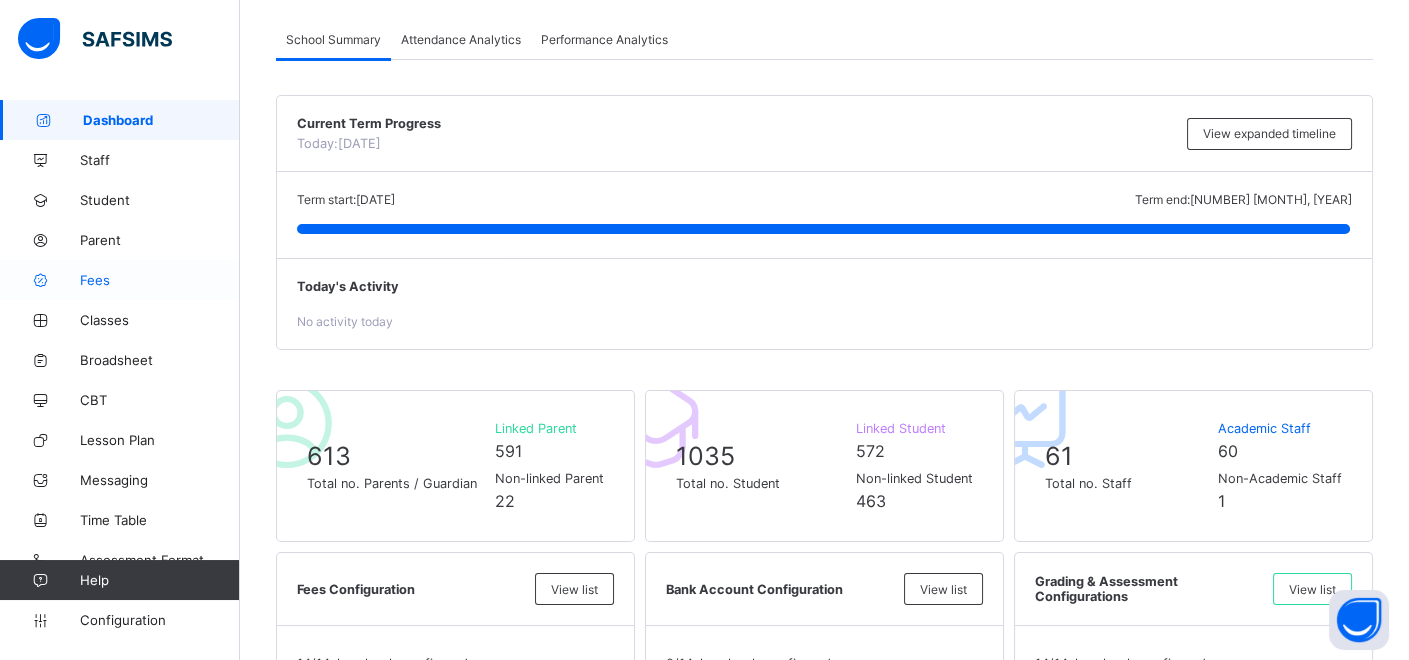 drag, startPoint x: 162, startPoint y: 434, endPoint x: 99, endPoint y: 281, distance: 165.46298 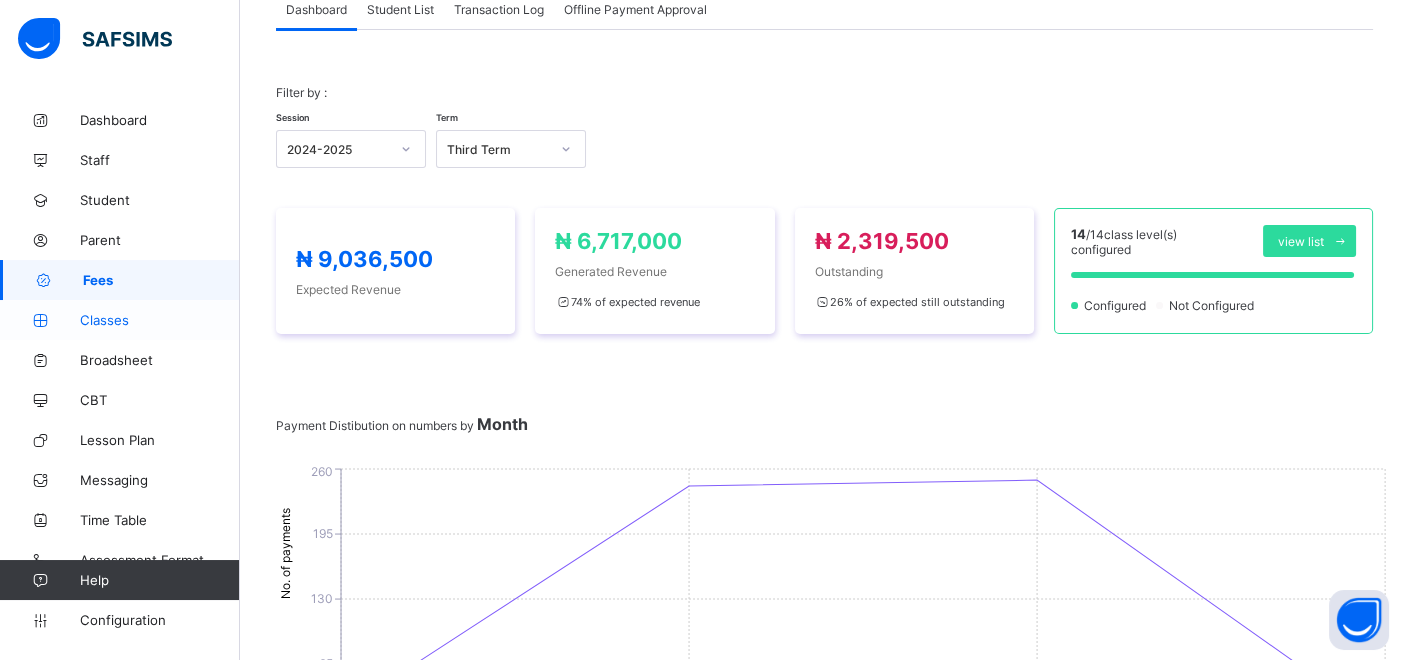 scroll, scrollTop: 0, scrollLeft: 0, axis: both 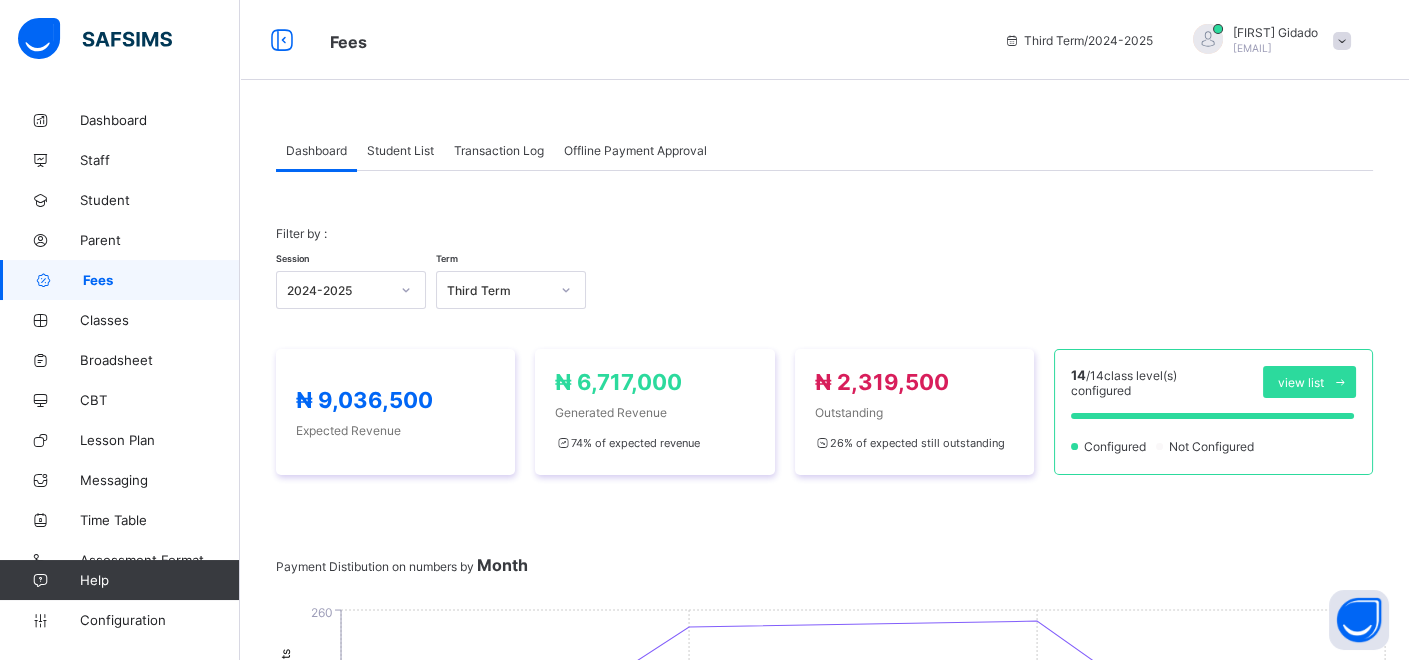 click on "Student List" at bounding box center (400, 150) 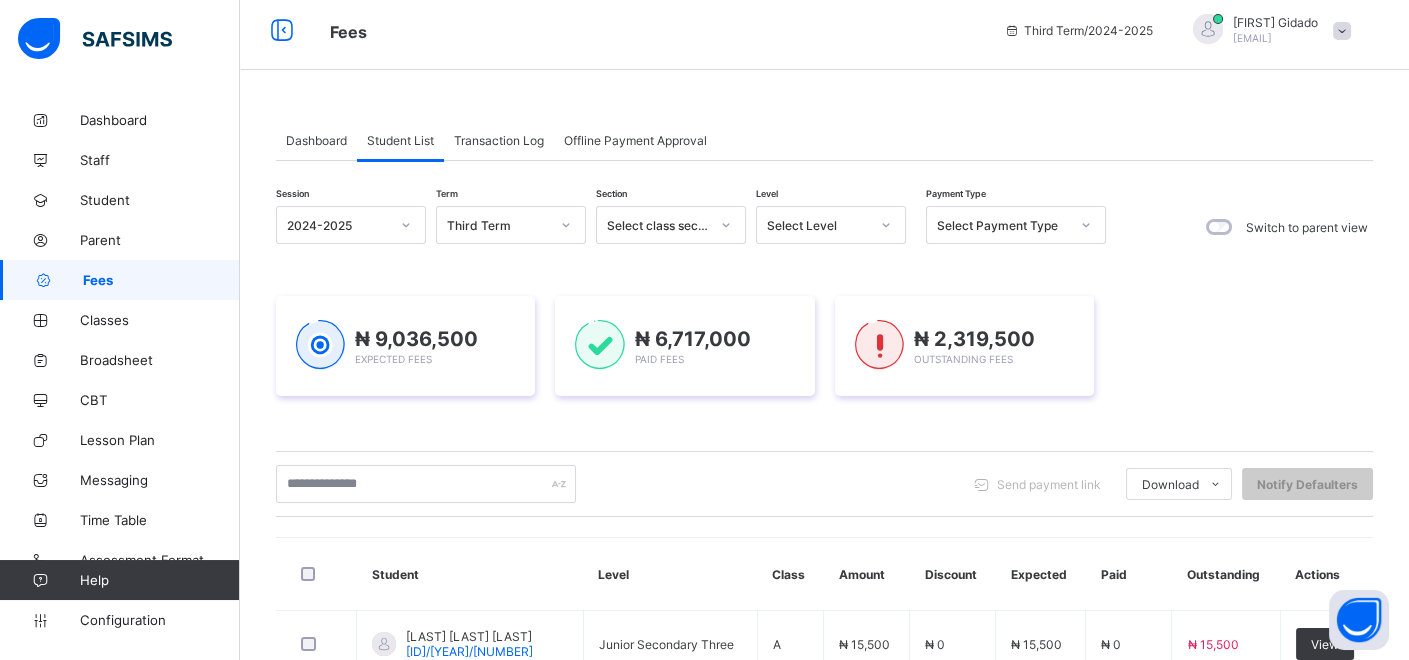 scroll, scrollTop: 0, scrollLeft: 0, axis: both 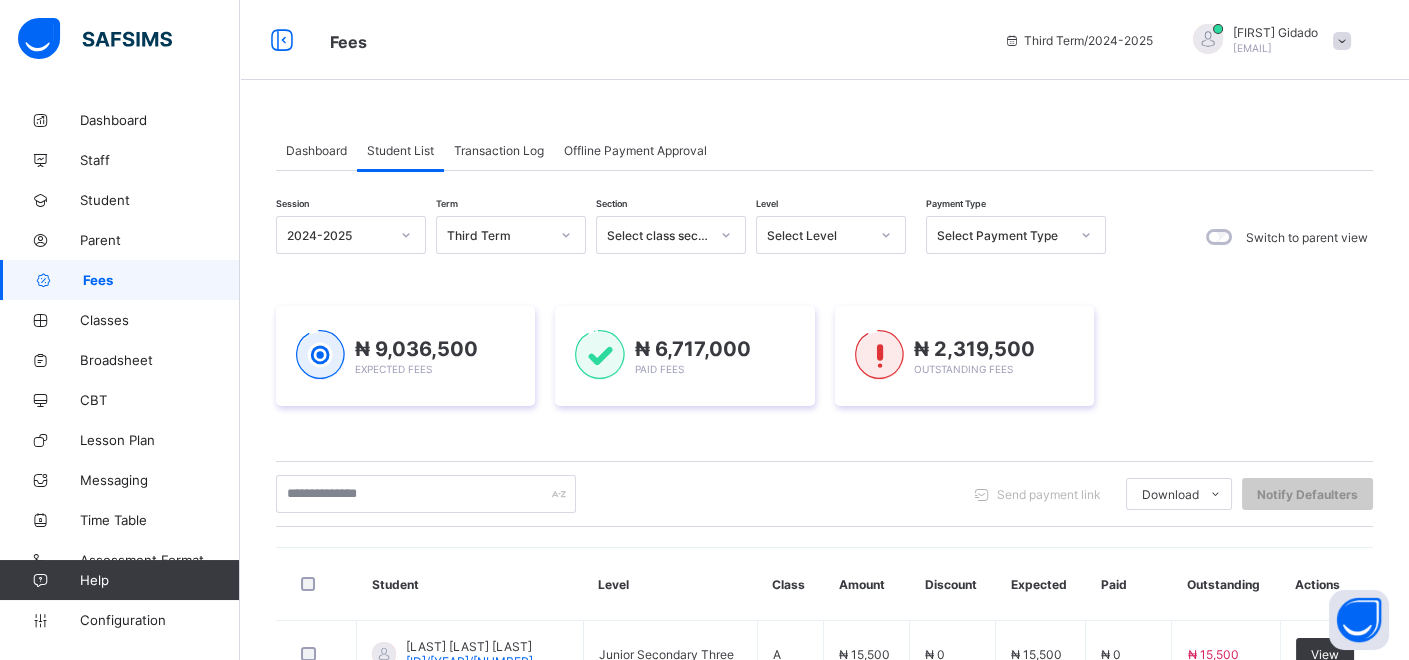 click 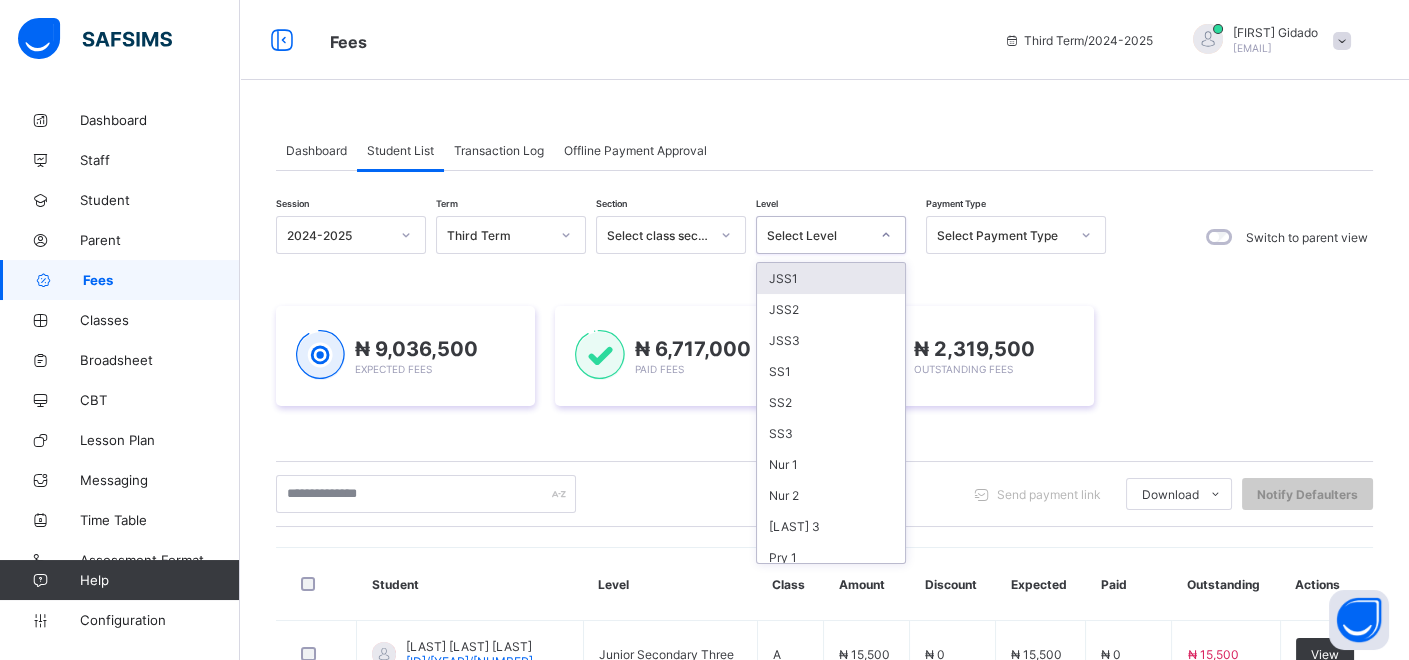 click on "JSS1" at bounding box center (831, 278) 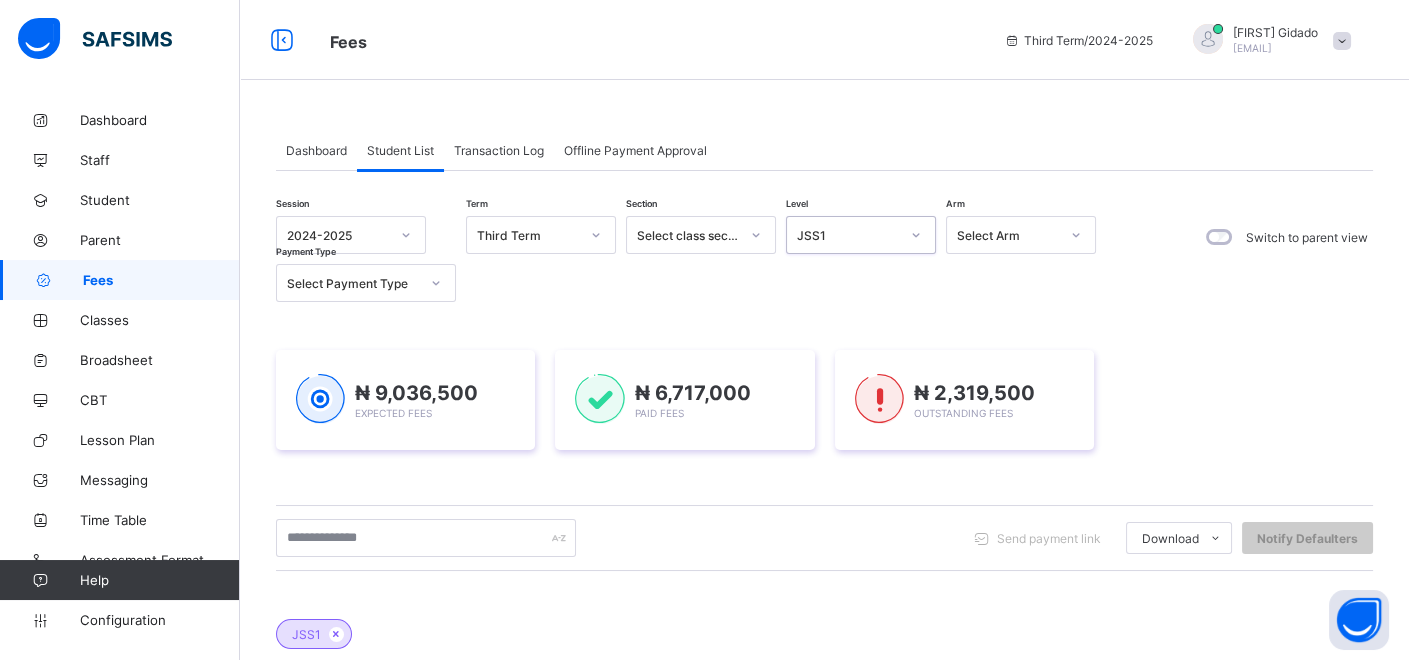 click at bounding box center [1076, 235] 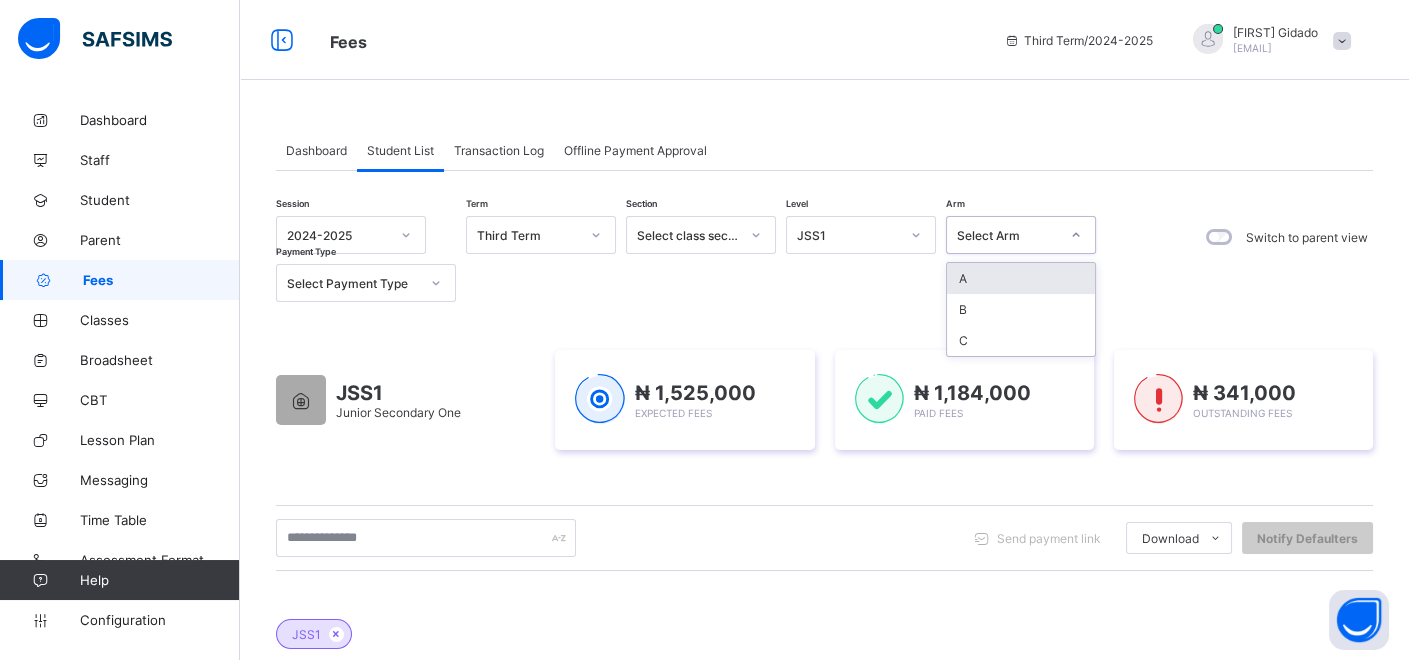 click 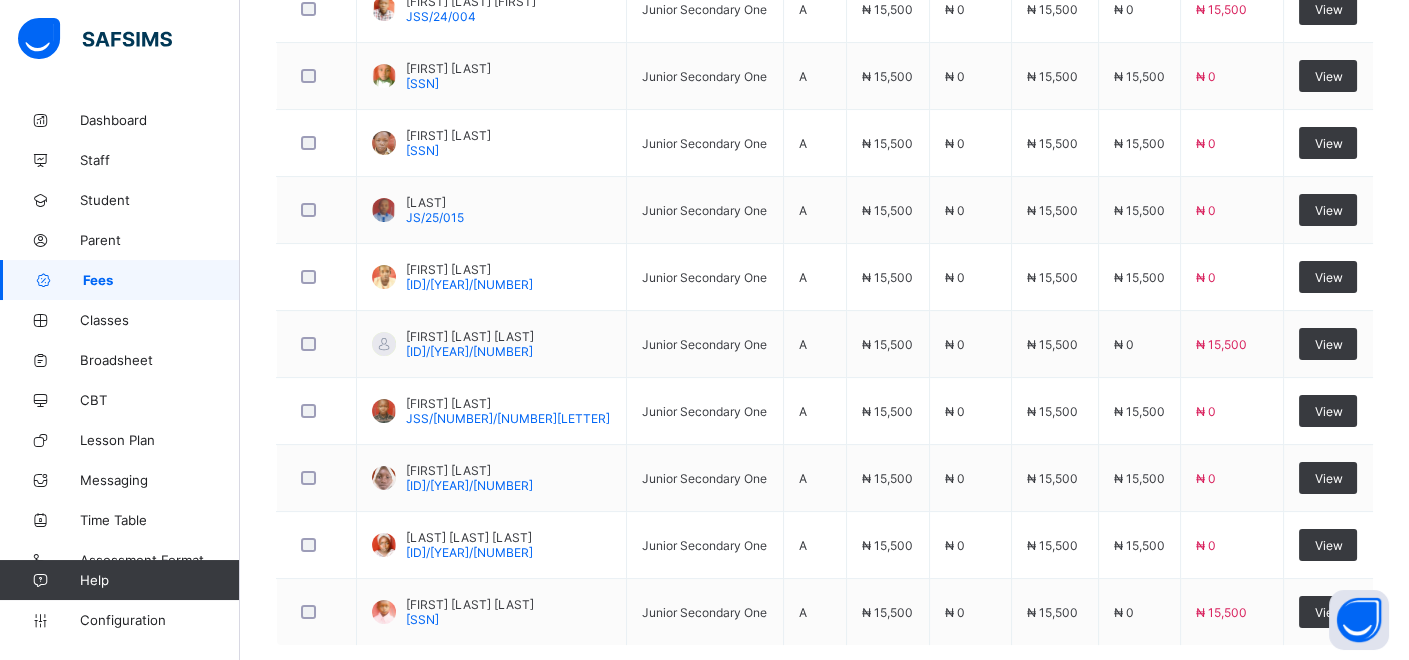 scroll, scrollTop: 878, scrollLeft: 0, axis: vertical 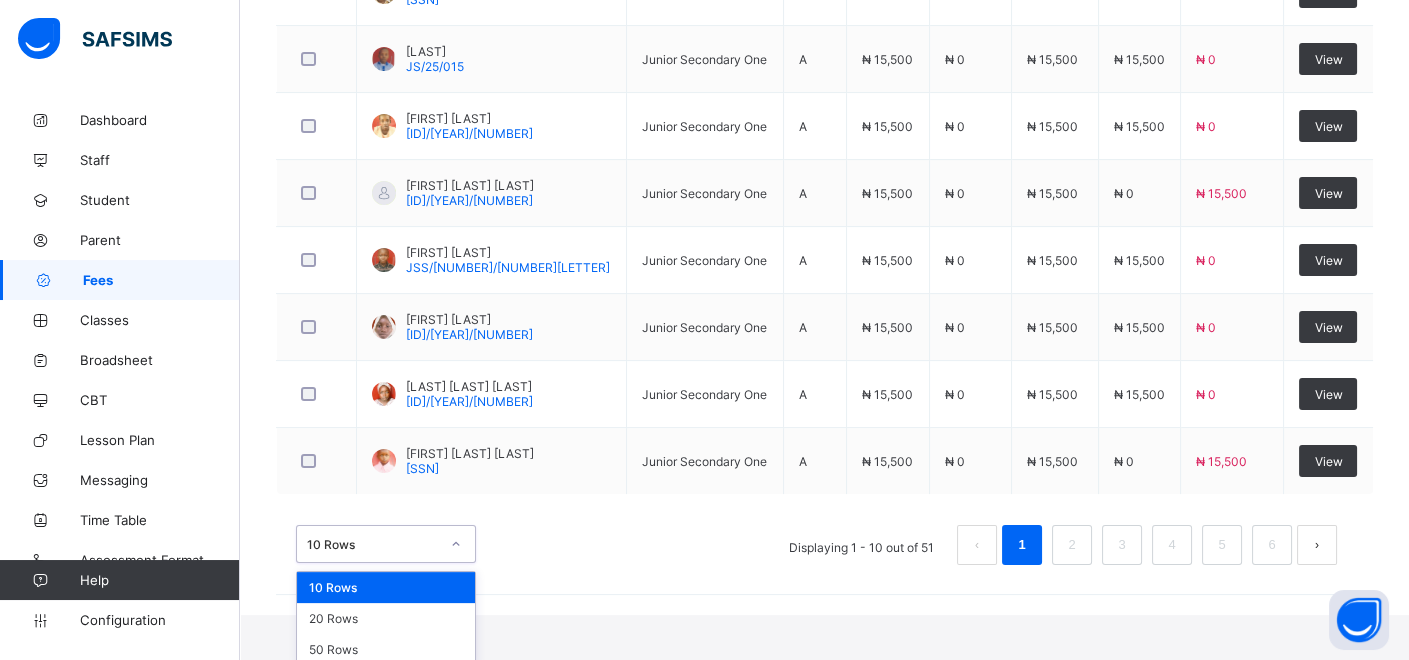 click on "option 10 Rows focused, 1 of 3. 3 results available. Use Up and Down to choose options, press Enter to select the currently focused option, press Escape to exit the menu, press Tab to select the option and exit the menu. 10 Rows 10 Rows 20 Rows 50 Rows" at bounding box center (386, 544) 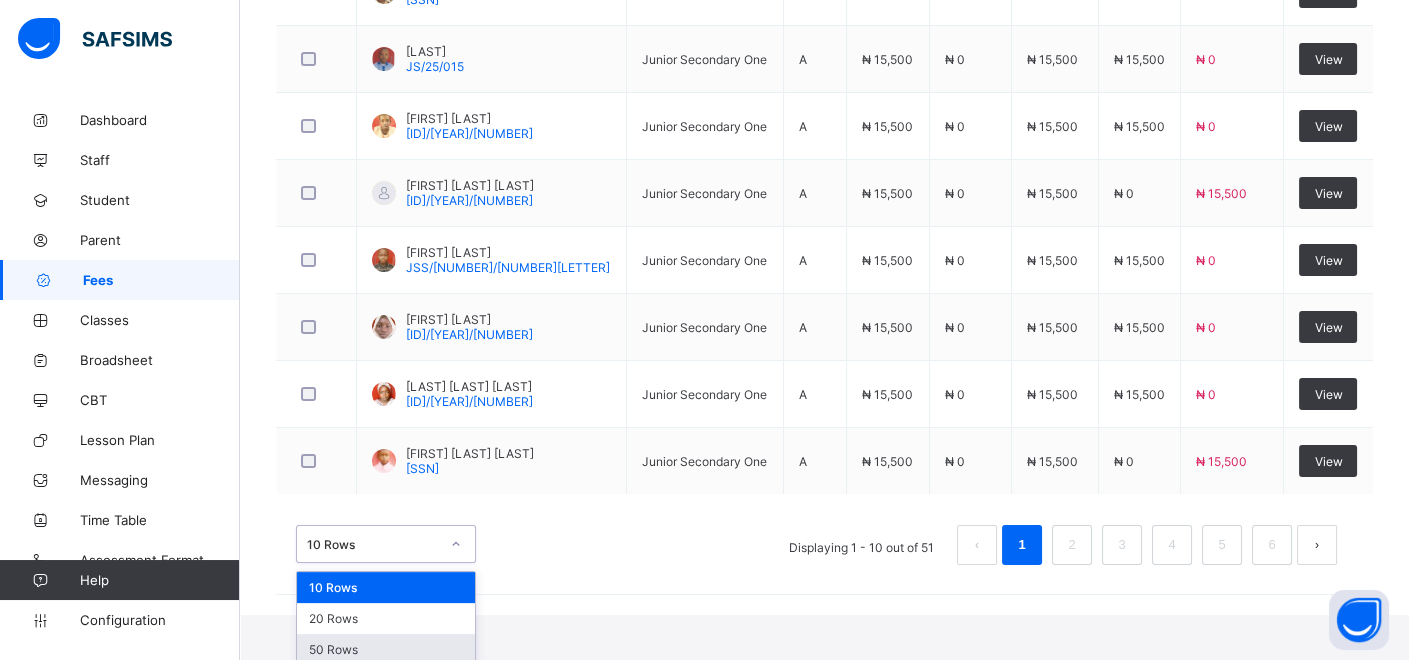 click on "50 Rows" at bounding box center (386, 649) 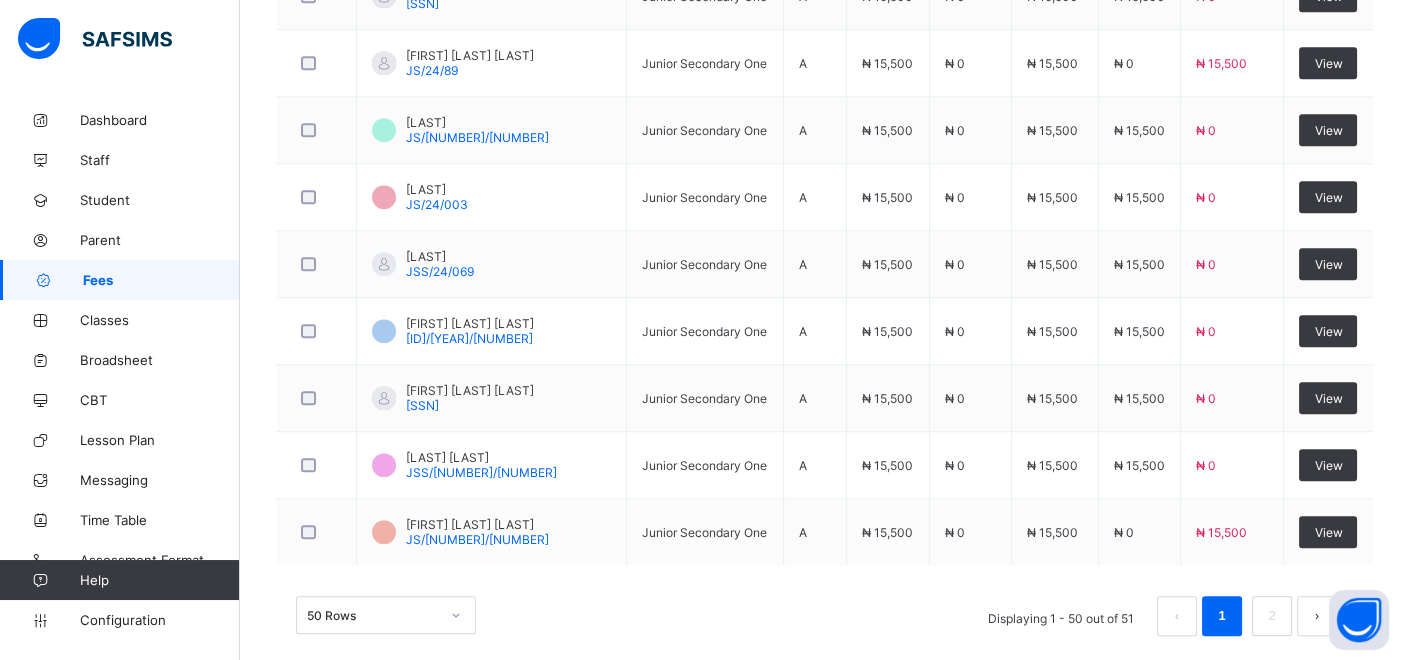 scroll, scrollTop: 3547, scrollLeft: 0, axis: vertical 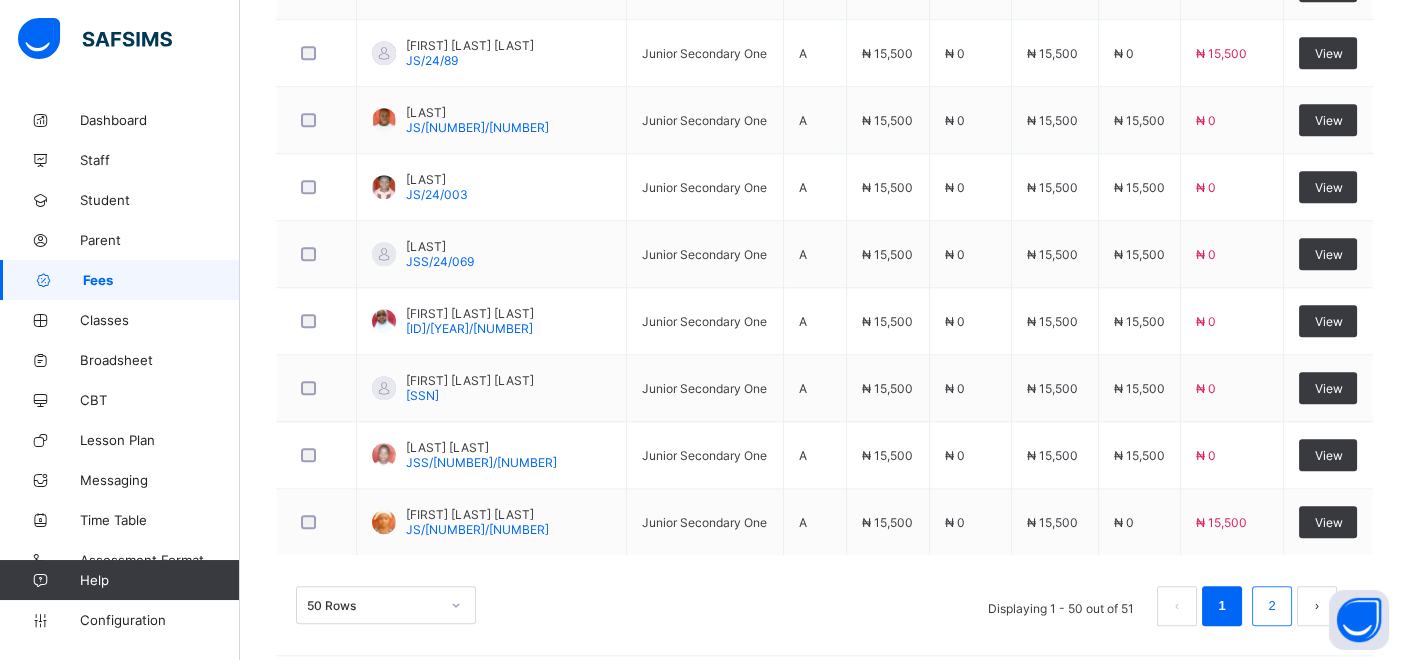 click on "2" at bounding box center [1271, 606] 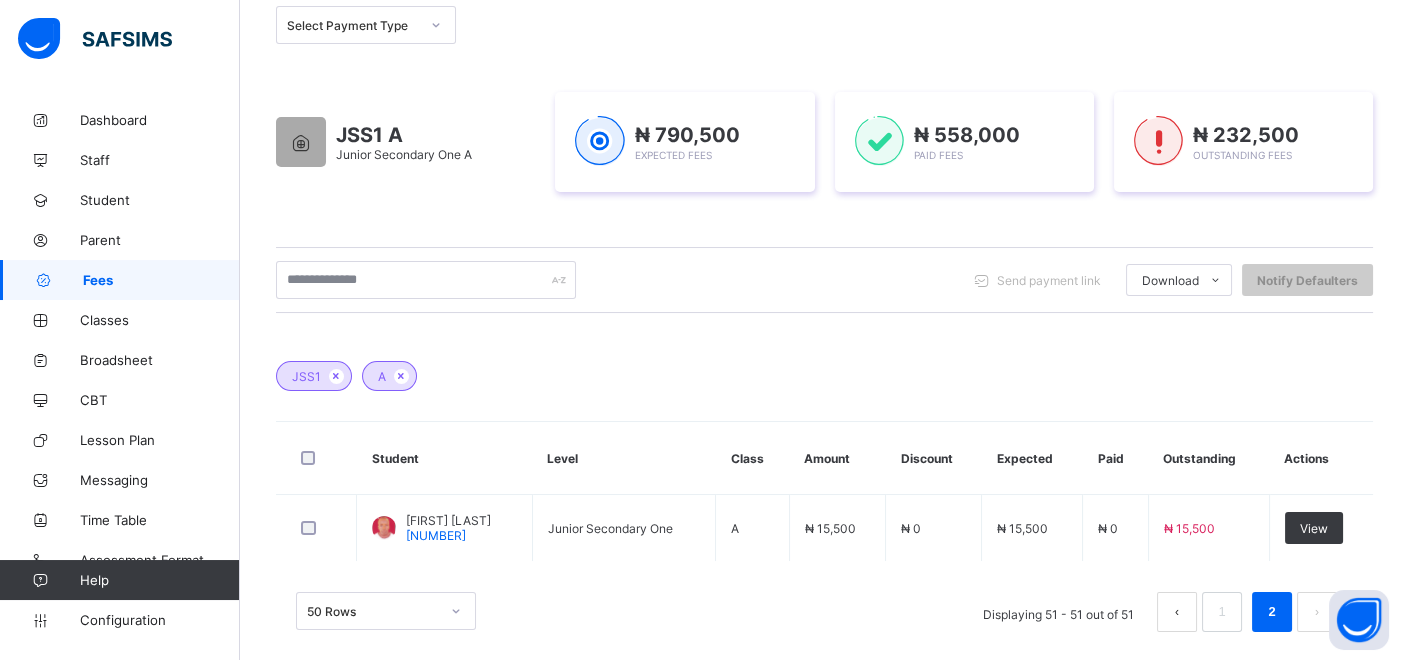 scroll, scrollTop: 277, scrollLeft: 0, axis: vertical 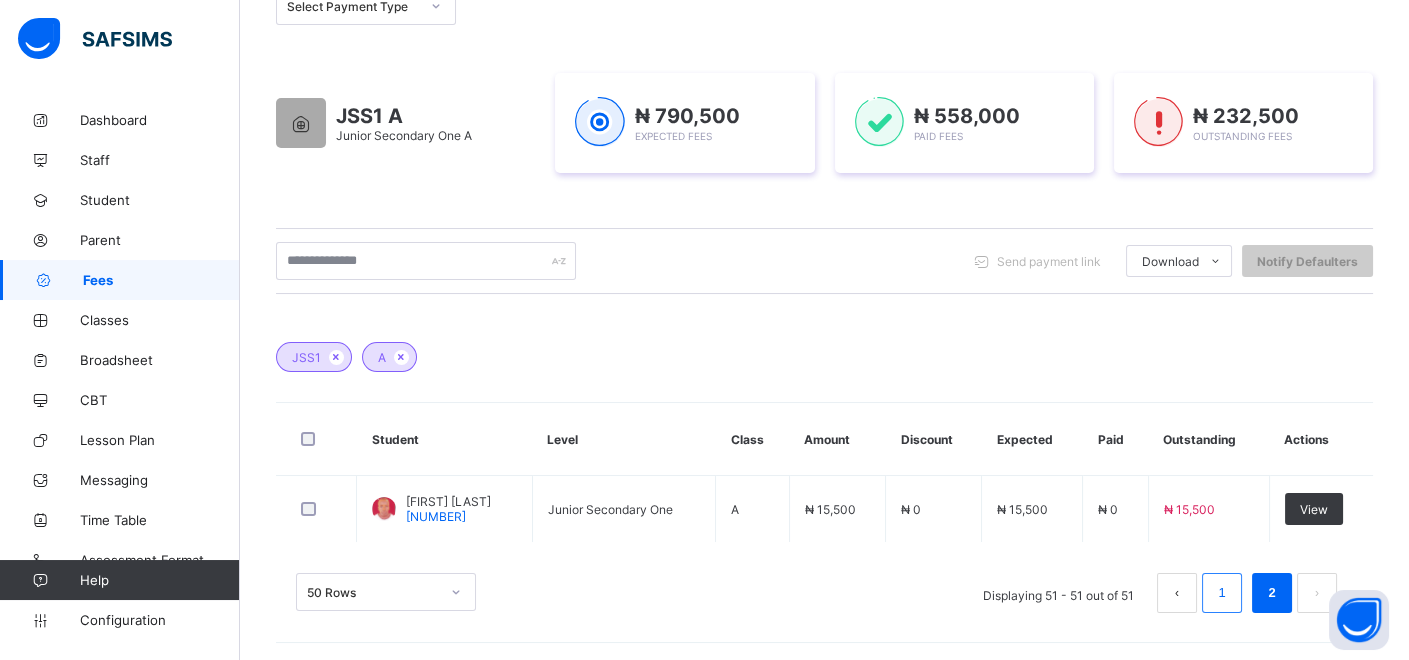 click on "1" at bounding box center (1221, 593) 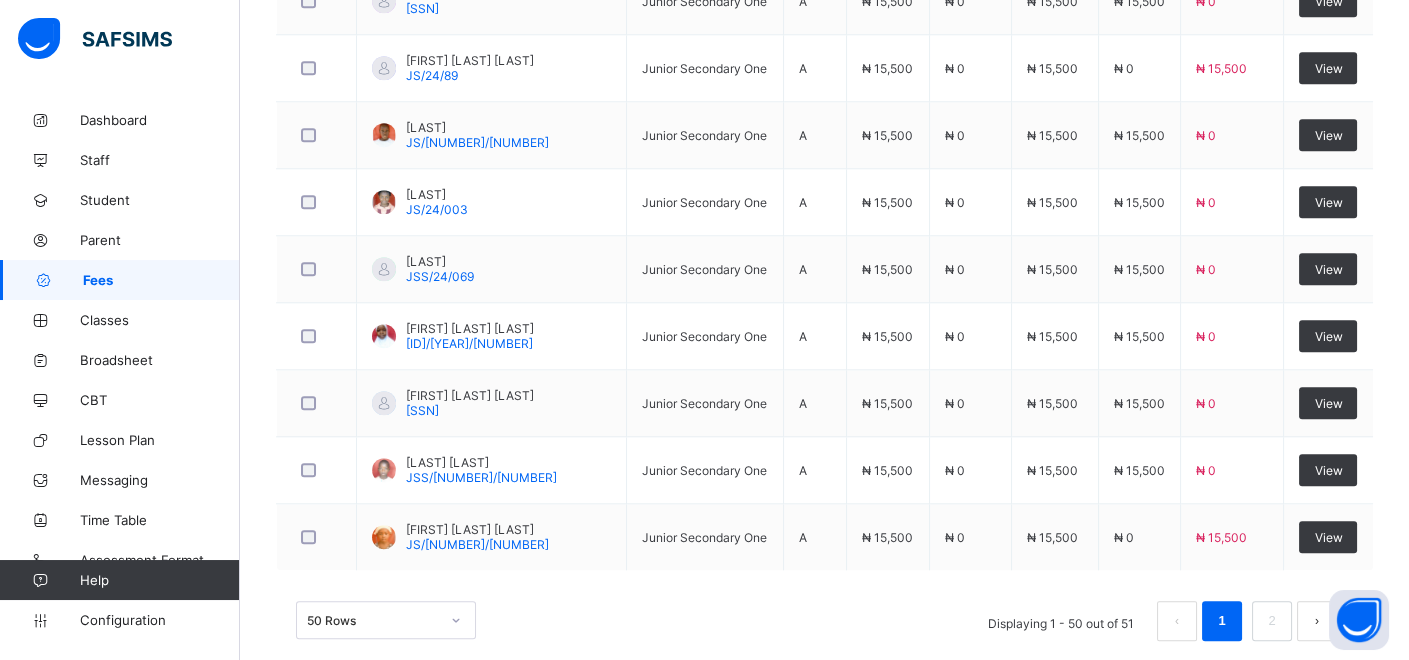 scroll, scrollTop: 3547, scrollLeft: 0, axis: vertical 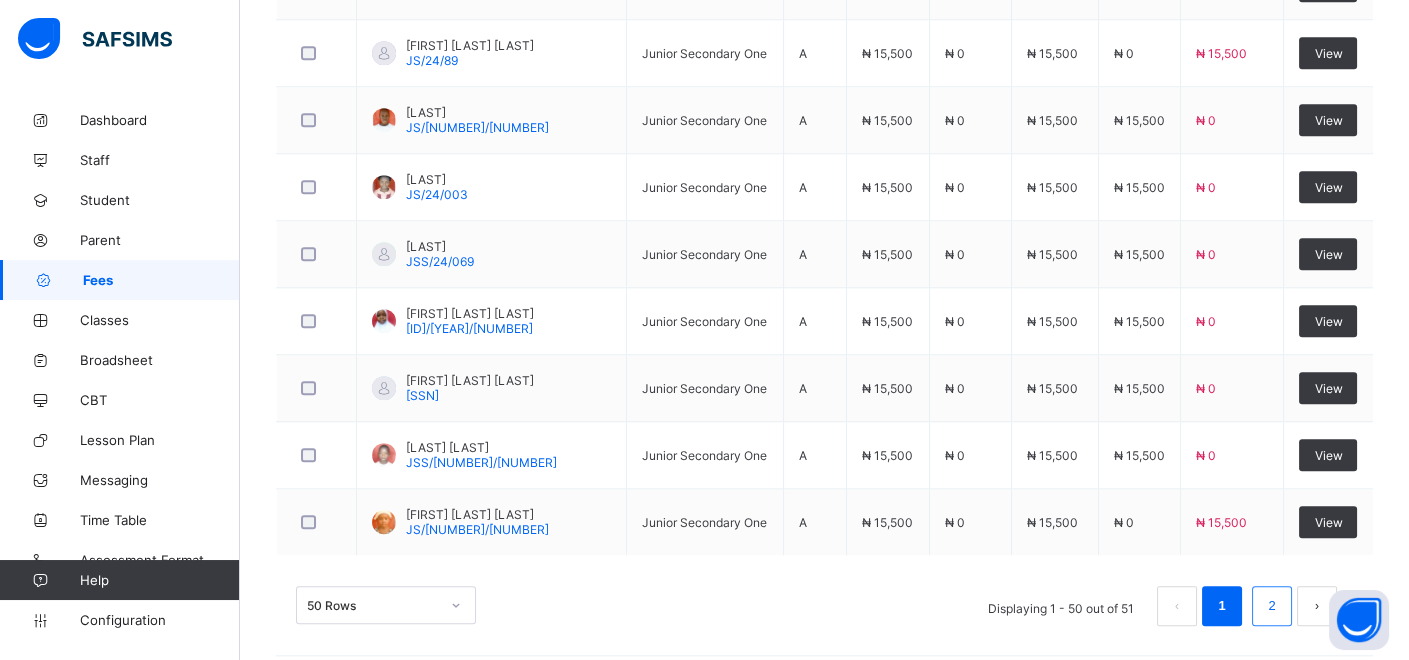 click on "2" at bounding box center [1272, 606] 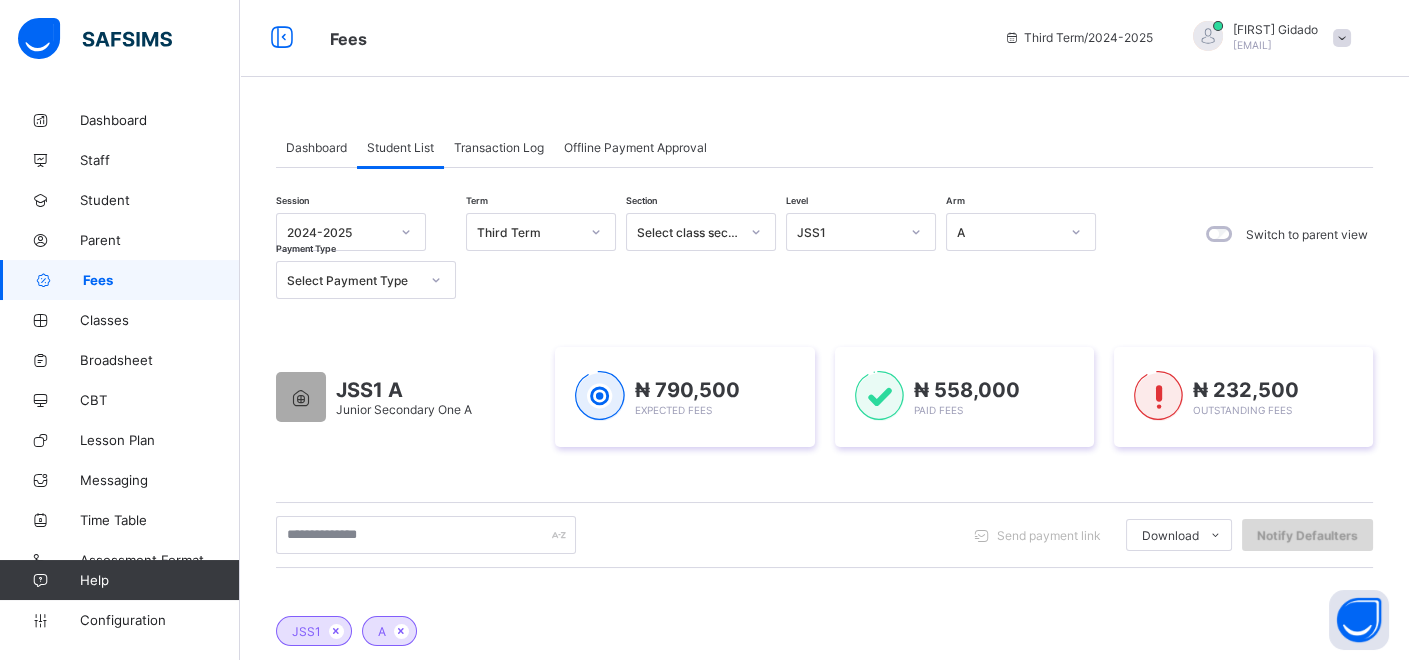 scroll, scrollTop: 0, scrollLeft: 0, axis: both 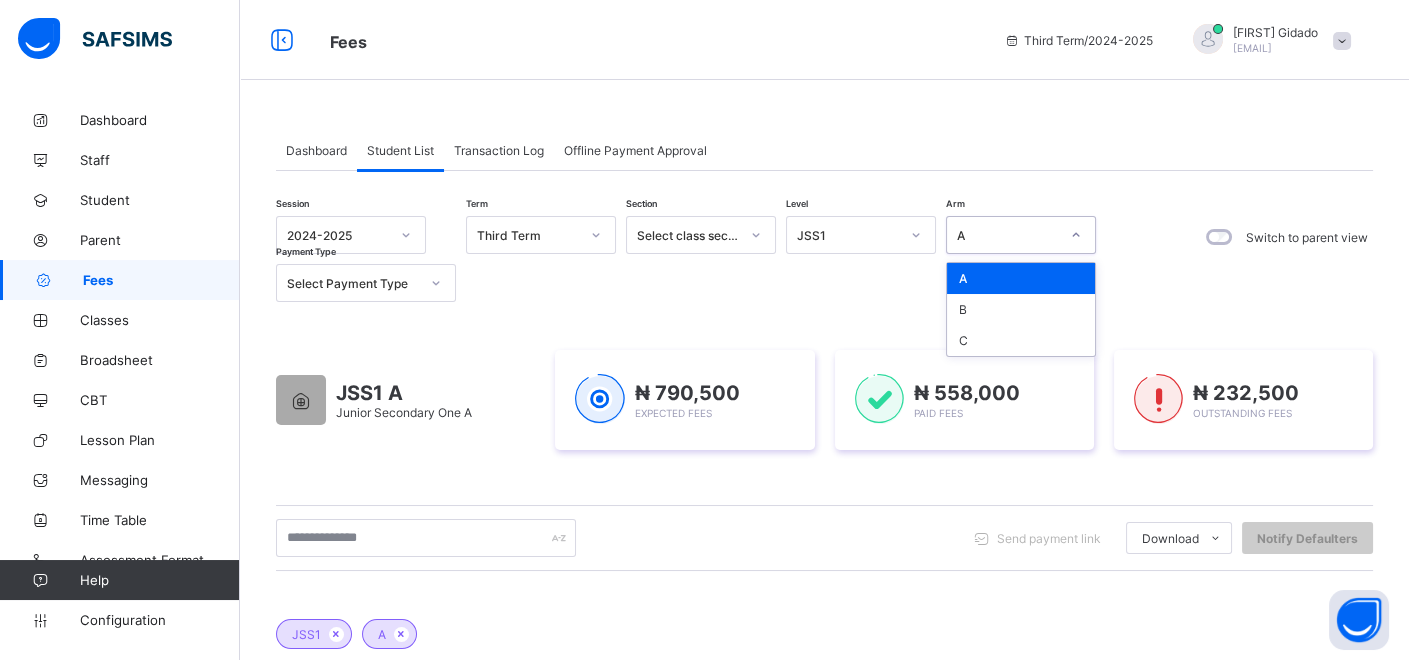 click 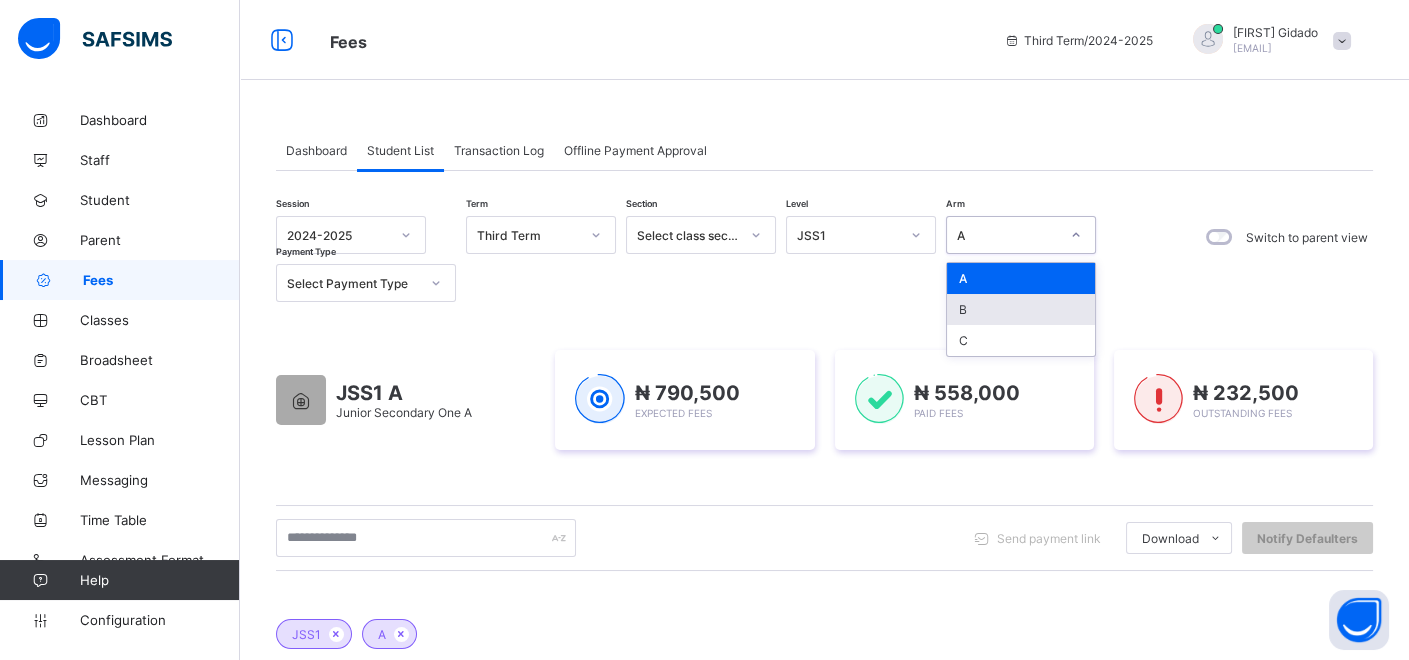 click on "B" at bounding box center [1021, 309] 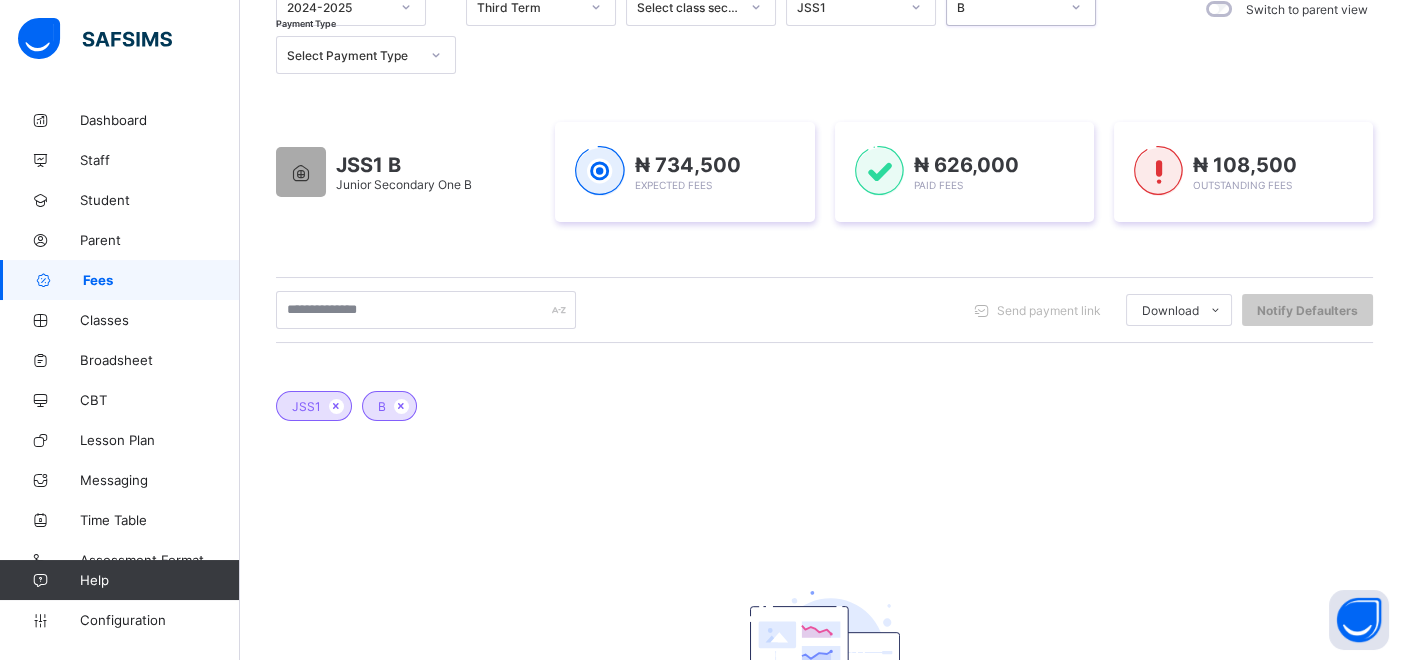 scroll, scrollTop: 0, scrollLeft: 0, axis: both 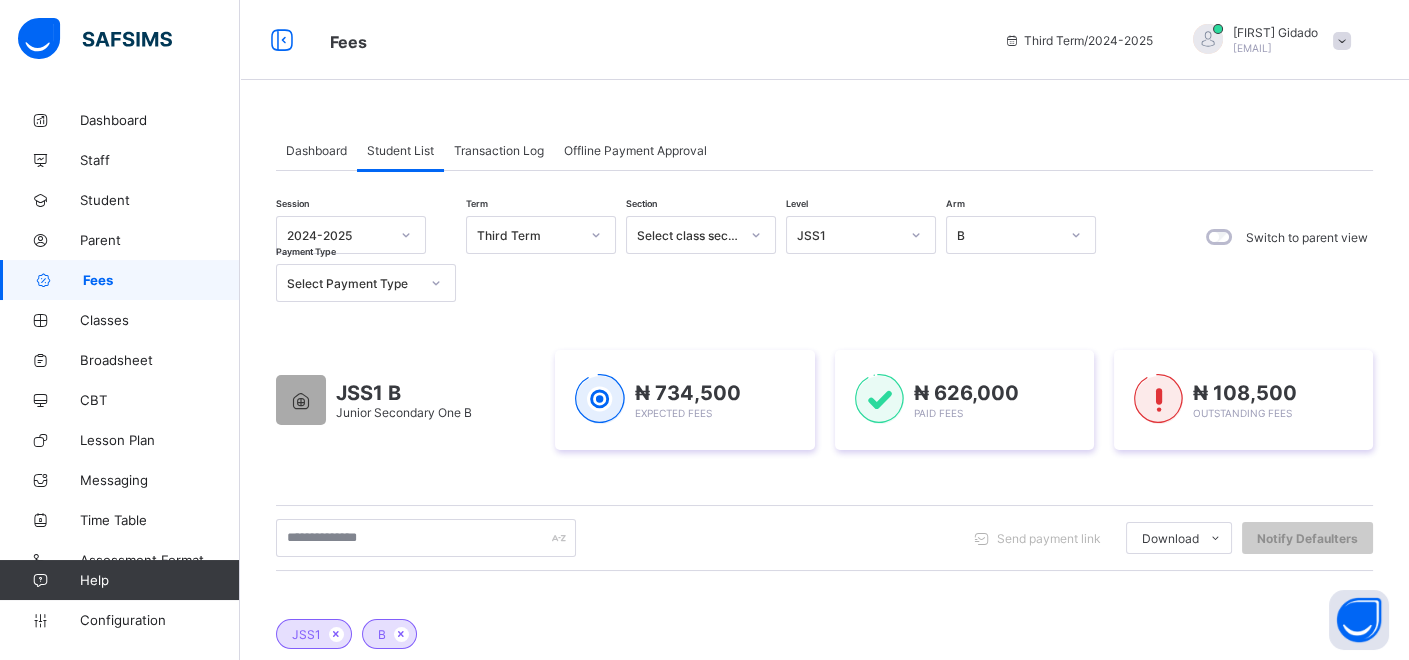 click on "Dashboard Student List Transaction Log Offline Payment Approval Student List More Options    Filter by :  Session 2024-2025 Term Third Term   ₦ 9,036,500   Expected Revenue   ₦ 6,717,000   Generated Revenue 74 % of expected revenue   ₦ 2,319,500   Outstanding 26 % of expected still outstanding 14 / 14  class level(s) configured   view list Configured Not Configured Payment Distibution on numbers by   Month Payment Breakdown on paid and outstanding by   Class Level  ×  Fees Configuration Status Below are the list of class levels and their configuration status   JSS1   Junior Secondary One Configured   JSS2   Junior Secondary Two Configured   JSS3   Junior Secondary Three Configured   SS1   Senior Secondary One Configured   SS2   Senior Secondary Two Configured   SS3   Senior Secondary Three Configured   Nur 1   Nursery One Configured   Nur 2   Nursery Two Configured   Nur 3   Nursery Three Configured   Pry 1   Primary One Configured   Pry 2   Primary Two Configured   Pry 3   Primary Three Configured" at bounding box center (824, 594) 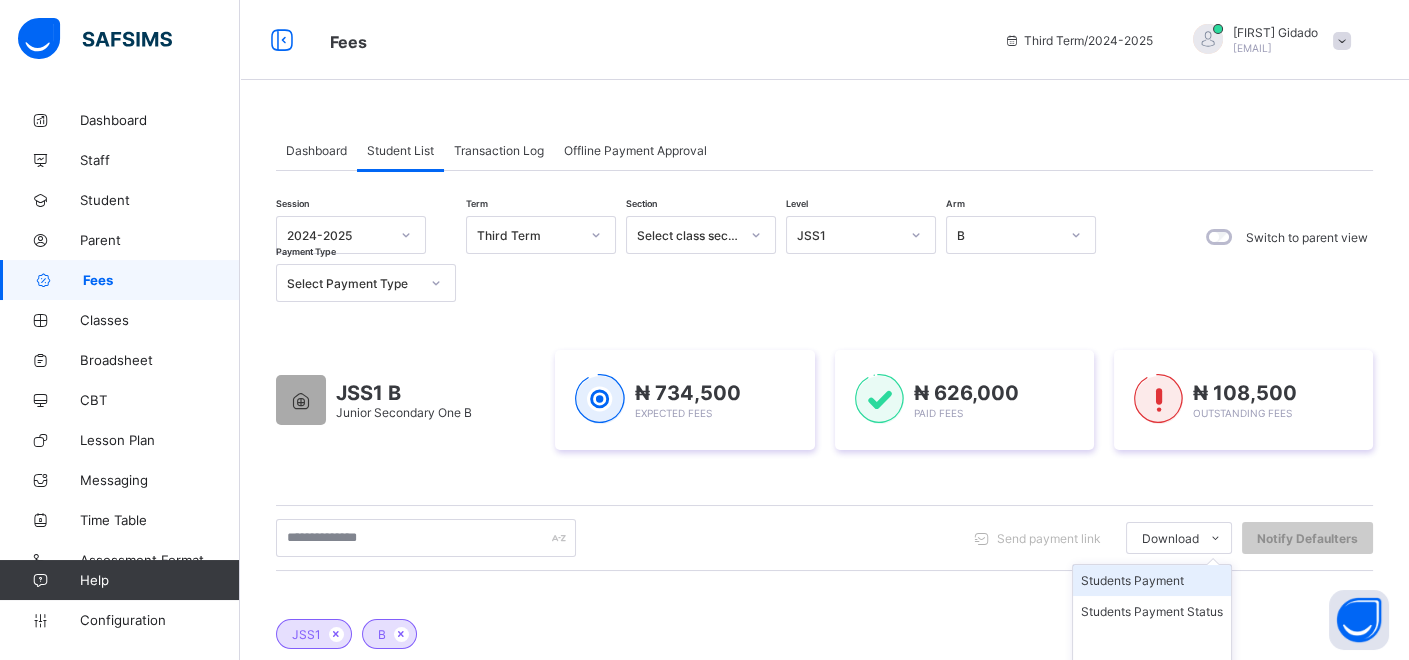 click on "Students Payment" at bounding box center [1152, 580] 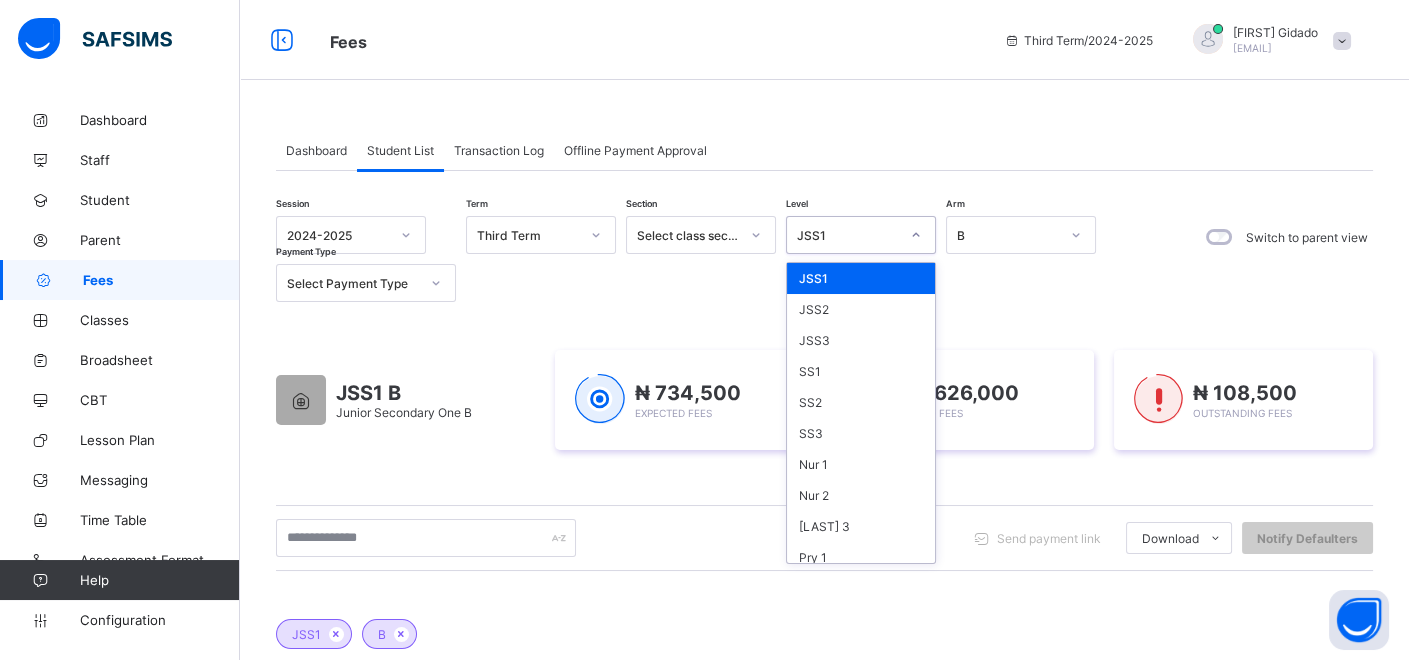 click at bounding box center (916, 235) 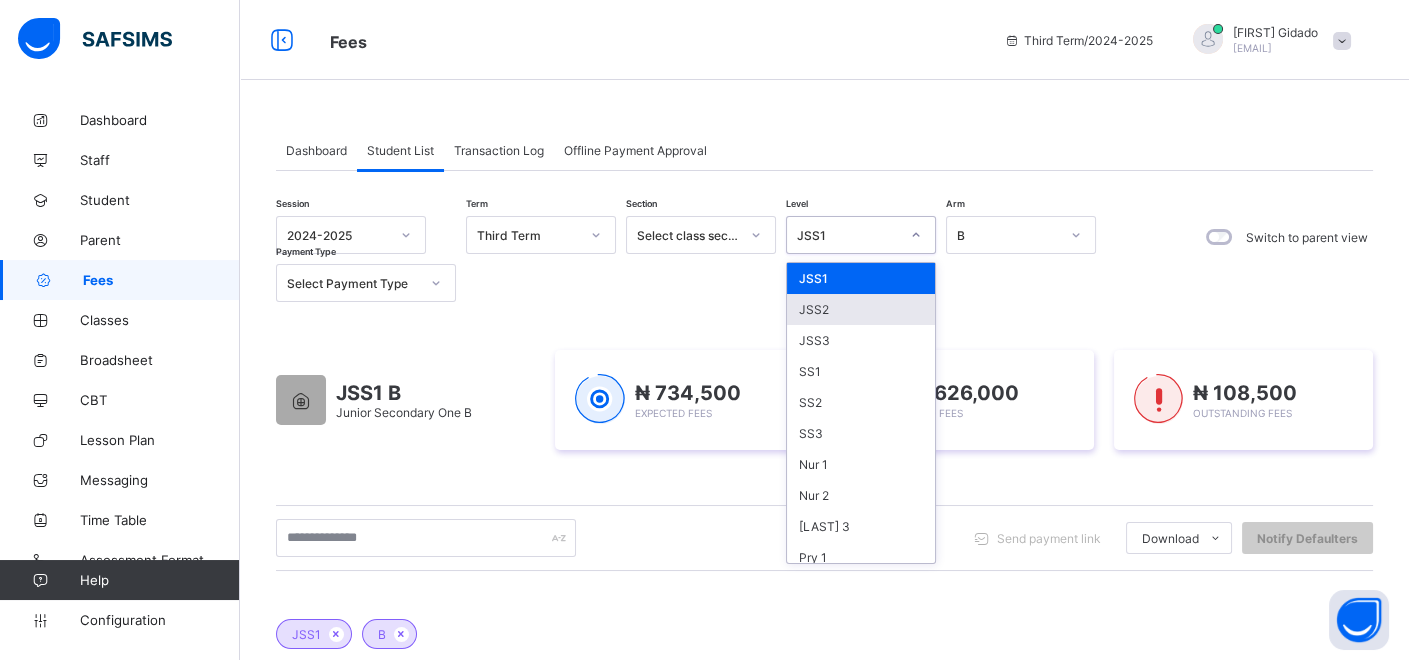 click on "JSS2" at bounding box center (861, 309) 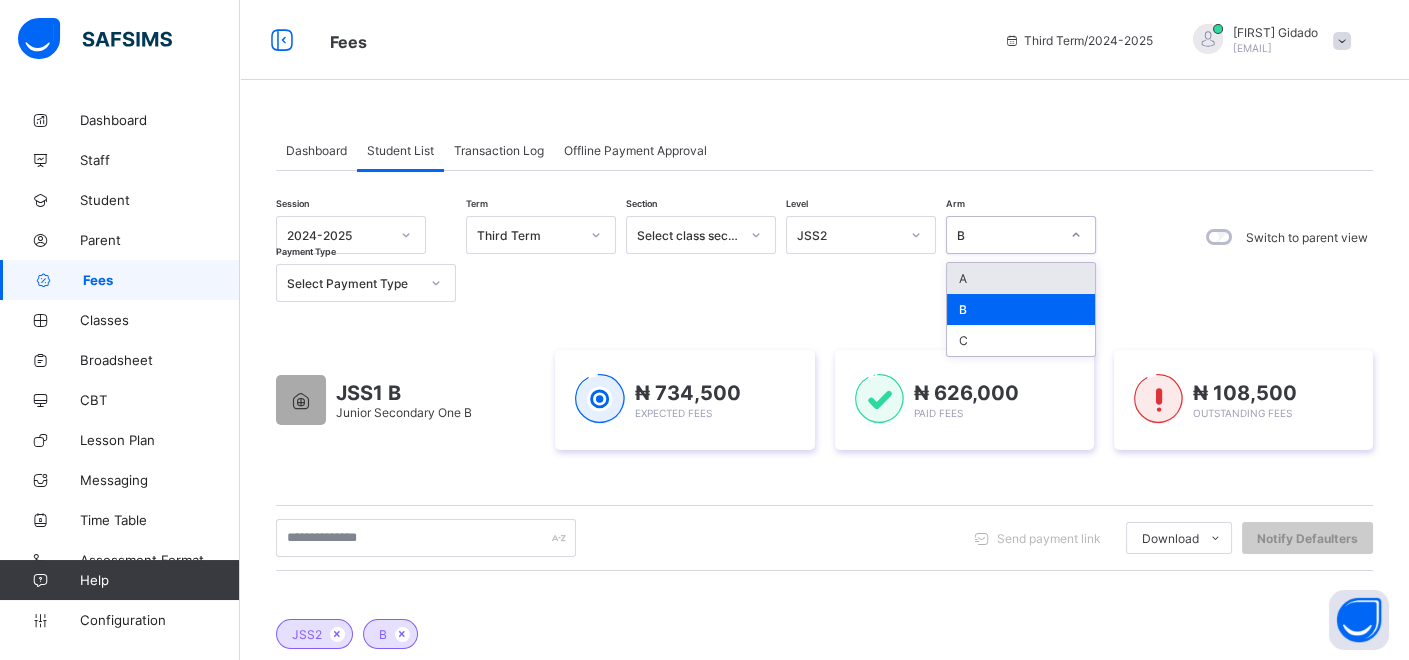 click 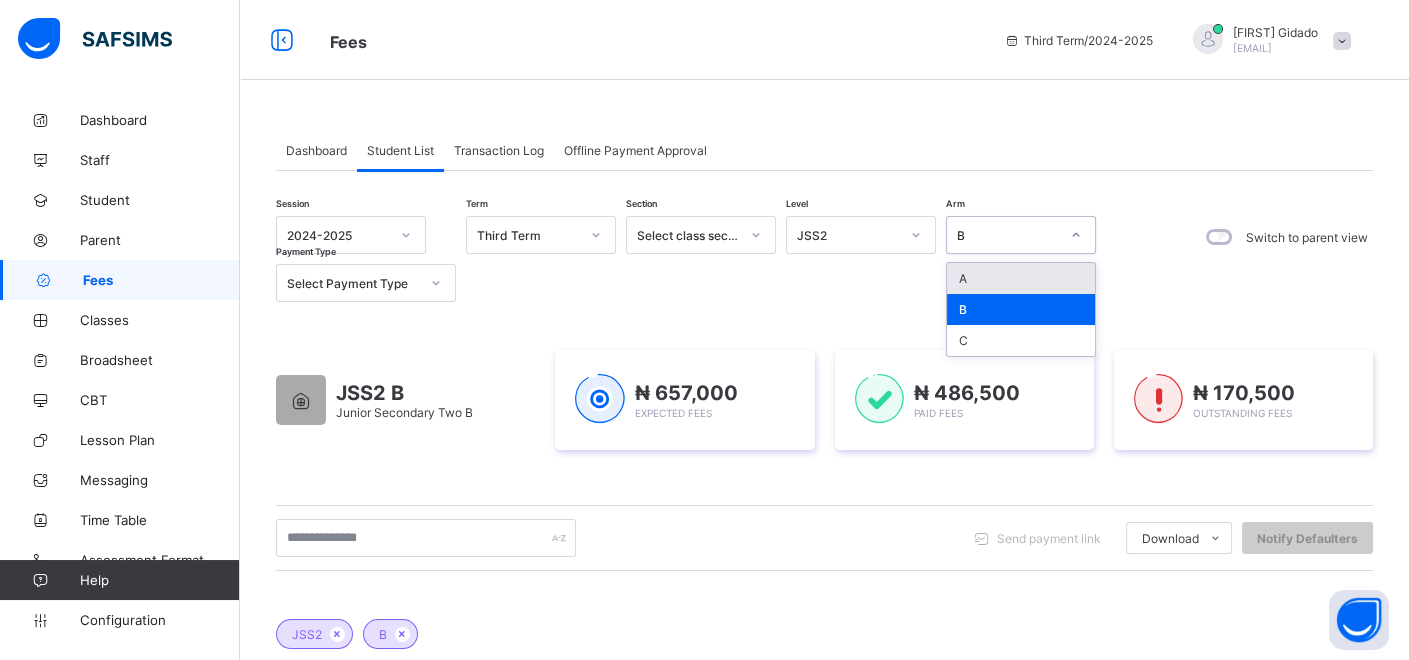click on "A" at bounding box center (1021, 278) 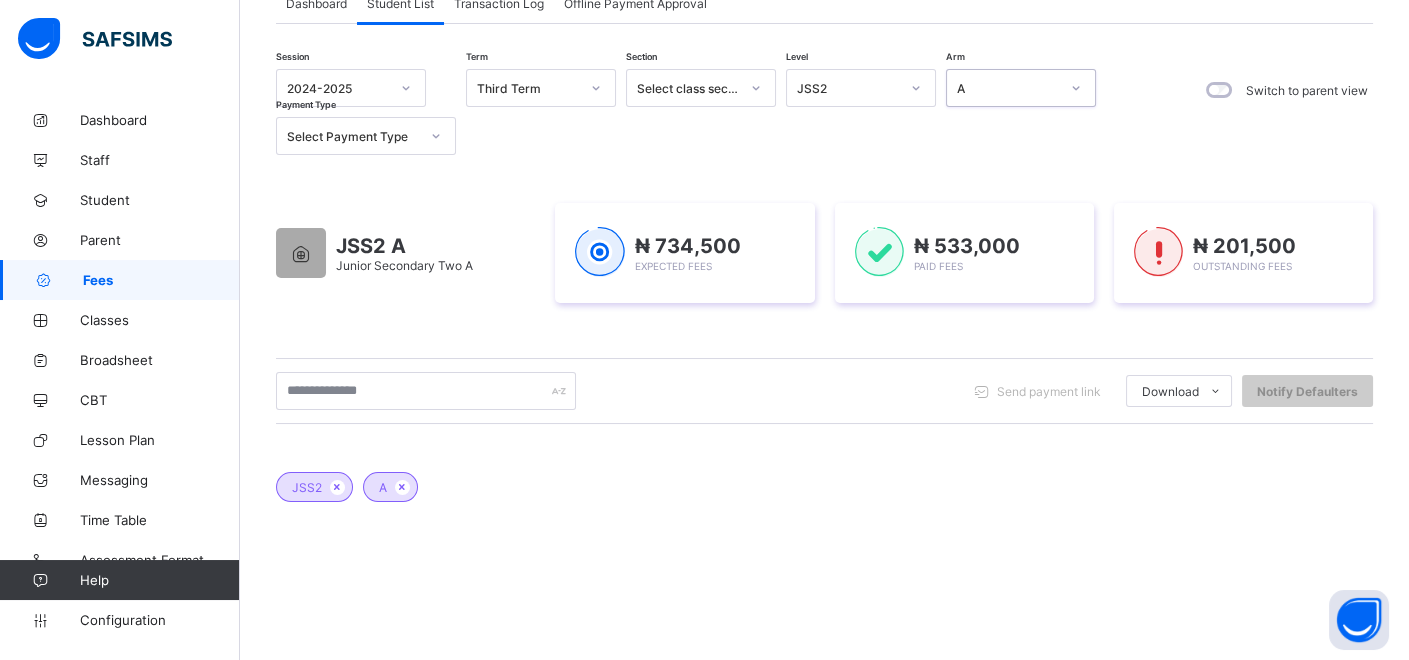 scroll, scrollTop: 0, scrollLeft: 0, axis: both 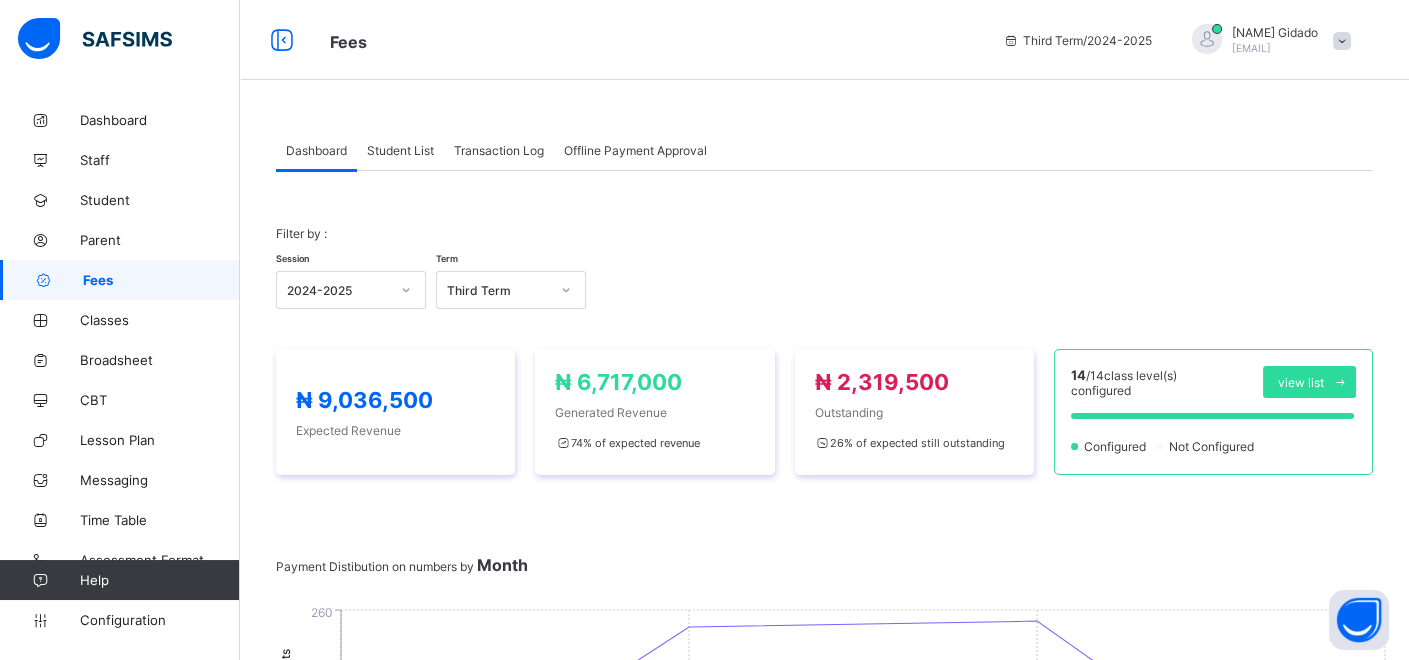 click on "Student List" at bounding box center (400, 150) 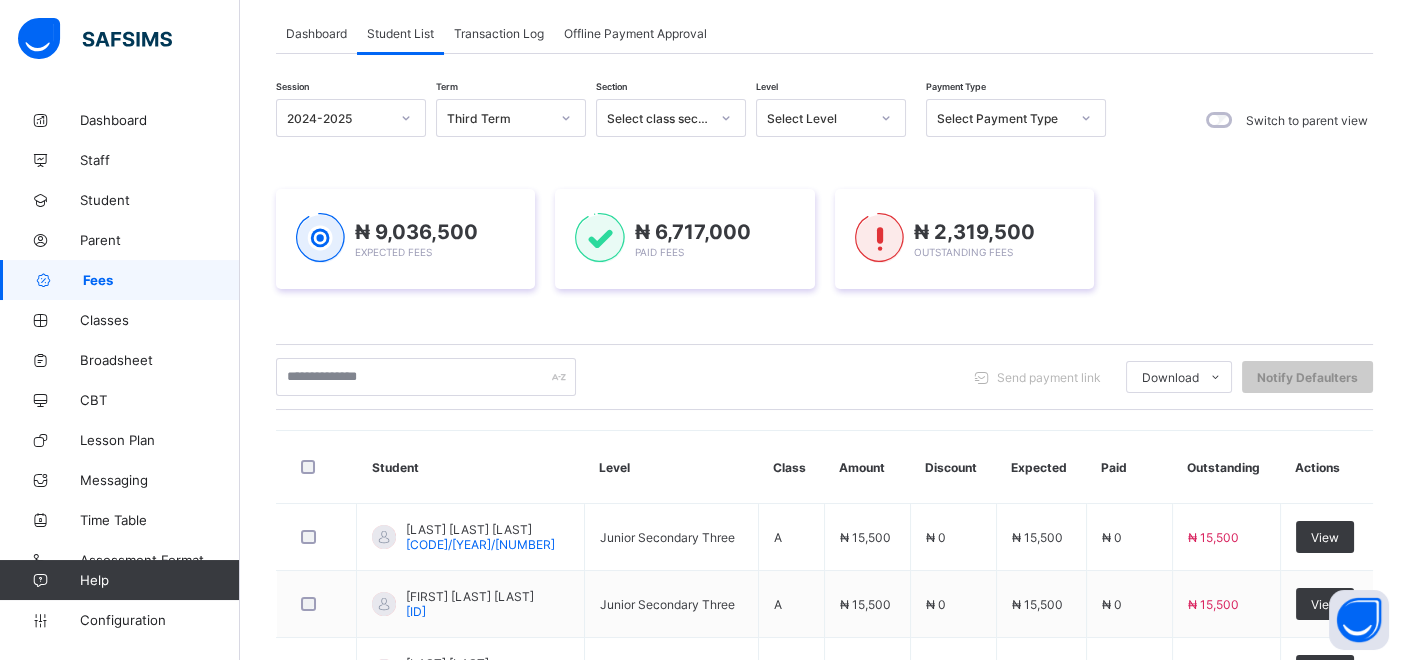 scroll, scrollTop: 111, scrollLeft: 0, axis: vertical 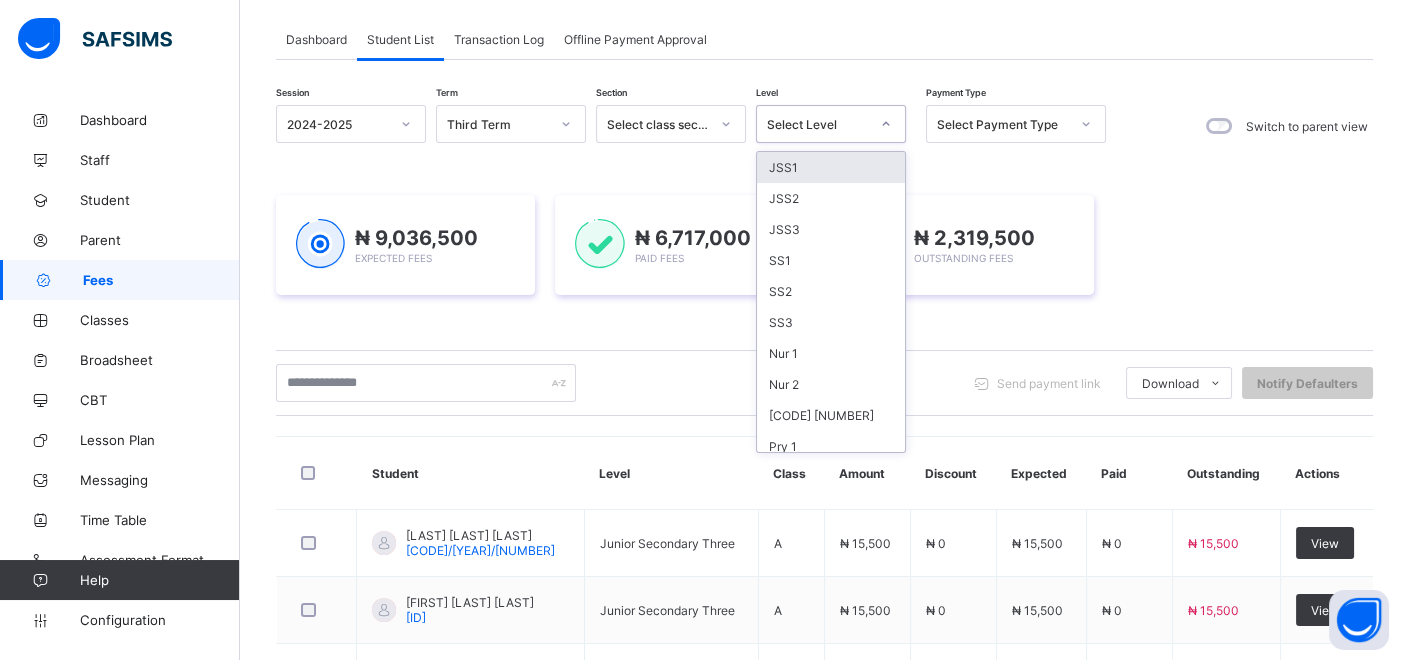 click 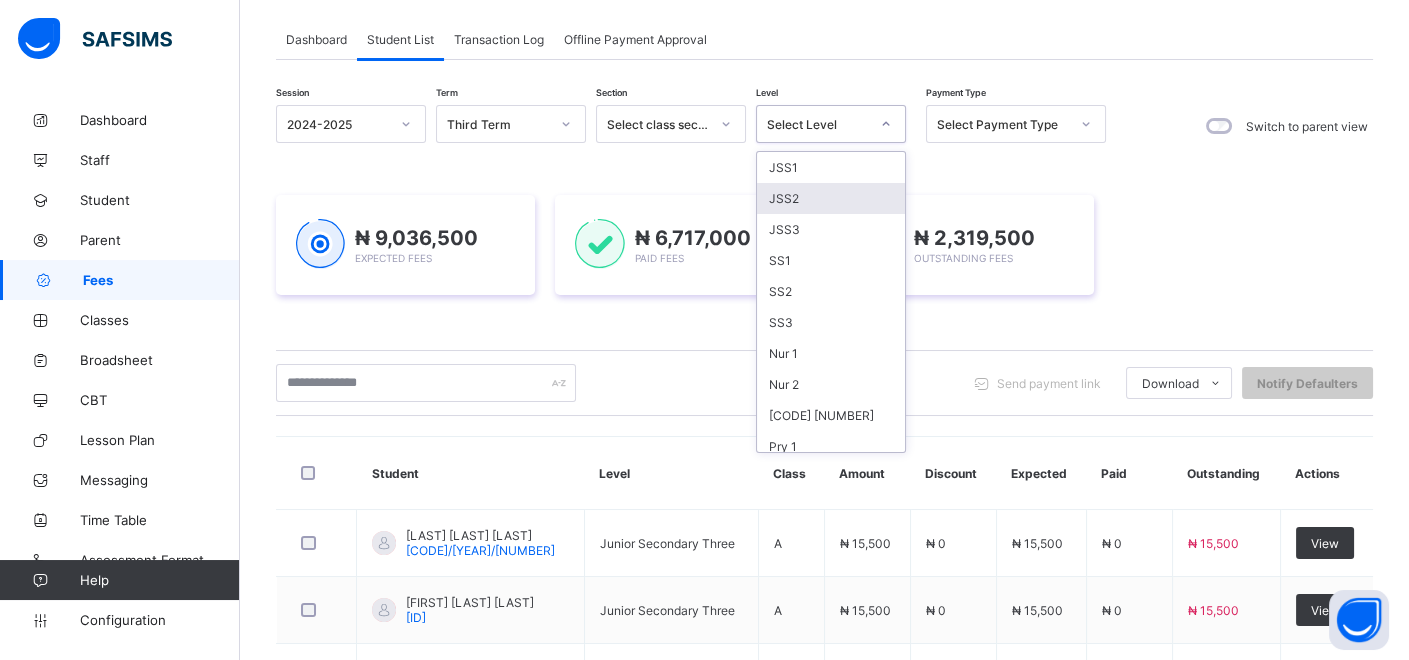 click on "JSS2" at bounding box center [831, 198] 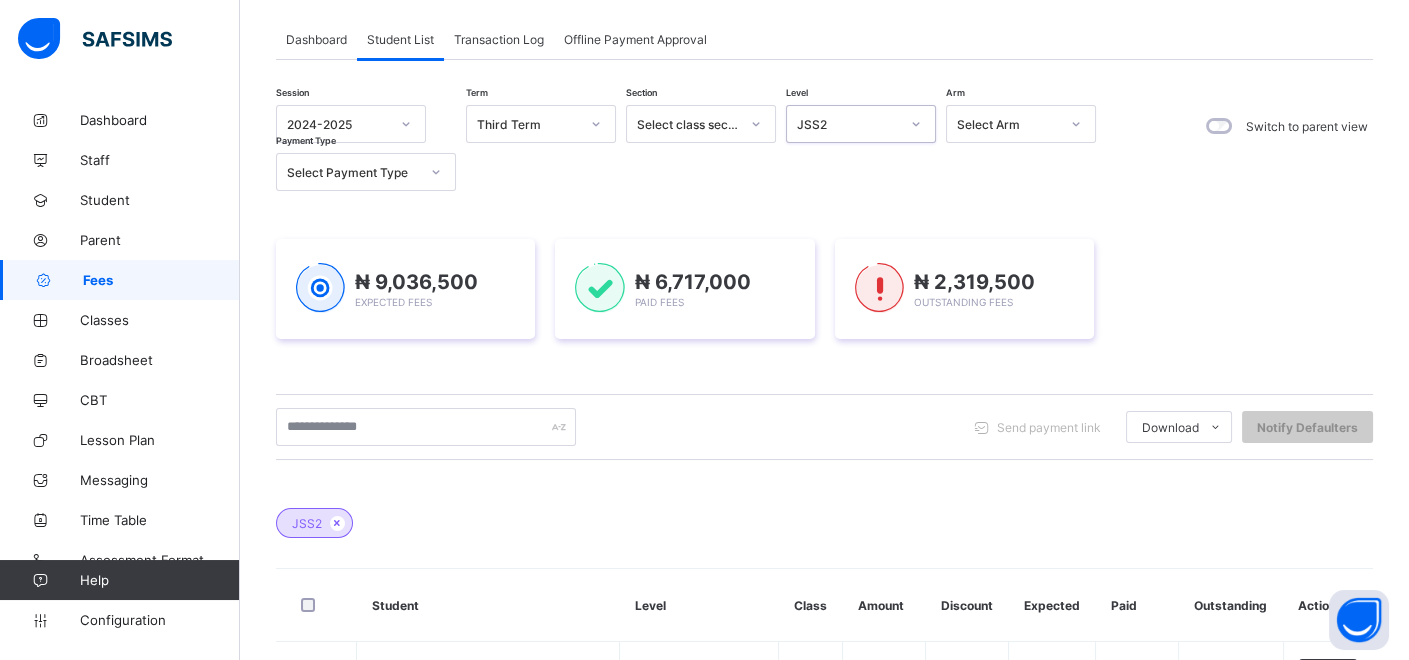 click 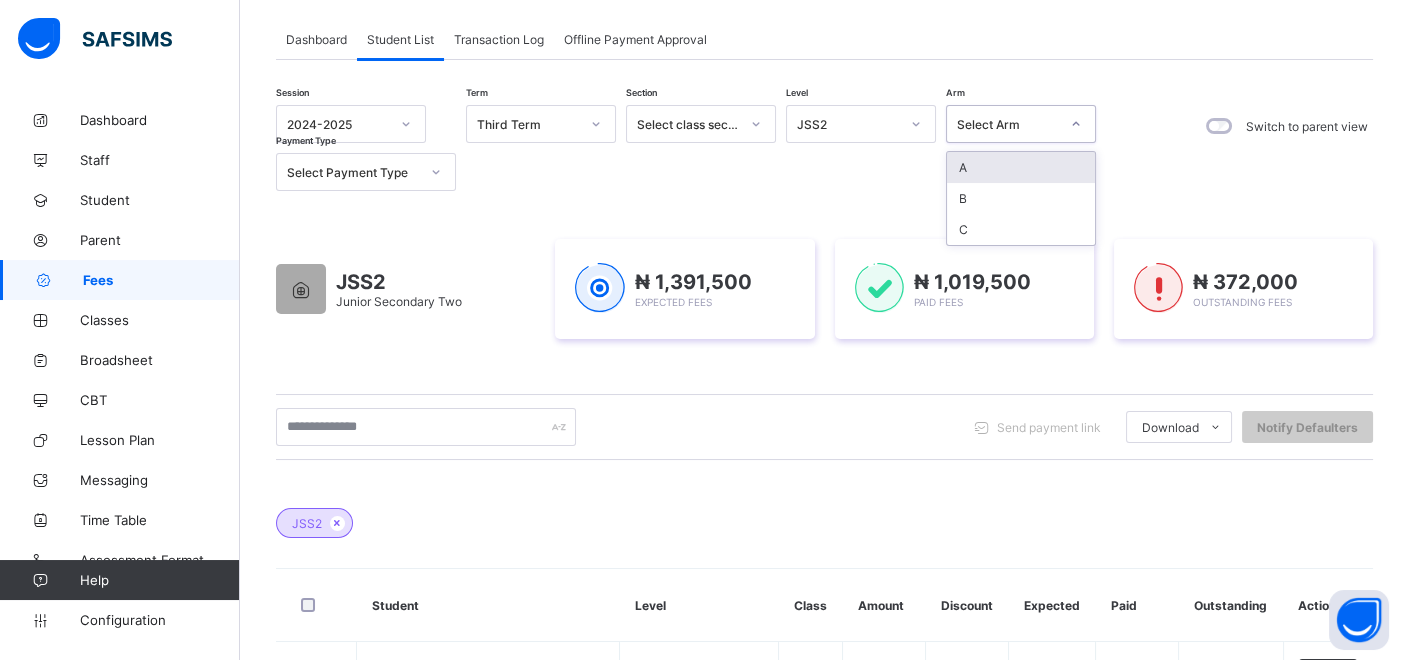 click on "A" at bounding box center (1021, 167) 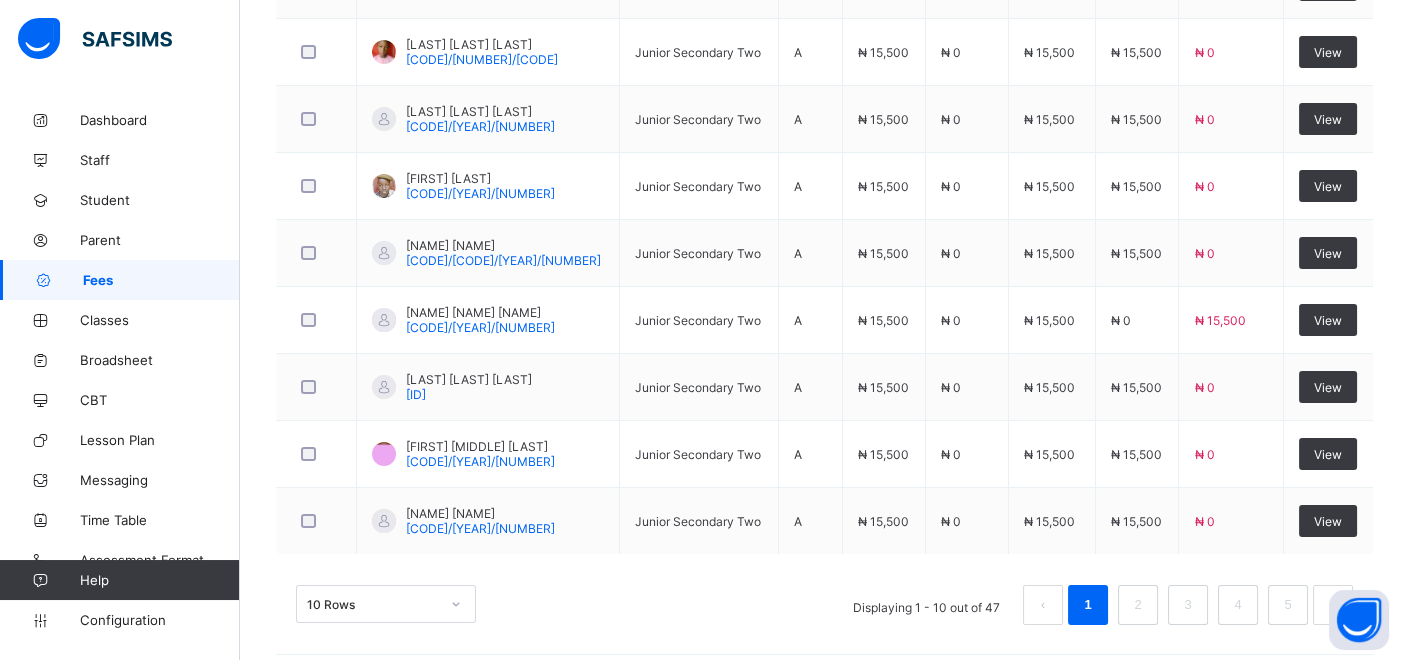 scroll, scrollTop: 878, scrollLeft: 0, axis: vertical 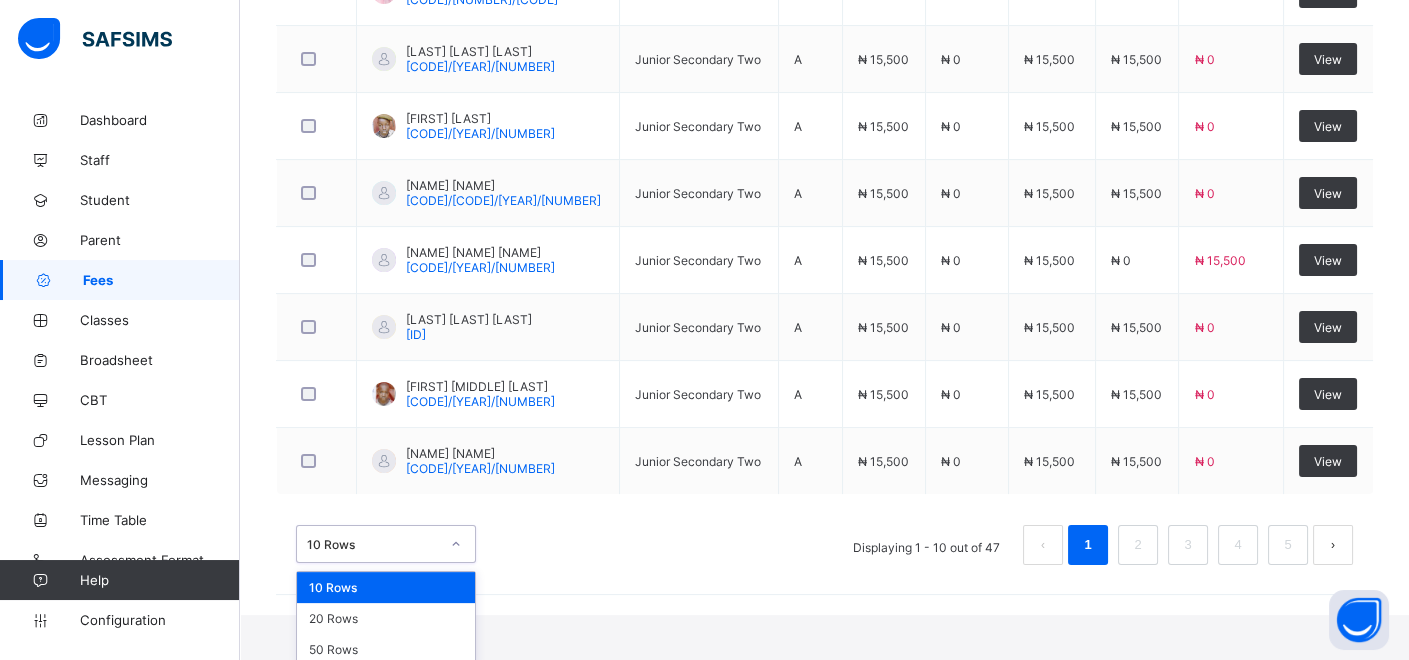 click on "option 10 Rows focused, 1 of 3. 3 results available. Use Up and Down to choose options, press Enter to select the currently focused option, press Escape to exit the menu, press Tab to select the option and exit the menu. 10 Rows 10 Rows 20 Rows 50 Rows" at bounding box center [386, 544] 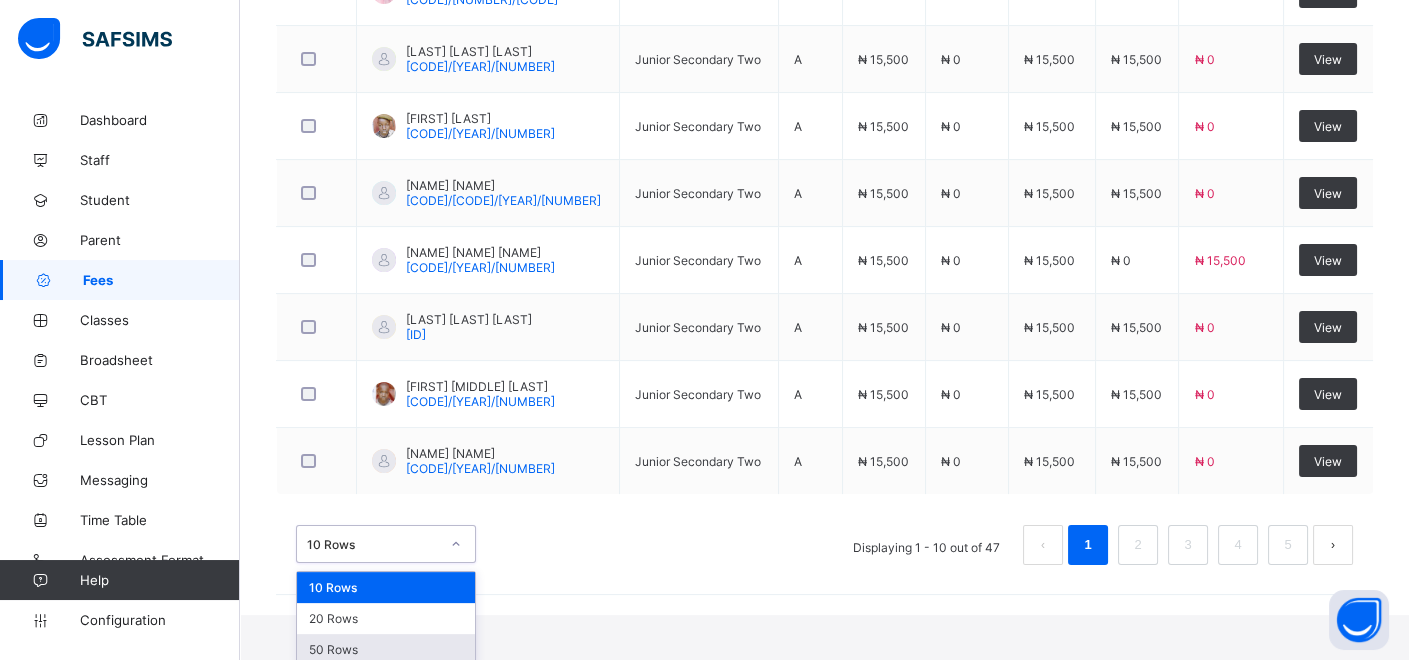 click on "50 Rows" at bounding box center (386, 649) 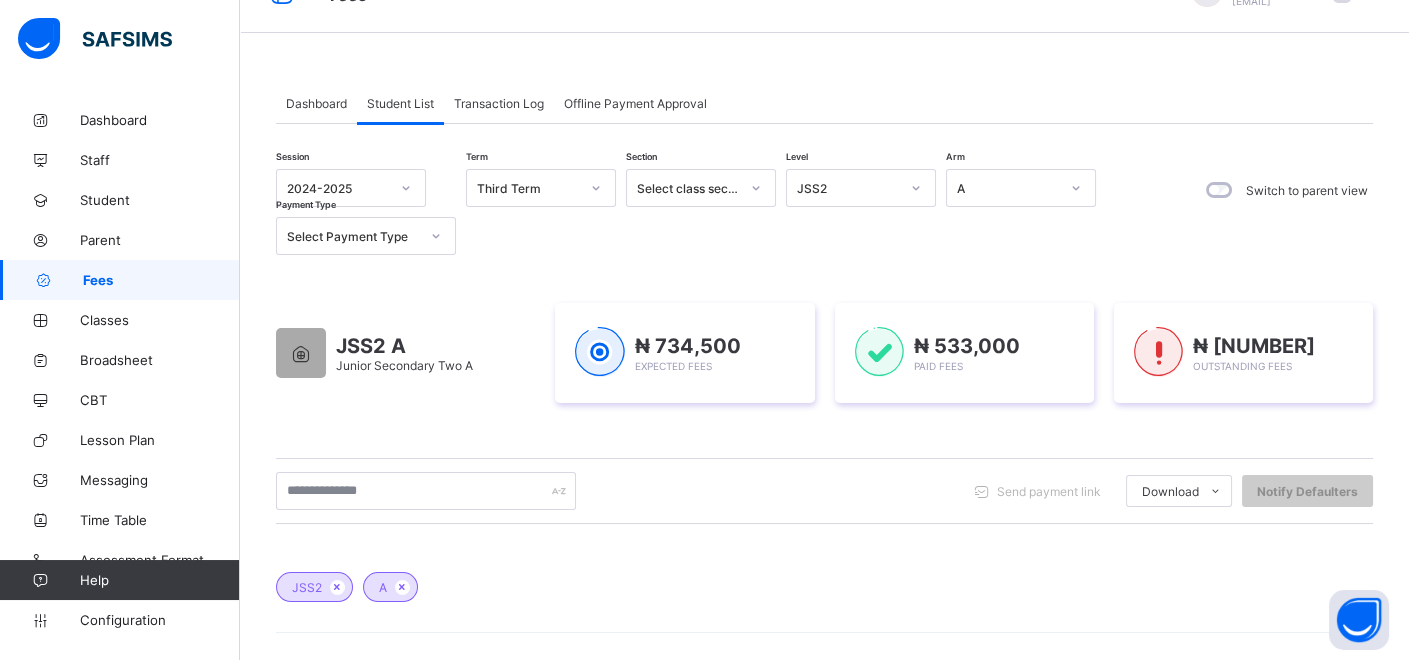 scroll, scrollTop: 13, scrollLeft: 0, axis: vertical 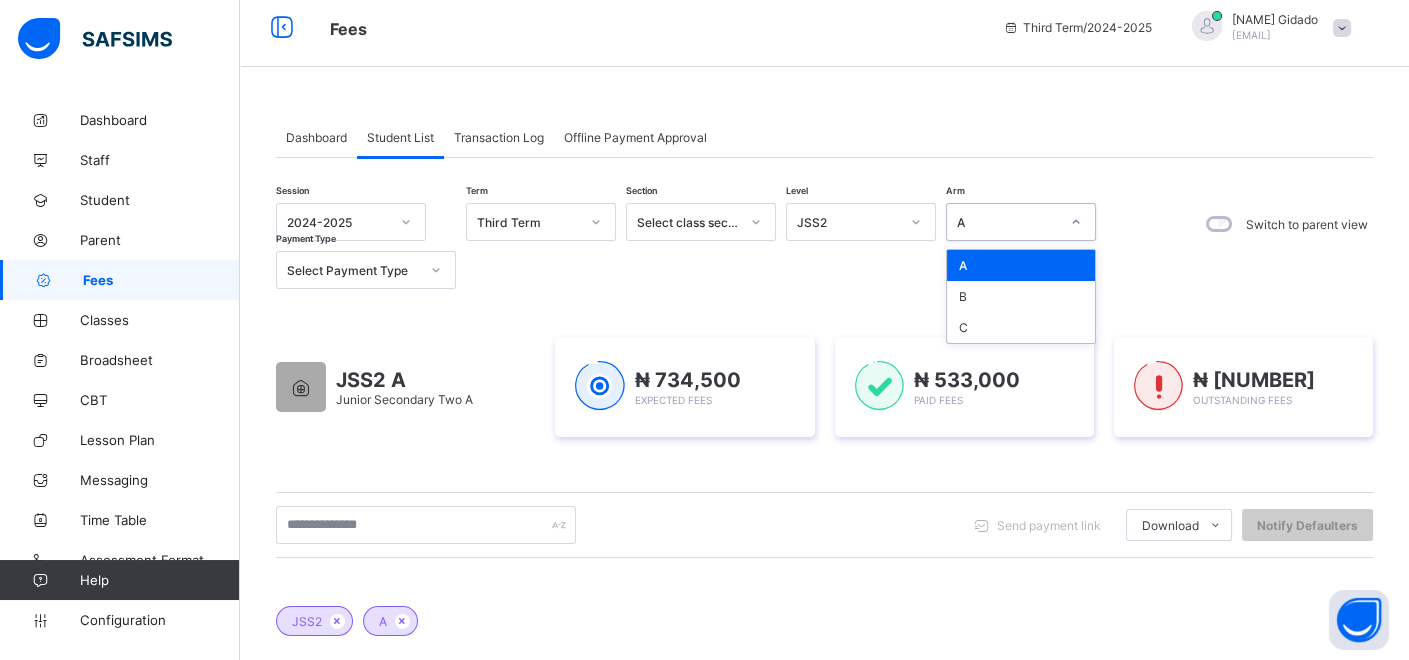 click 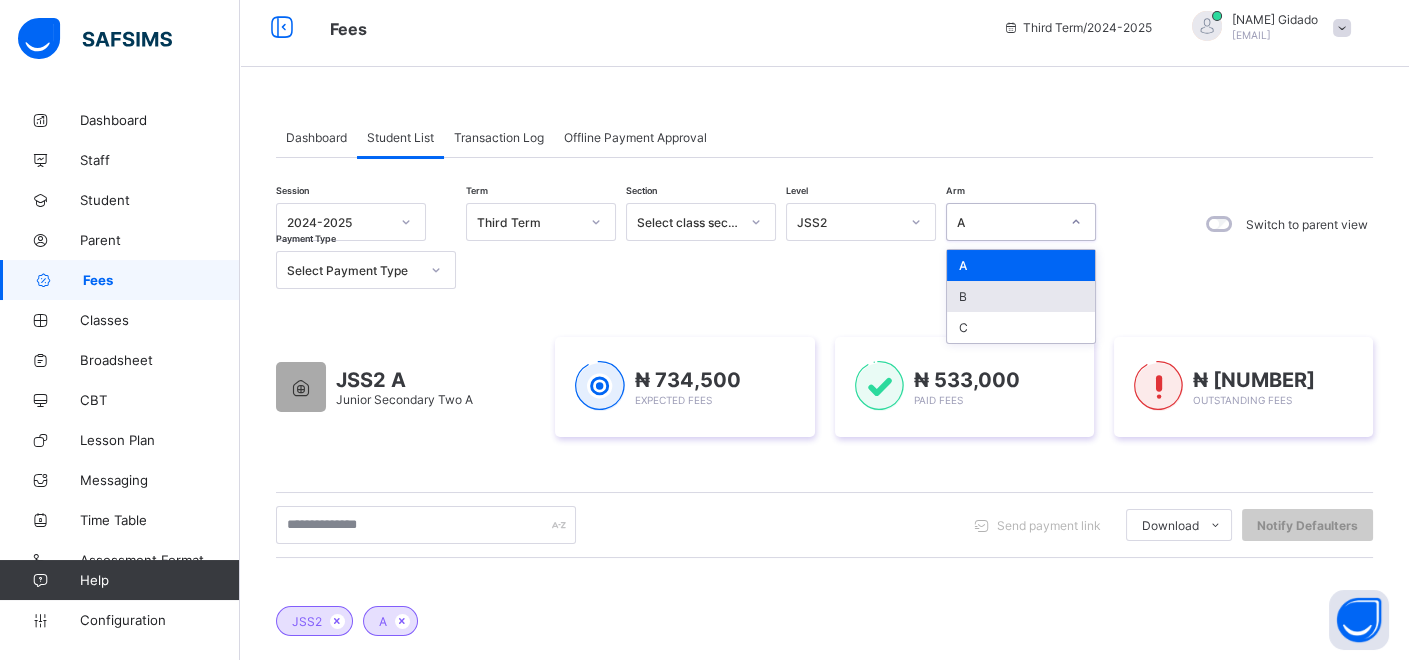 click on "B" at bounding box center [1021, 296] 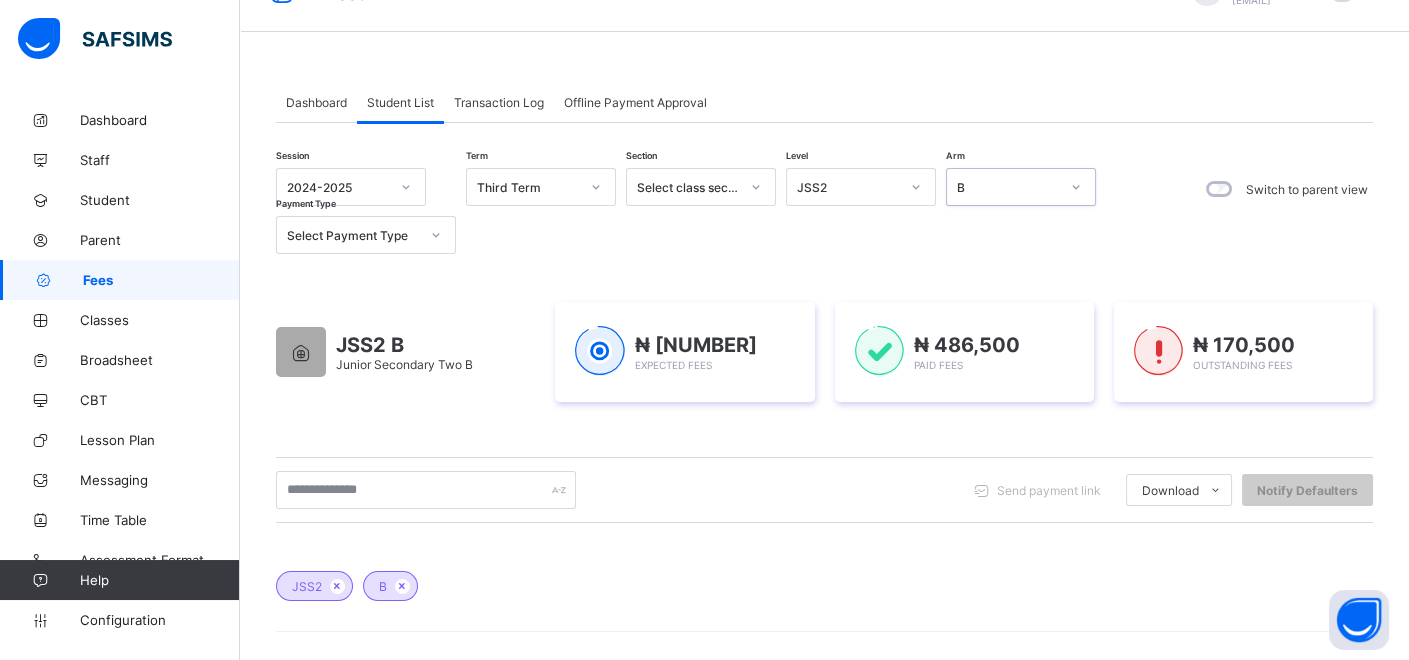 scroll, scrollTop: 13, scrollLeft: 0, axis: vertical 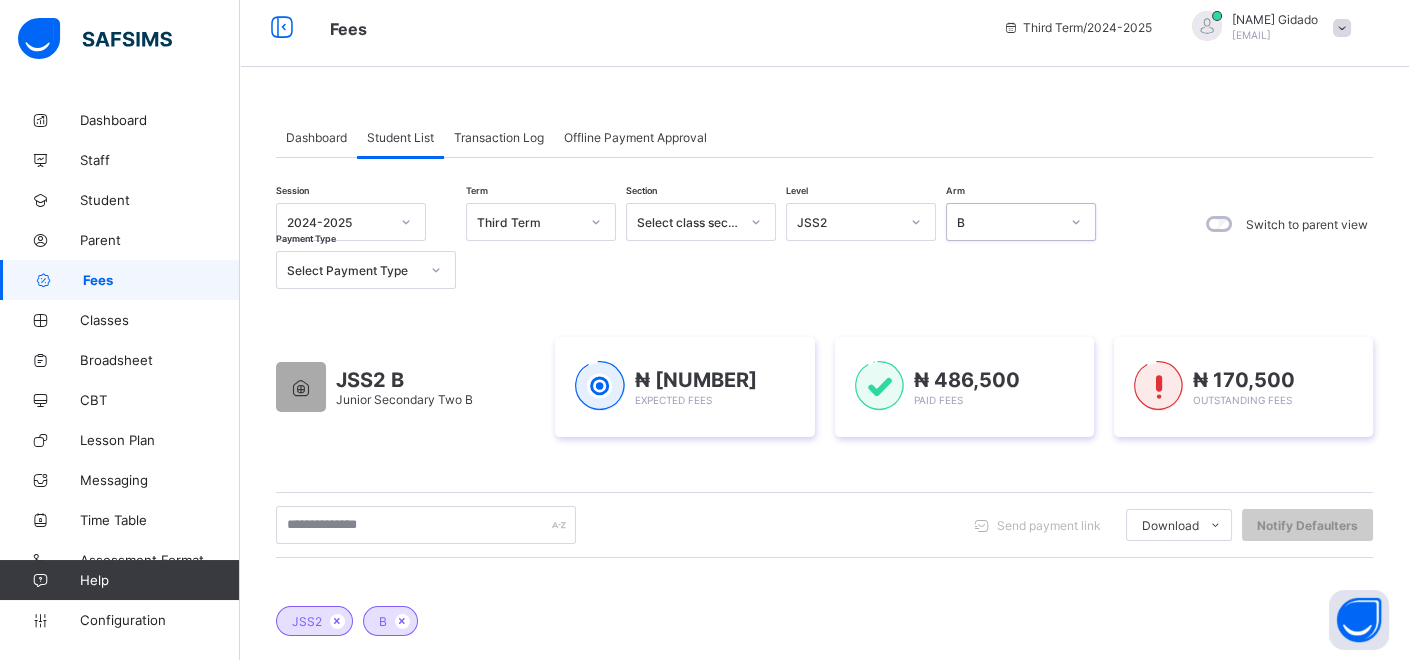 click 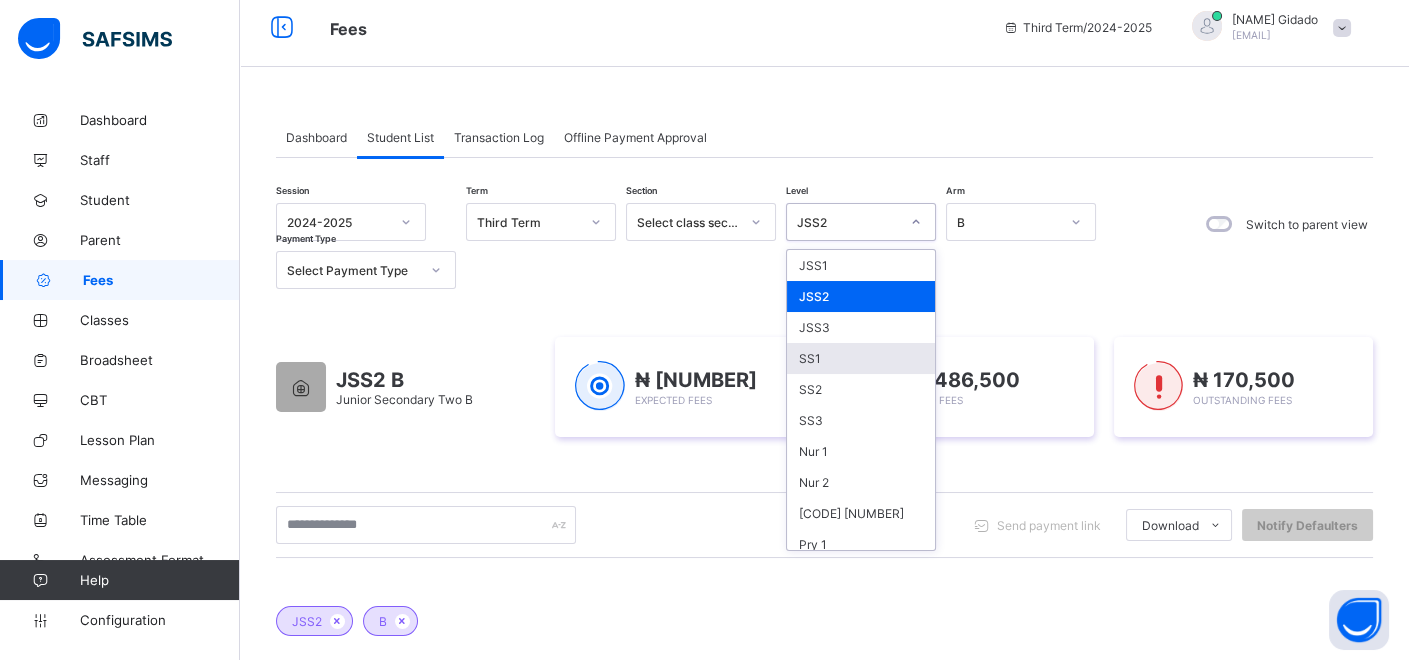 click on "SS1" at bounding box center (861, 358) 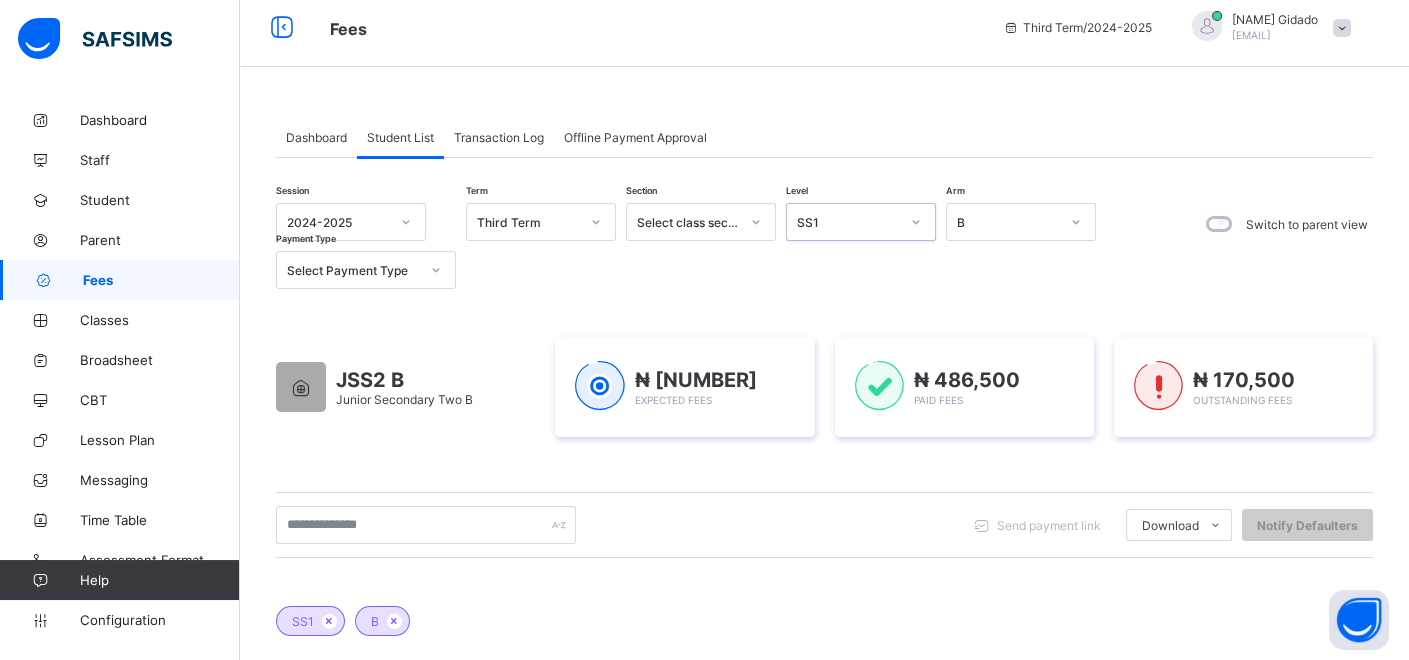 click 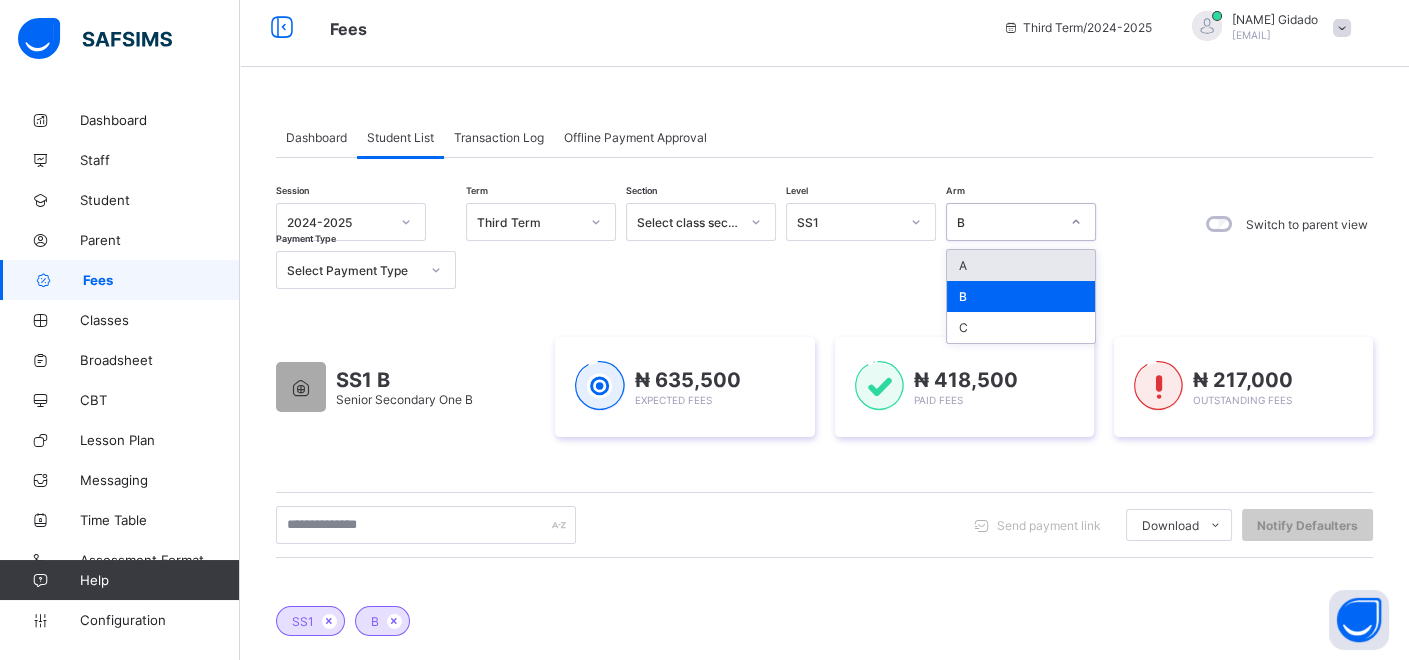 click on "A" at bounding box center [1021, 265] 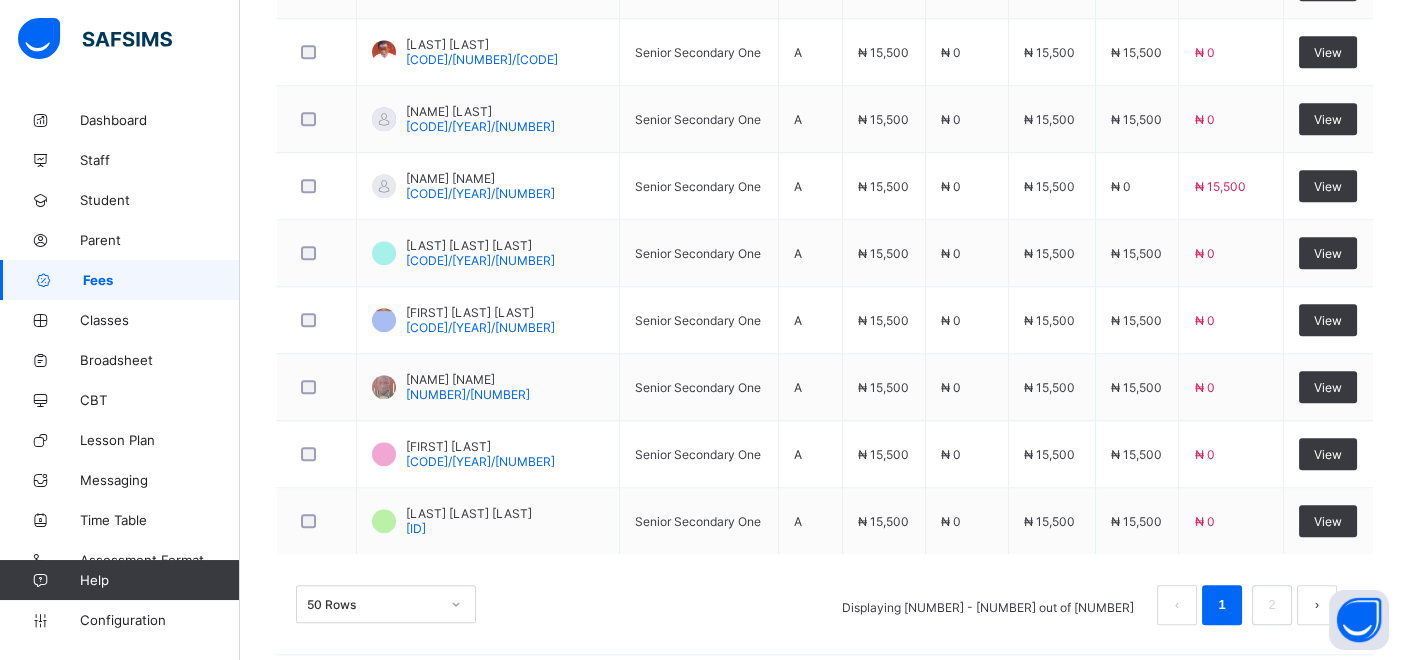 scroll, scrollTop: 3549, scrollLeft: 0, axis: vertical 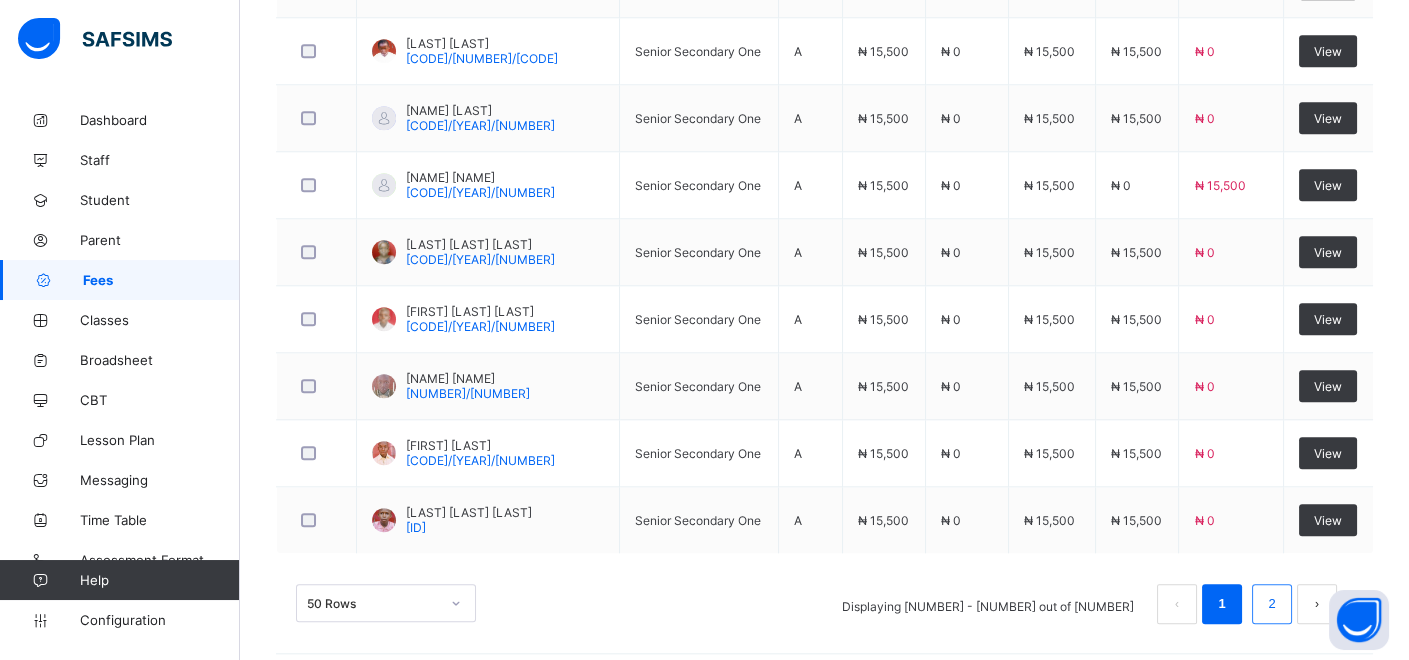 click on "2" at bounding box center [1271, 604] 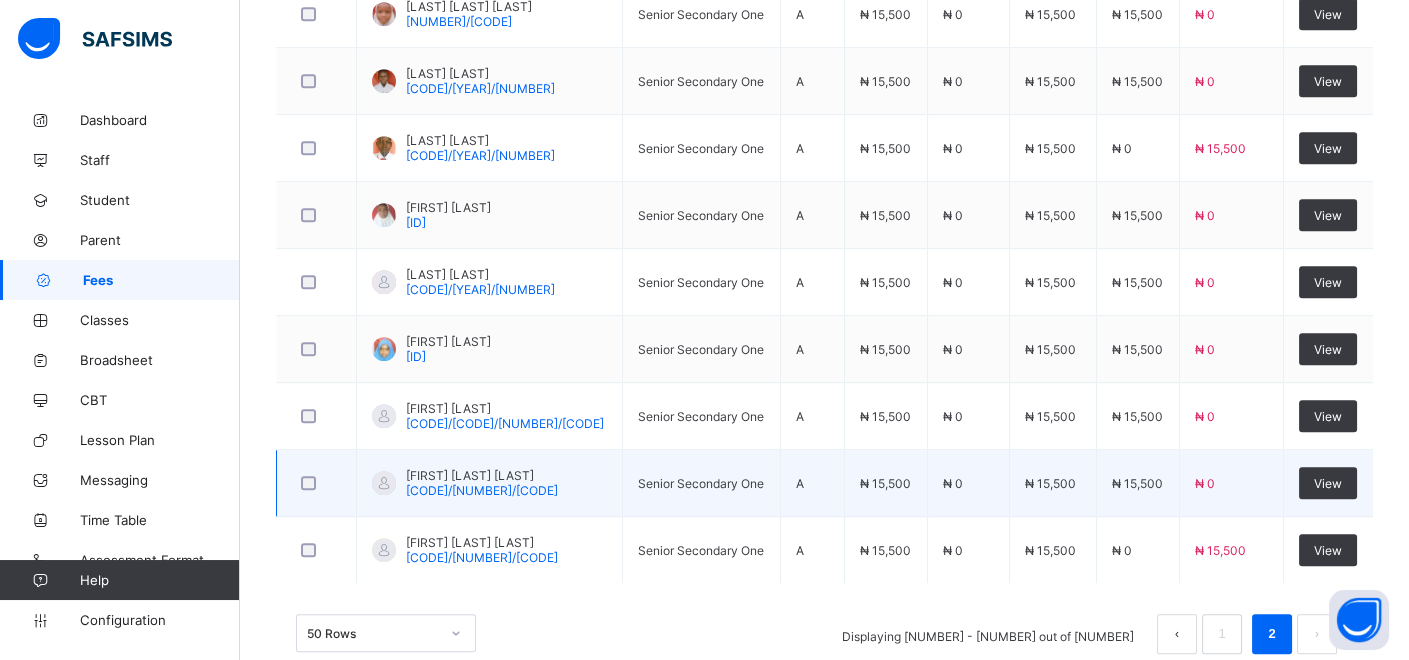 scroll, scrollTop: 1879, scrollLeft: 0, axis: vertical 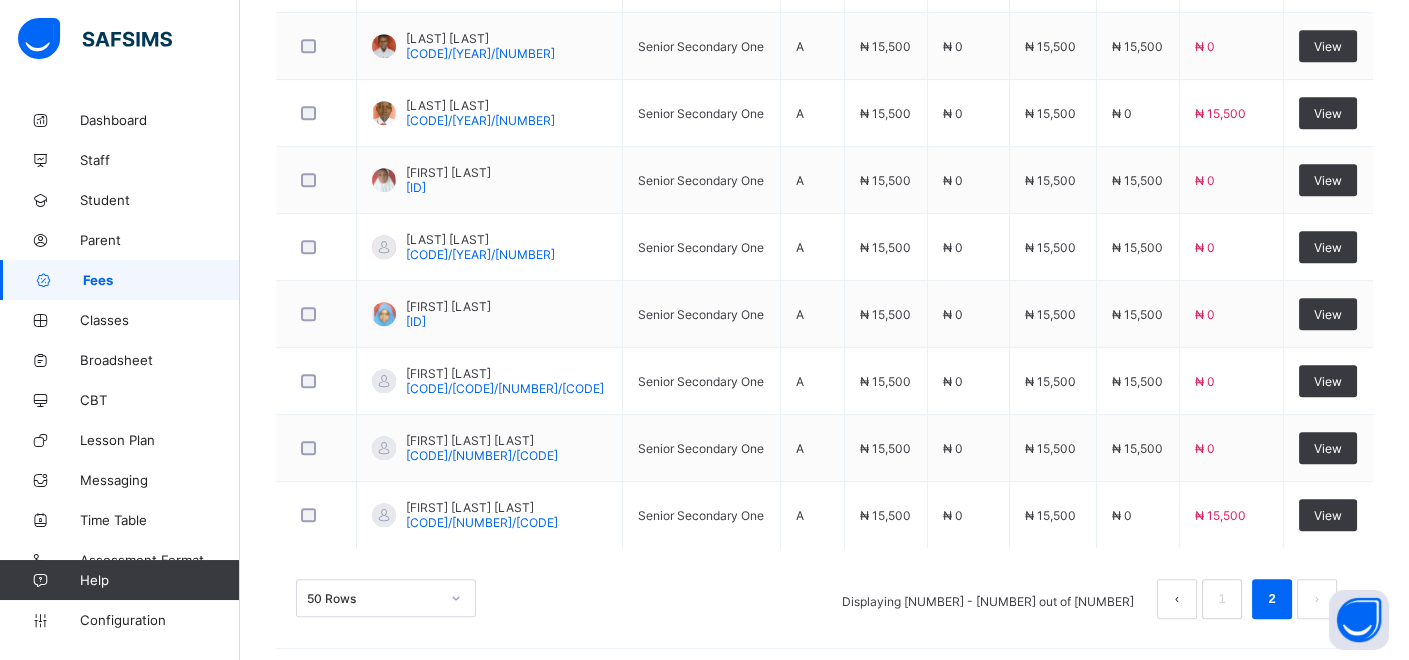 drag, startPoint x: 845, startPoint y: 598, endPoint x: 847, endPoint y: 586, distance: 12.165525 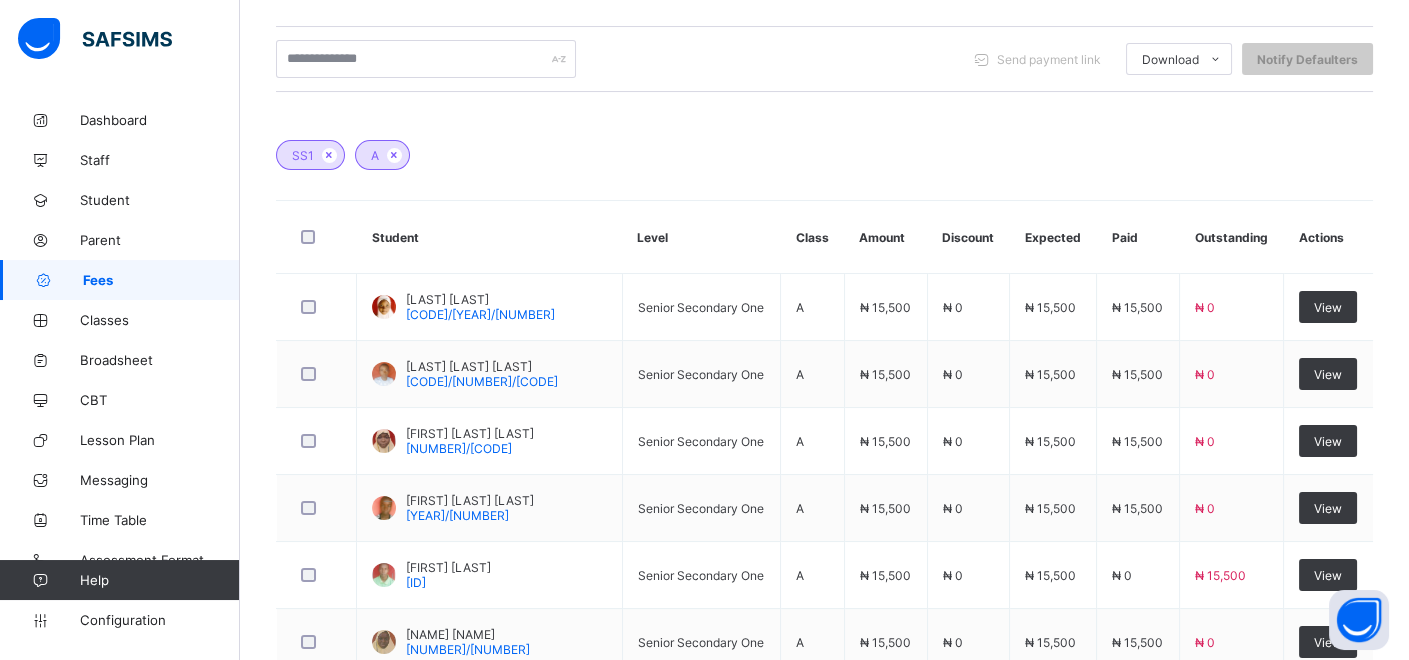 scroll, scrollTop: 212, scrollLeft: 0, axis: vertical 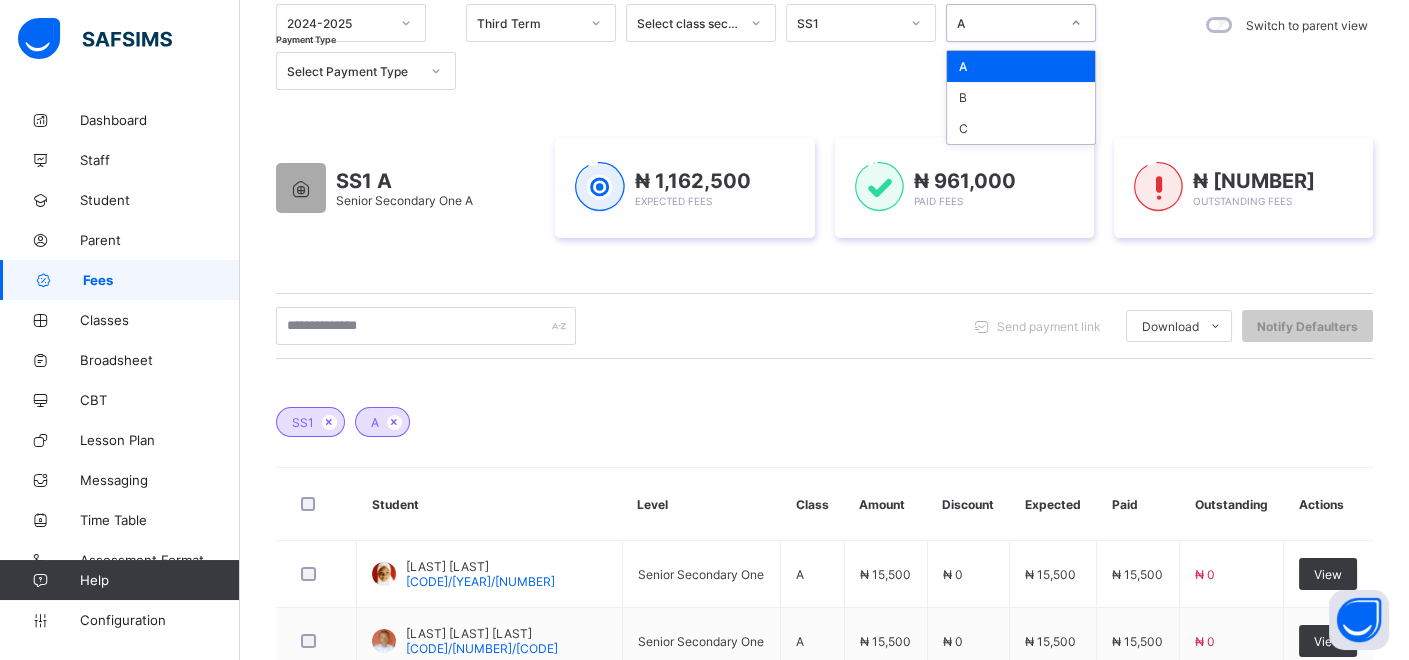 click 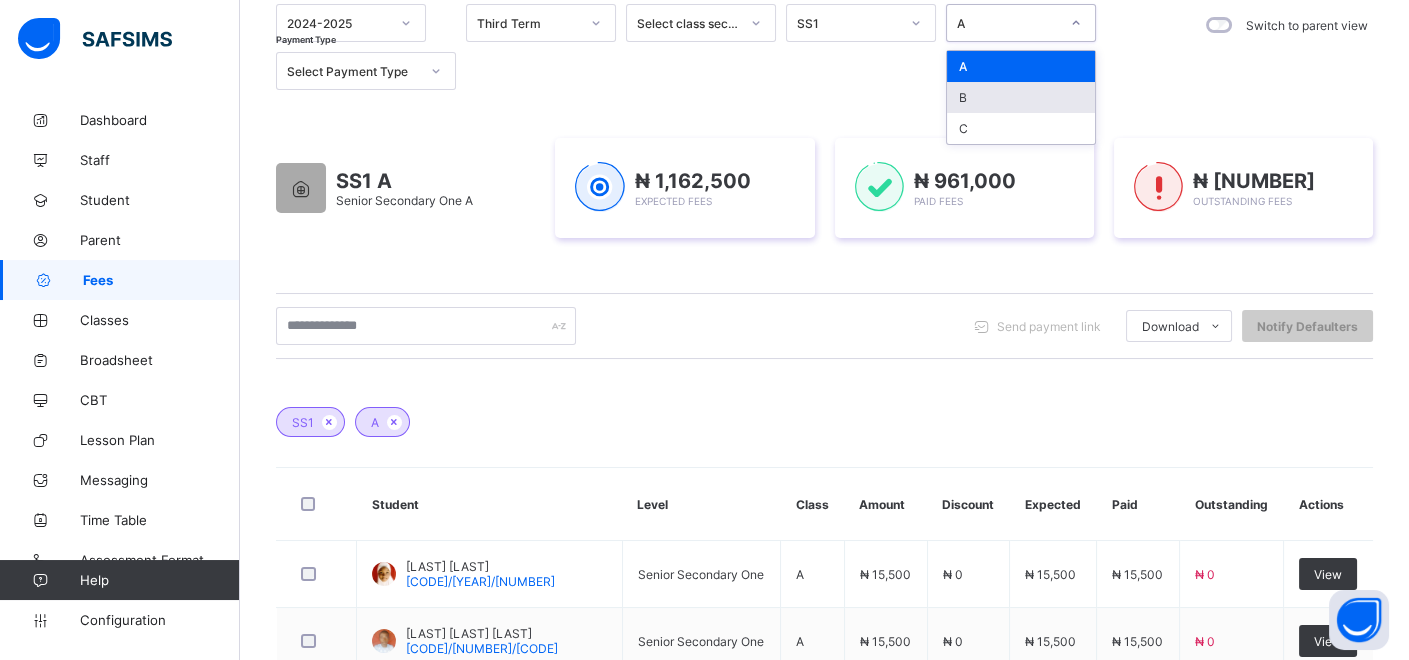 click on "B" at bounding box center (1021, 97) 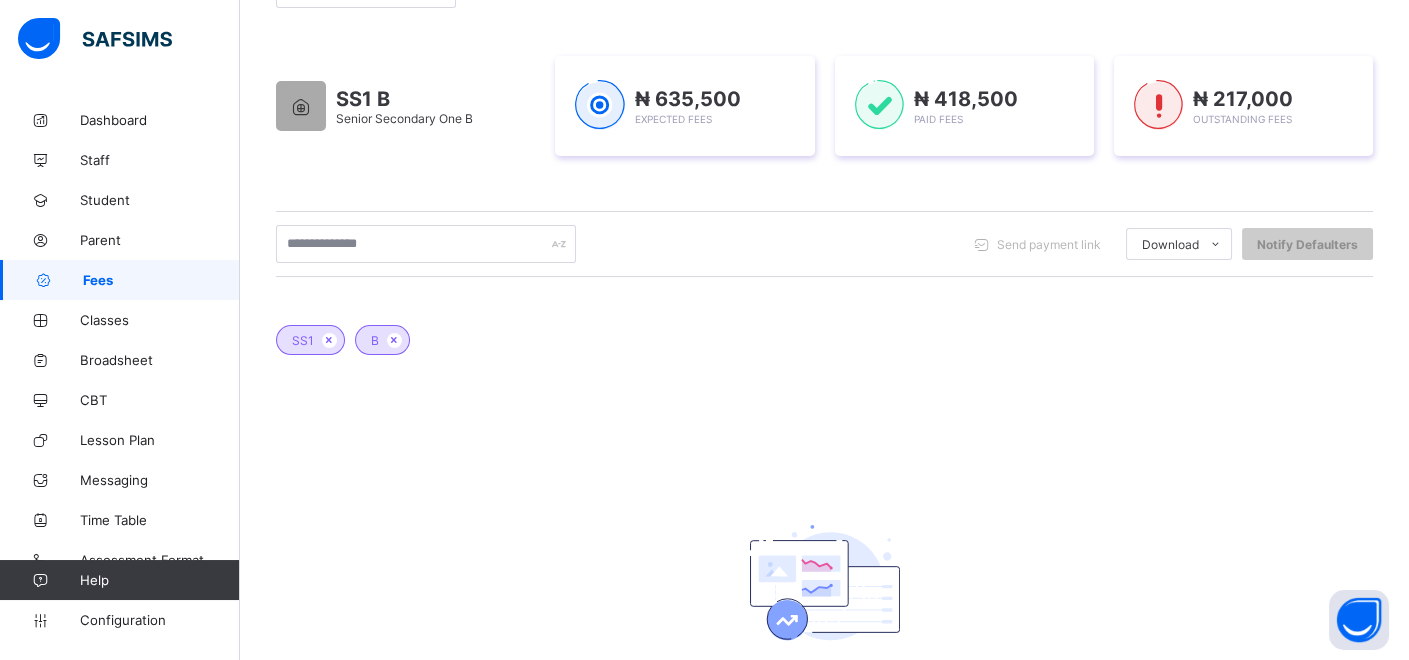 scroll, scrollTop: 96, scrollLeft: 0, axis: vertical 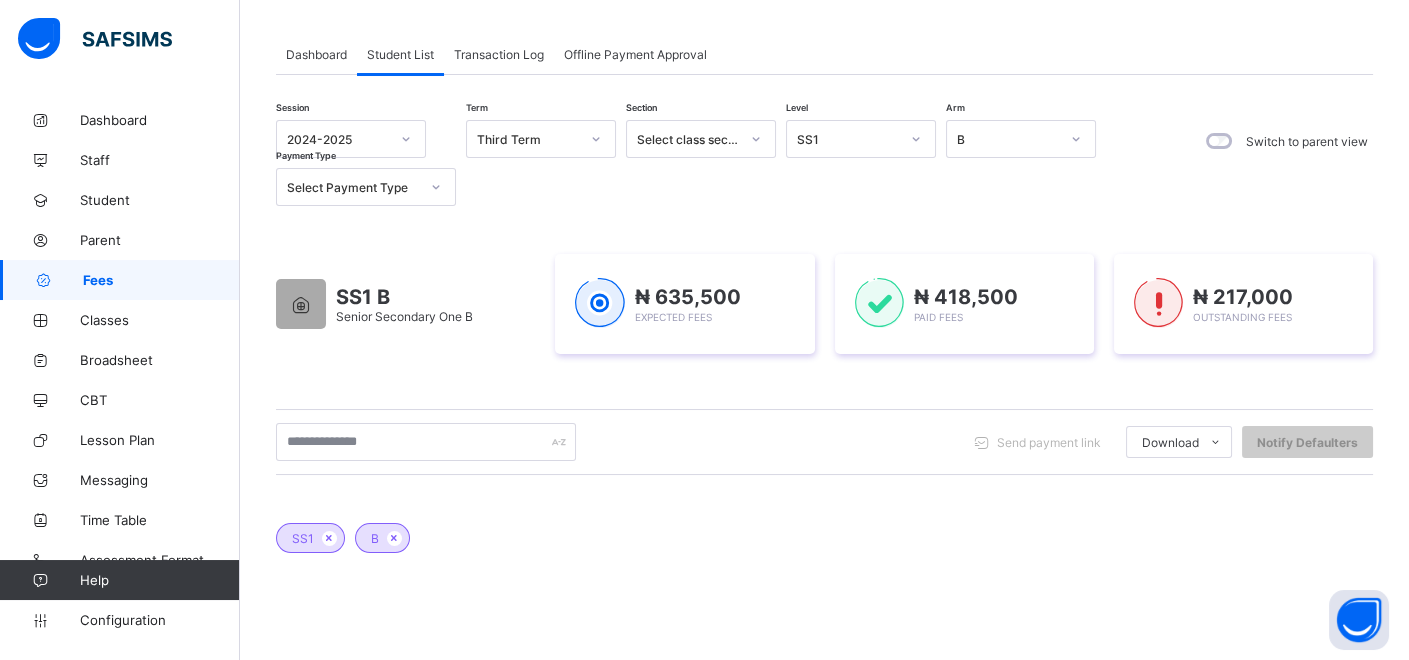 click on "Dashboard" at bounding box center (316, 54) 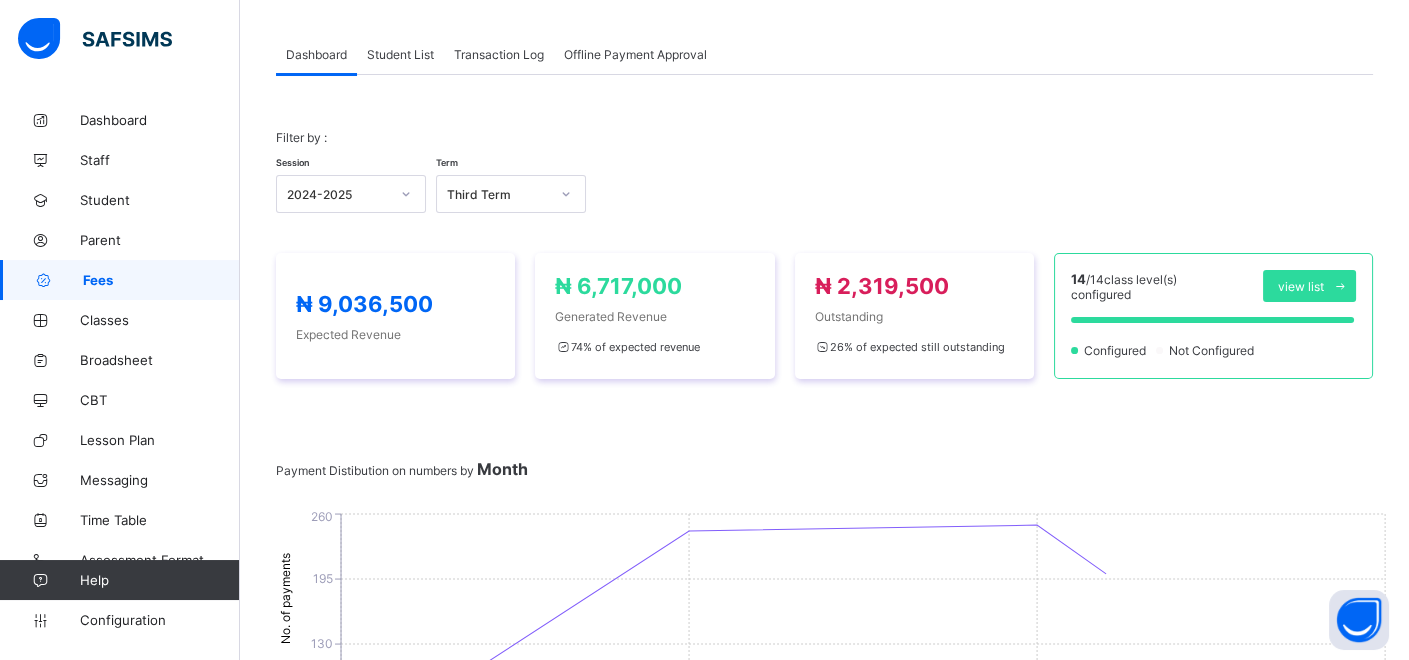 click on "Student List" at bounding box center [400, 54] 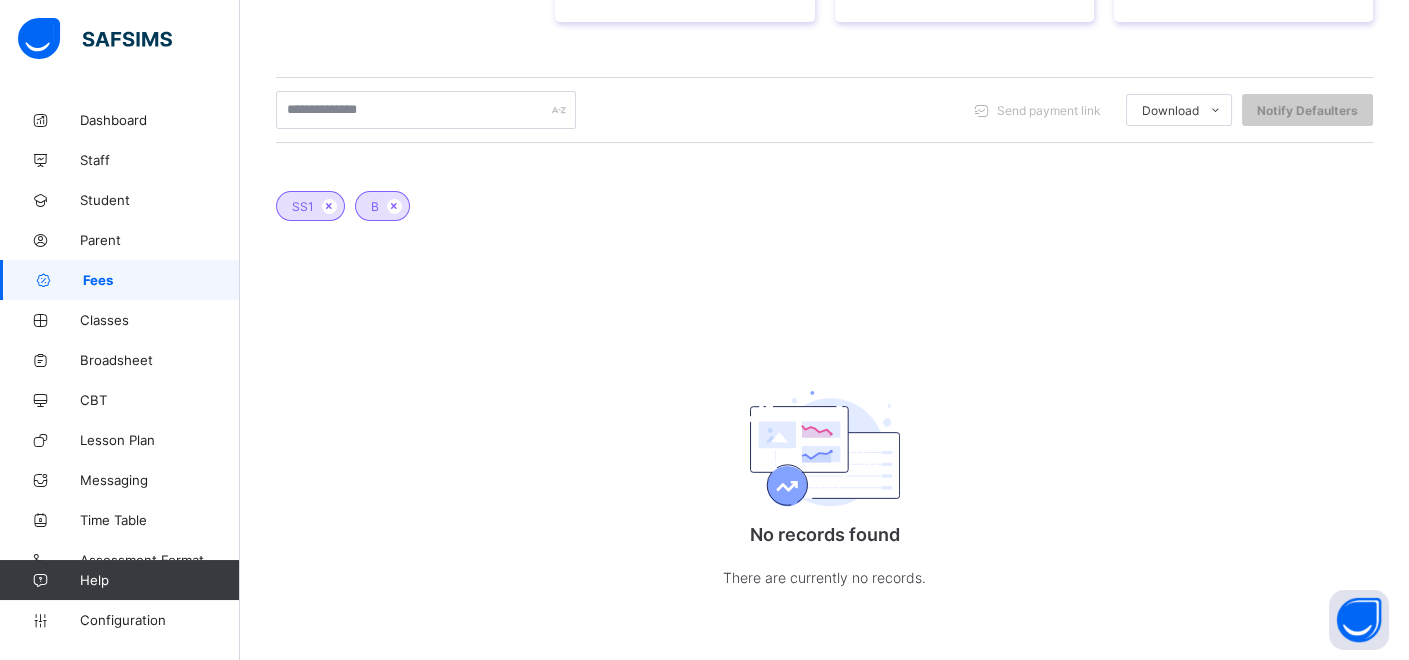 scroll, scrollTop: 207, scrollLeft: 0, axis: vertical 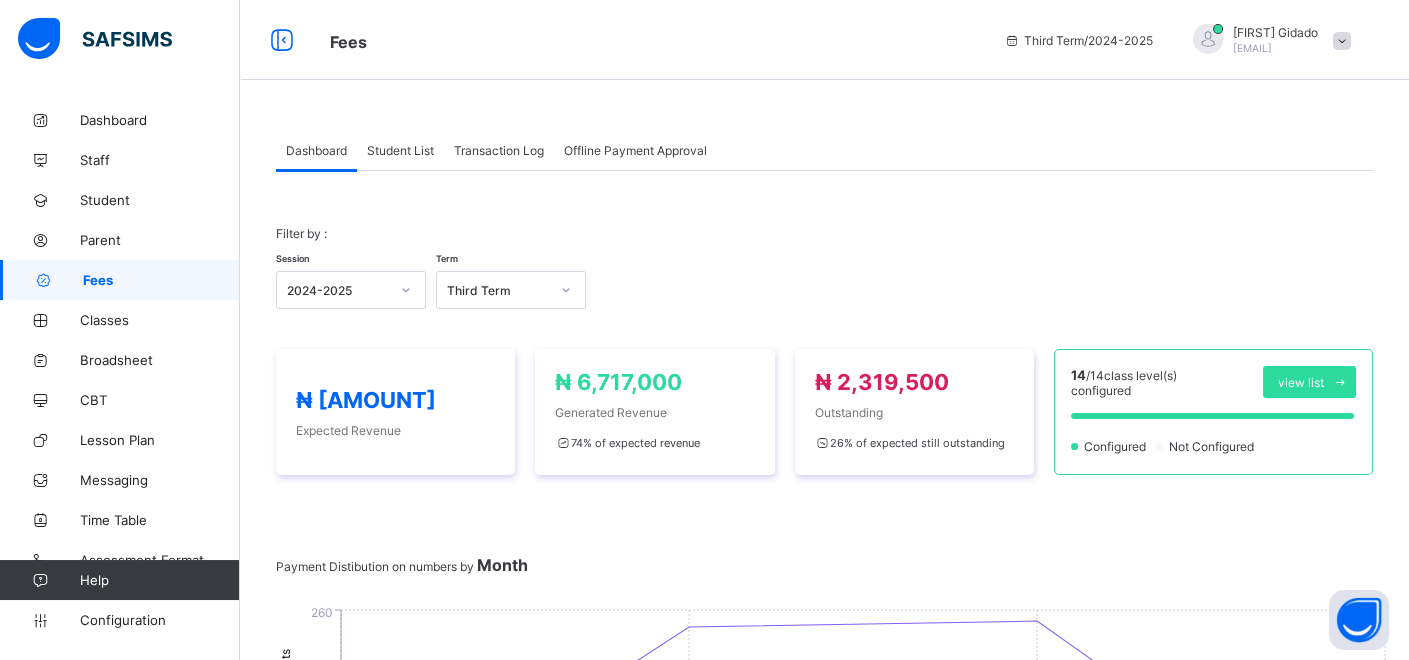 click on "Student List" at bounding box center (400, 150) 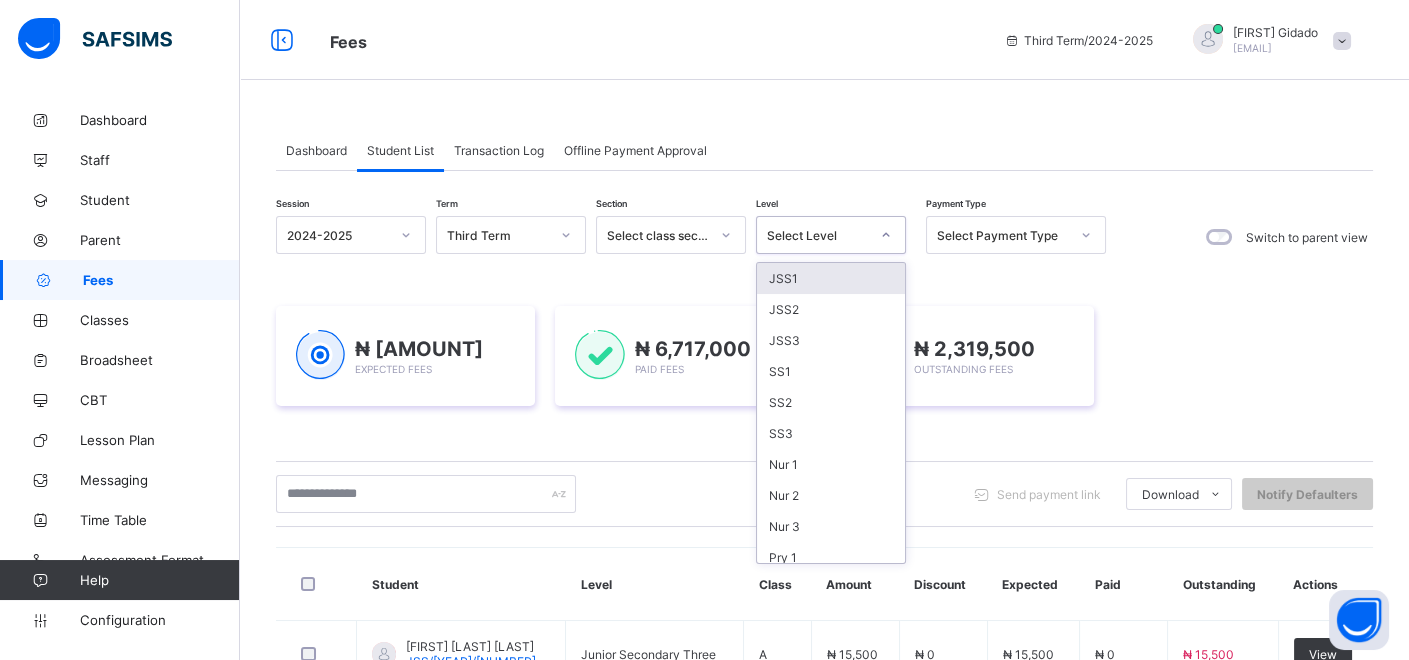 click 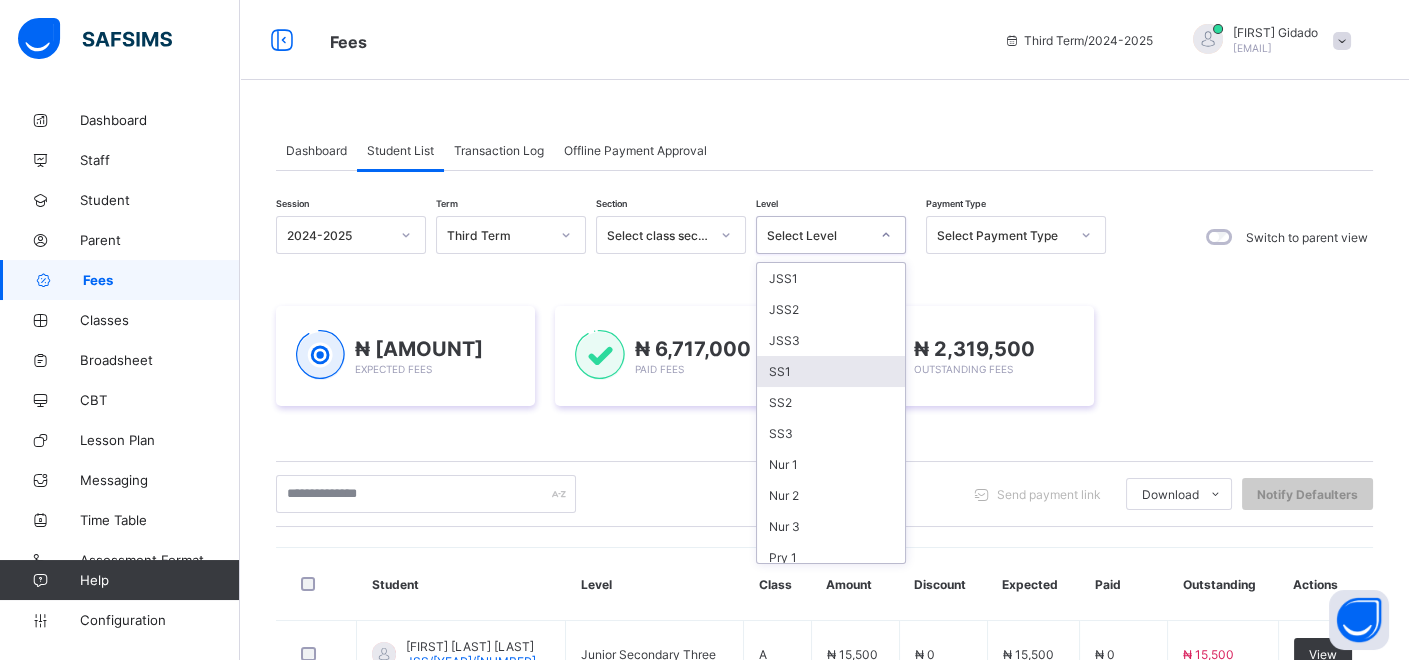 click on "SS1" at bounding box center (831, 371) 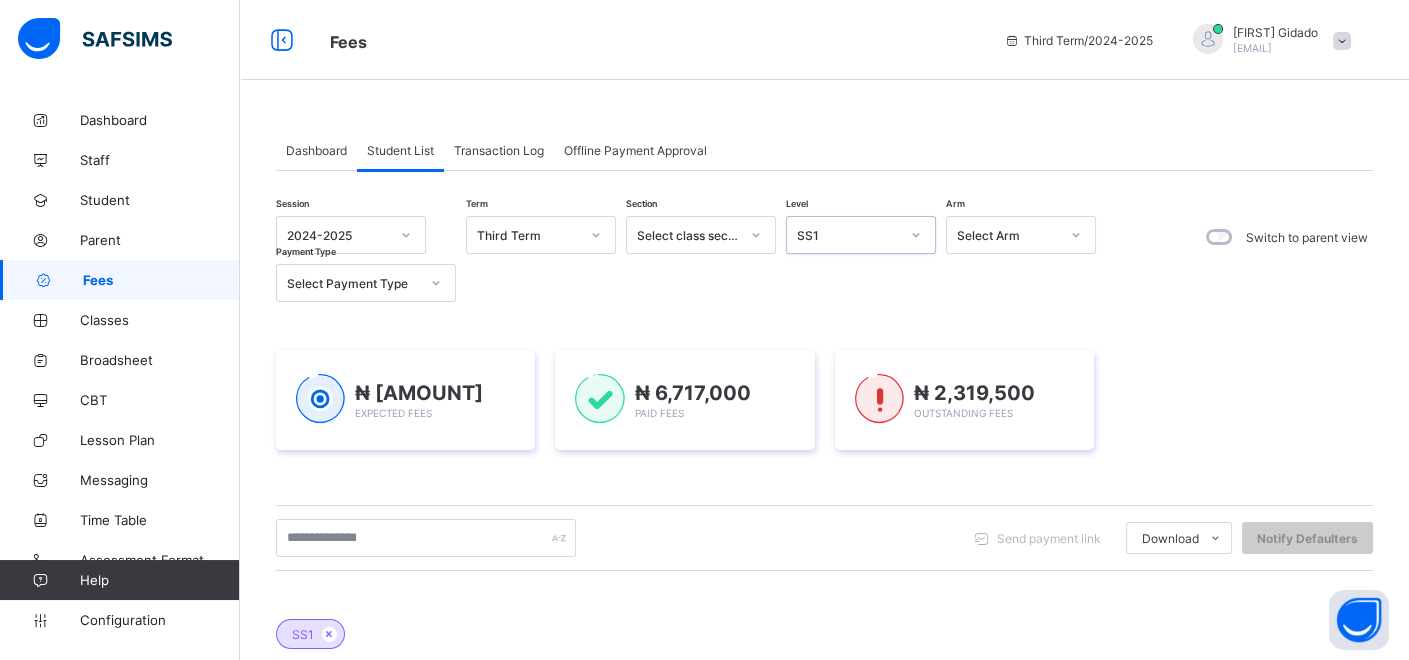 click 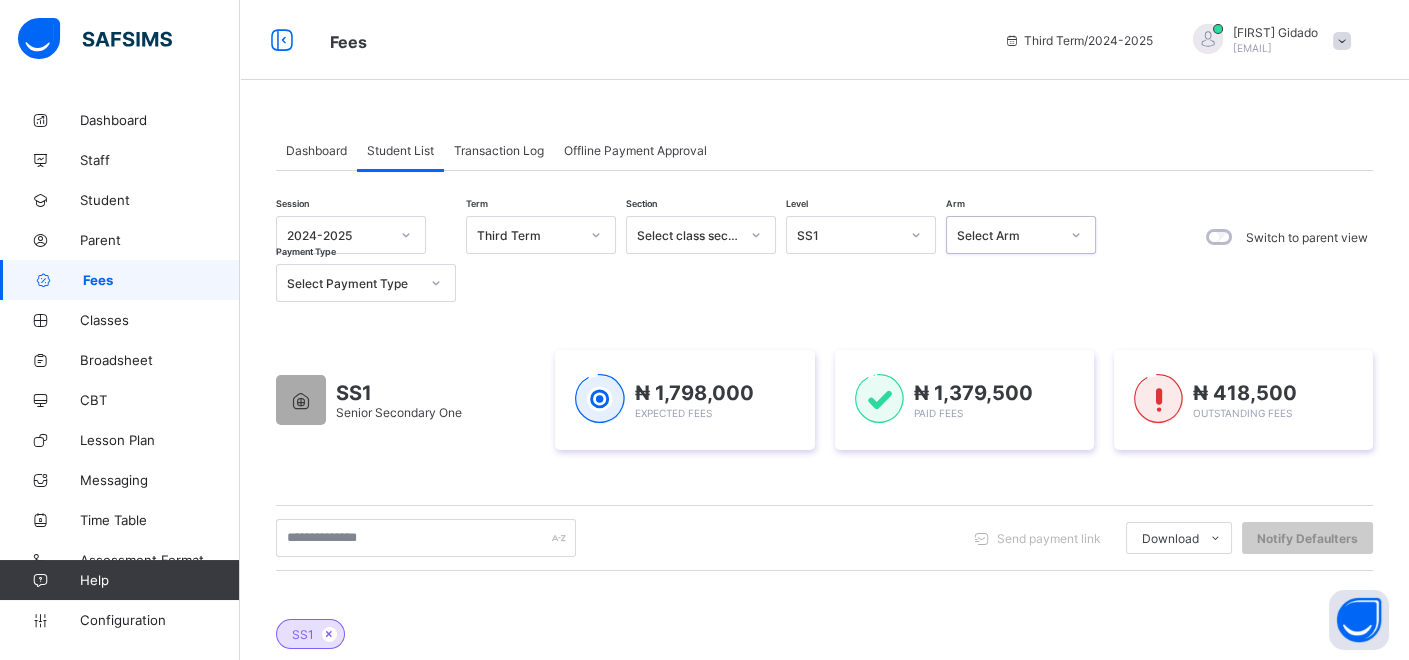 click 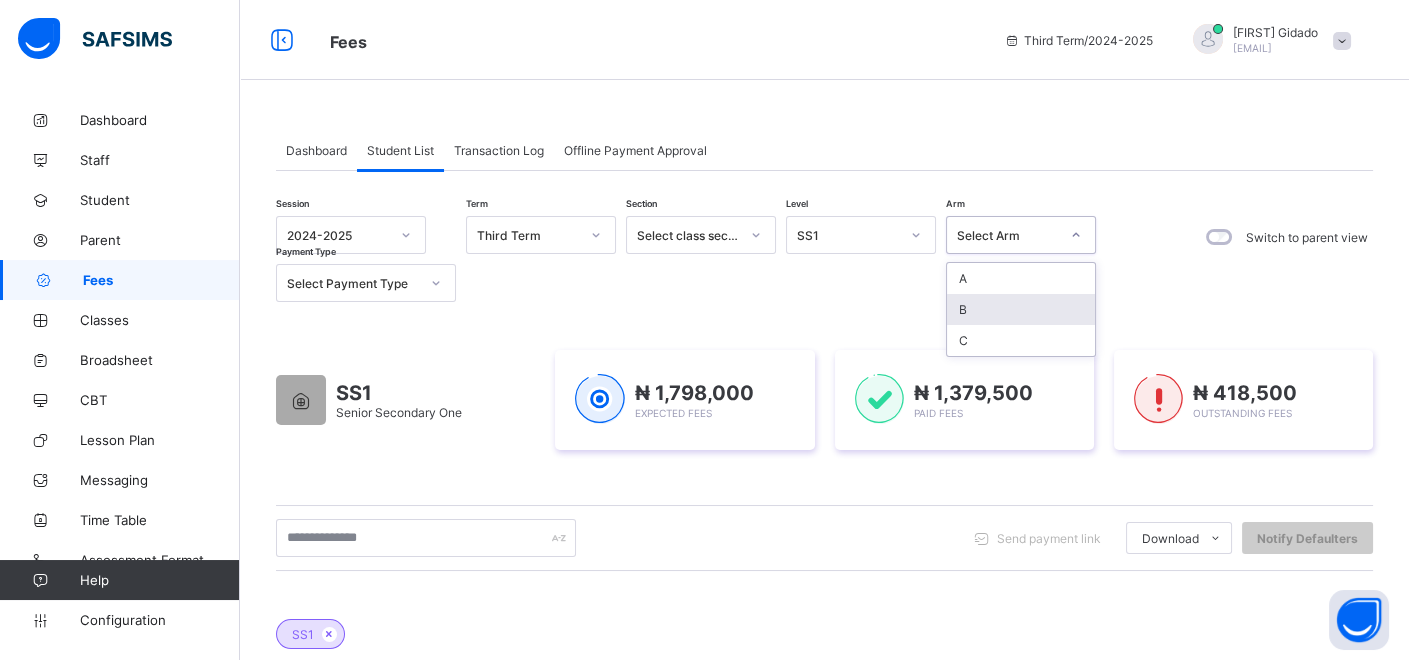 click on "B" at bounding box center [1021, 309] 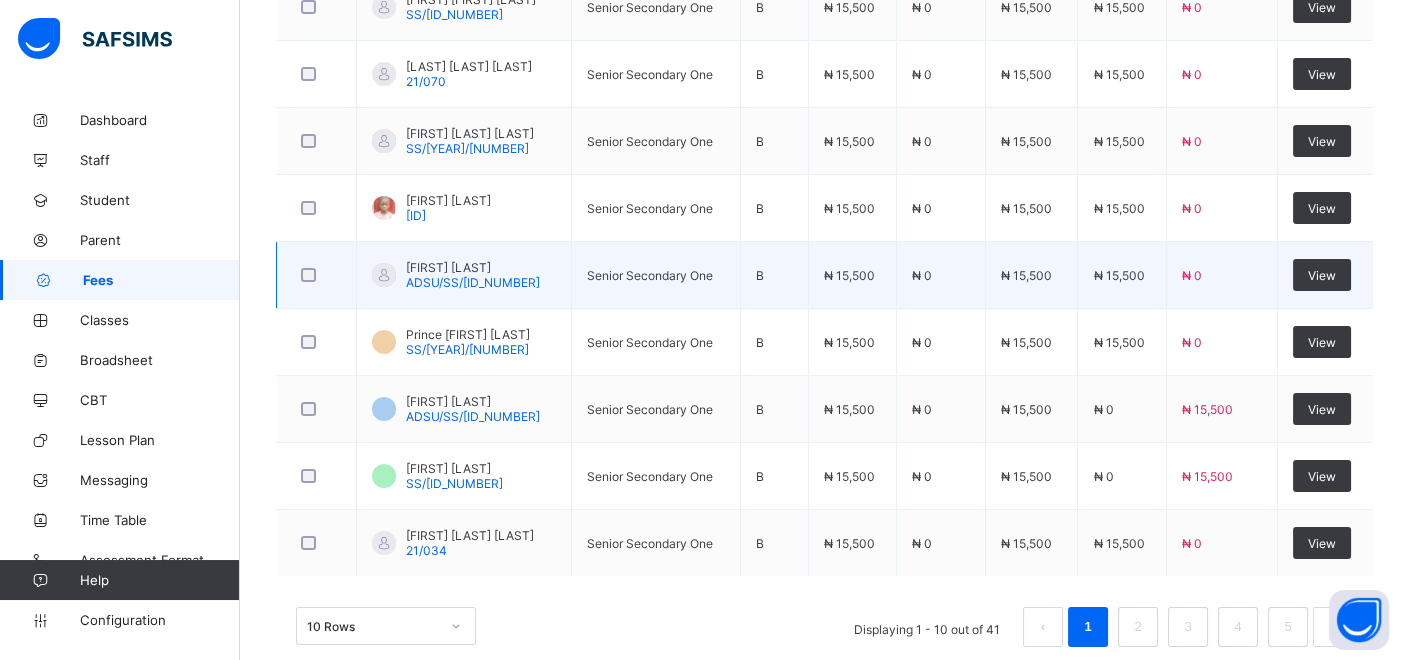 scroll, scrollTop: 878, scrollLeft: 0, axis: vertical 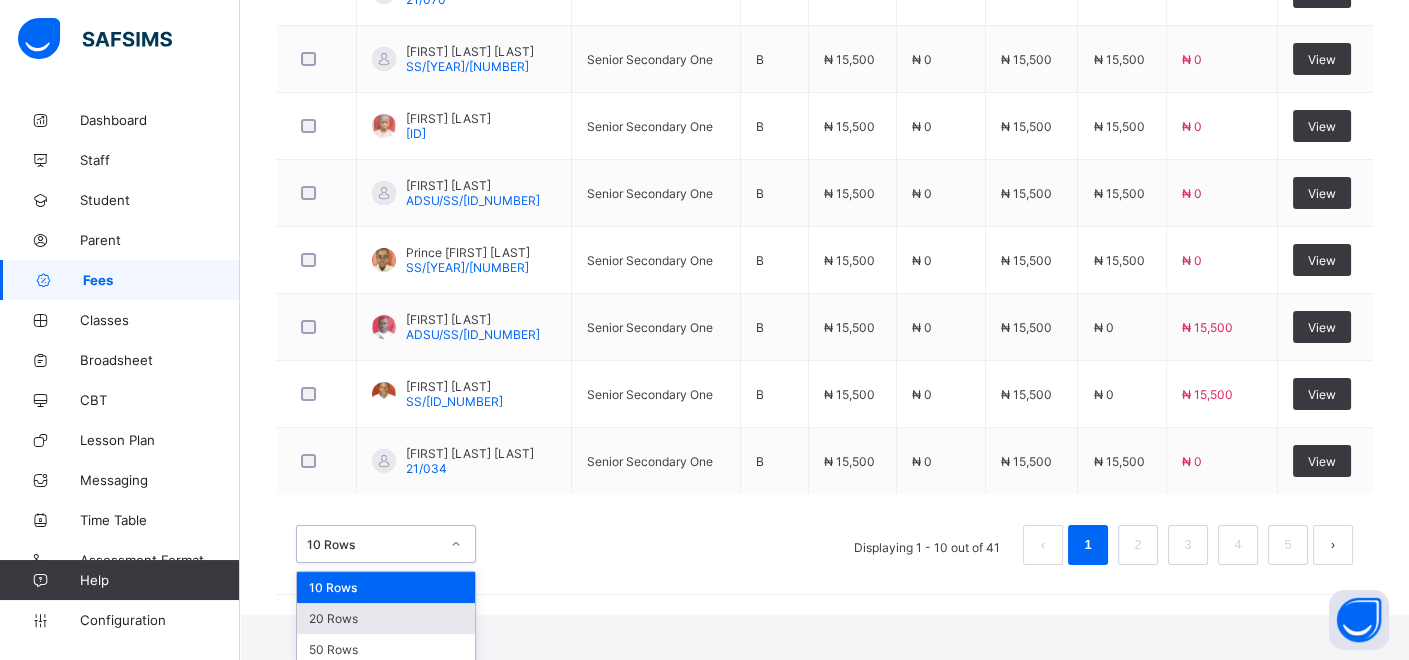 click on "option 20 Rows focused, 2 of 3. 3 results available. Use Up and Down to choose options, press Enter to select the currently focused option, press Escape to exit the menu, press Tab to select the option and exit the menu. 10 Rows 10 Rows 20 Rows 50 Rows" at bounding box center (386, 544) 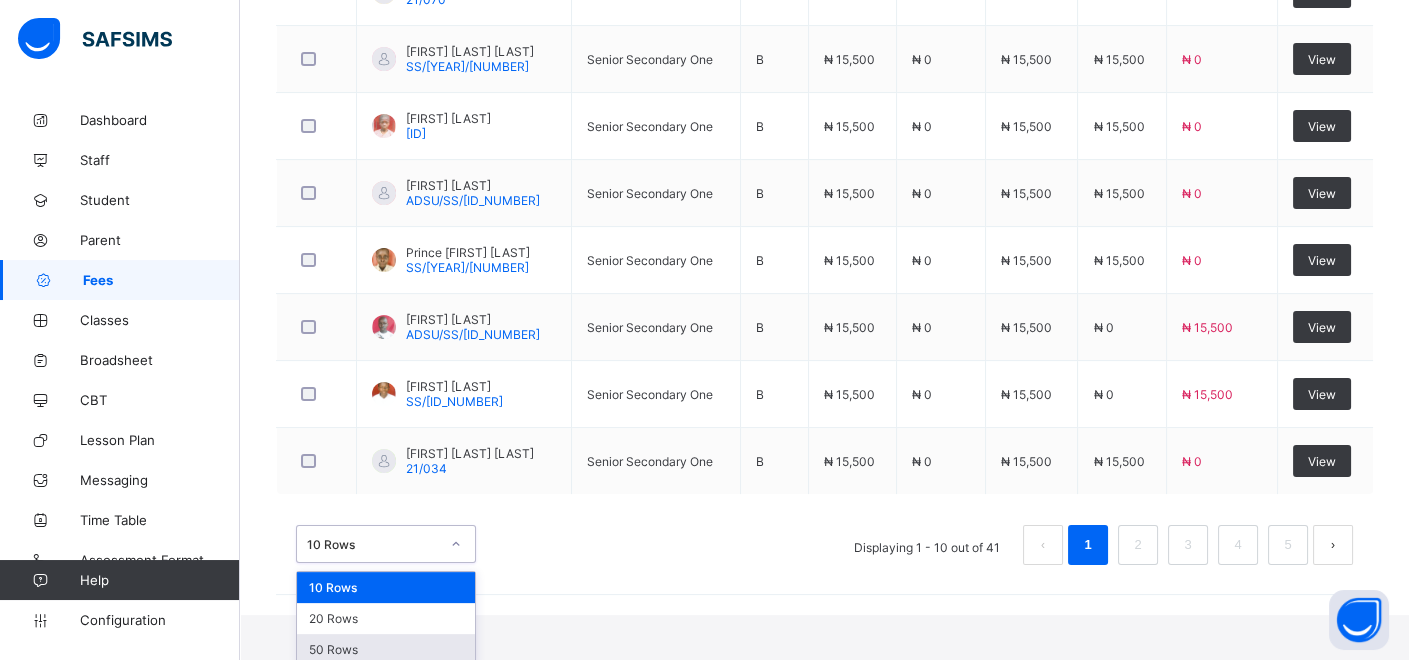 click on "50 Rows" at bounding box center [386, 649] 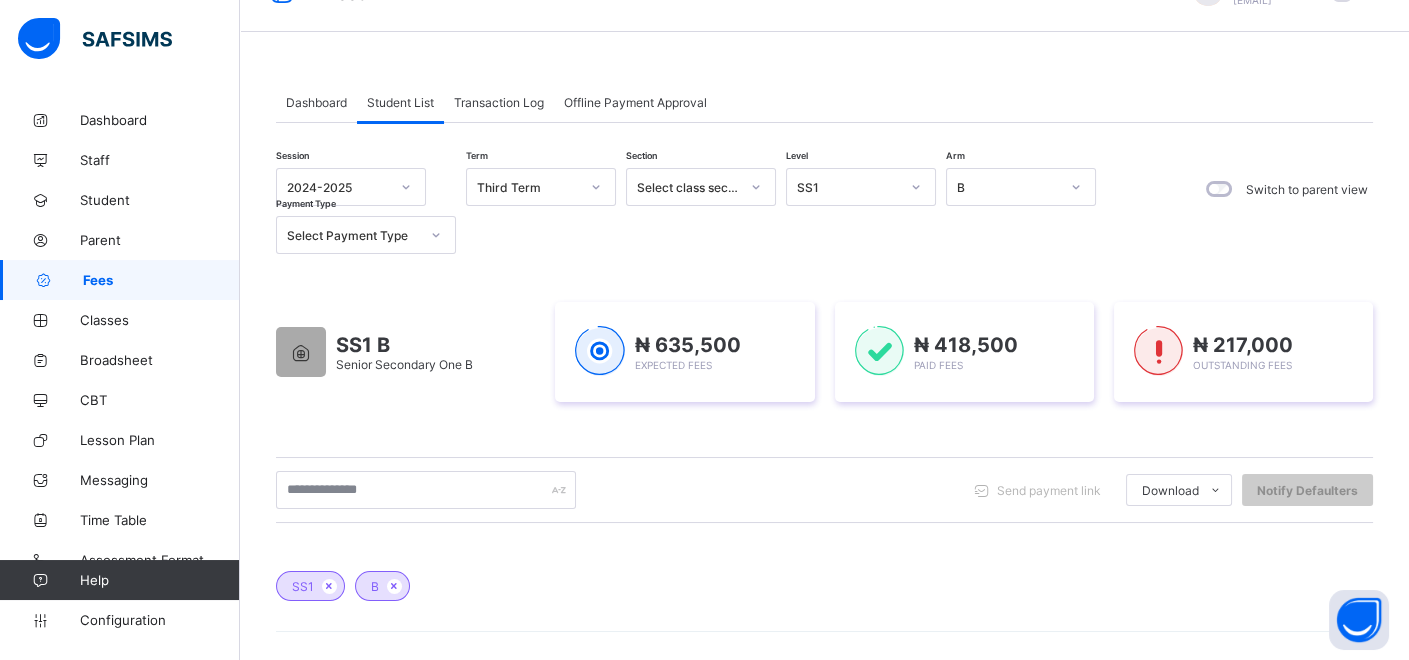 scroll, scrollTop: 0, scrollLeft: 0, axis: both 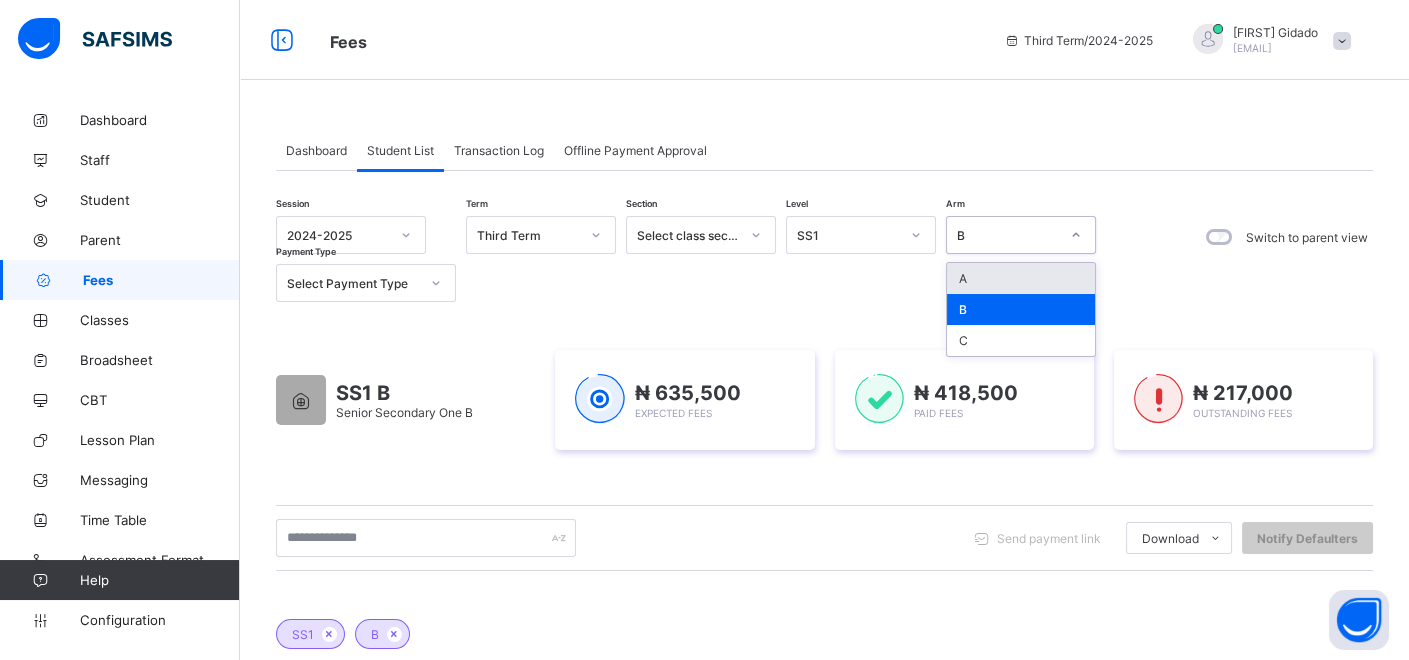 click 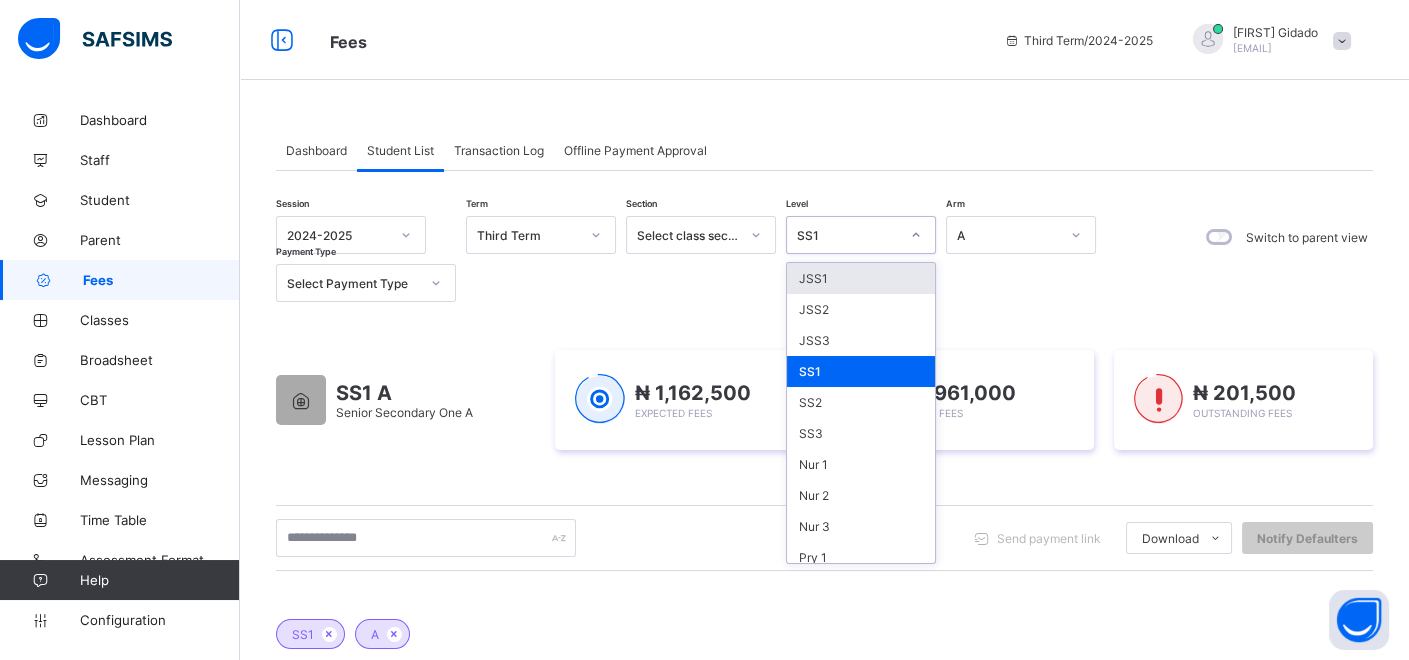 click 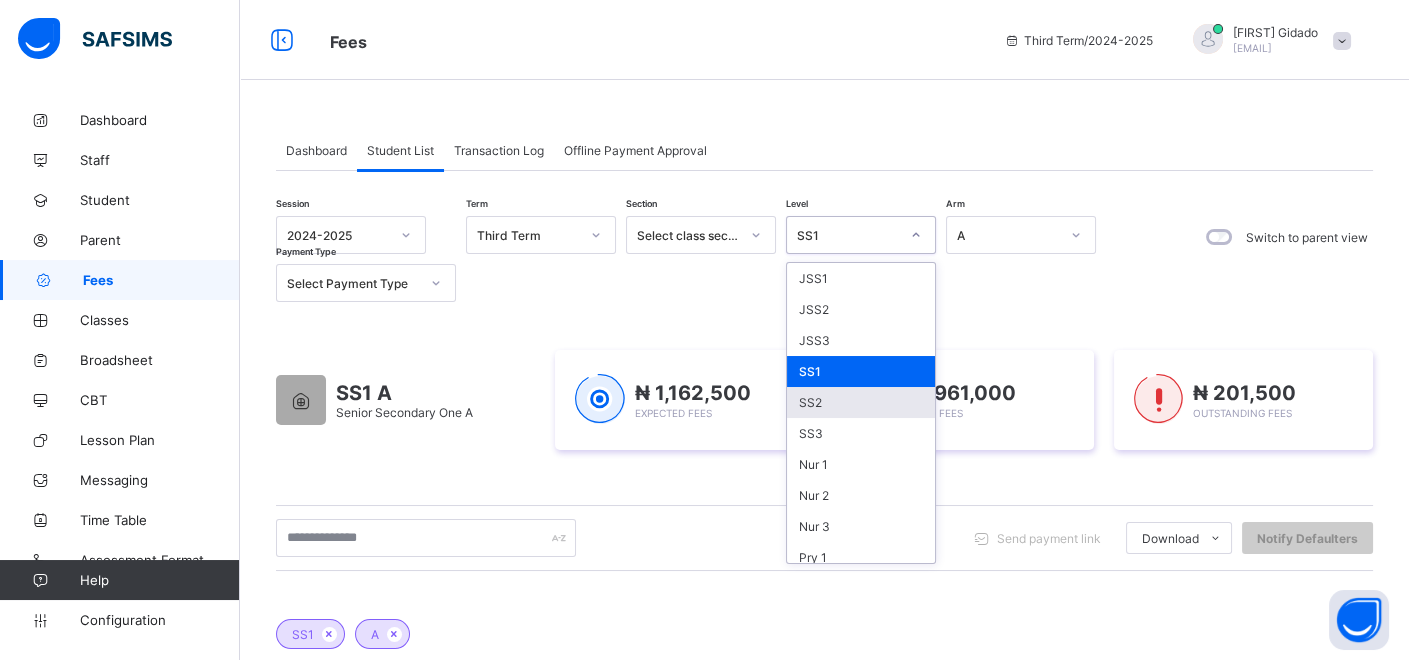 click on "SS2" at bounding box center [861, 402] 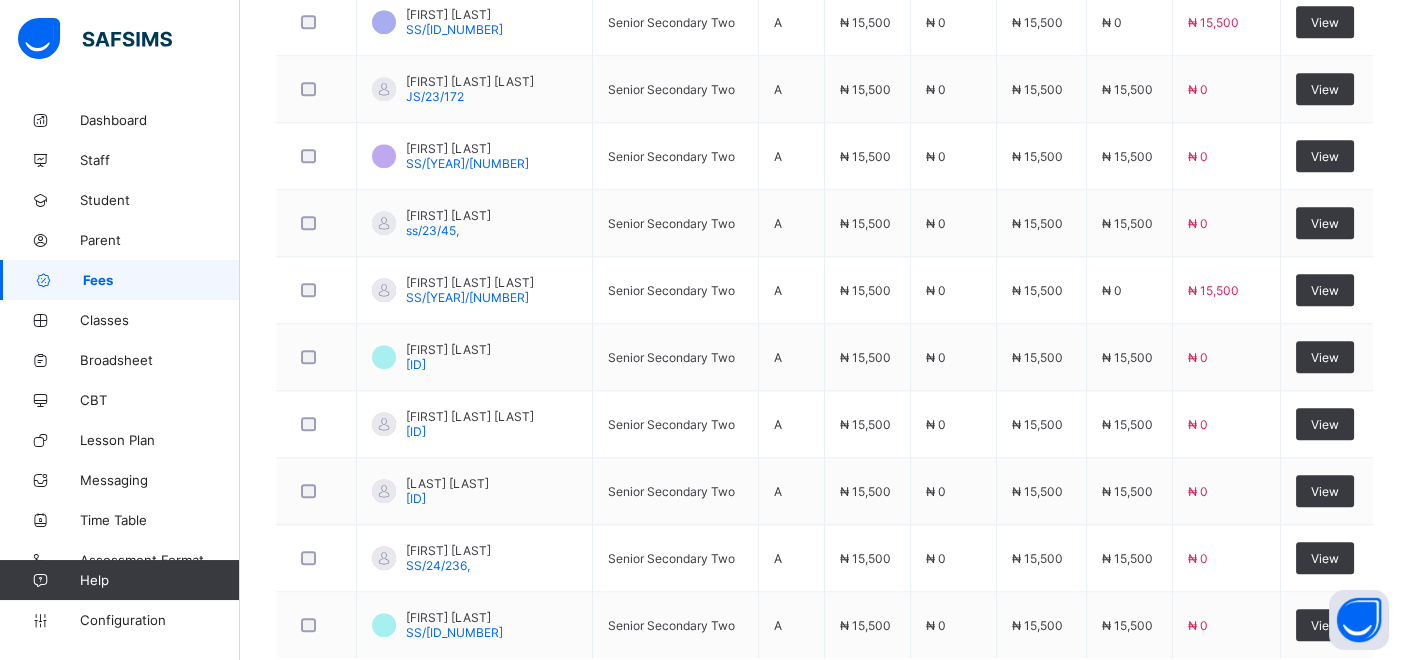 scroll, scrollTop: 3547, scrollLeft: 0, axis: vertical 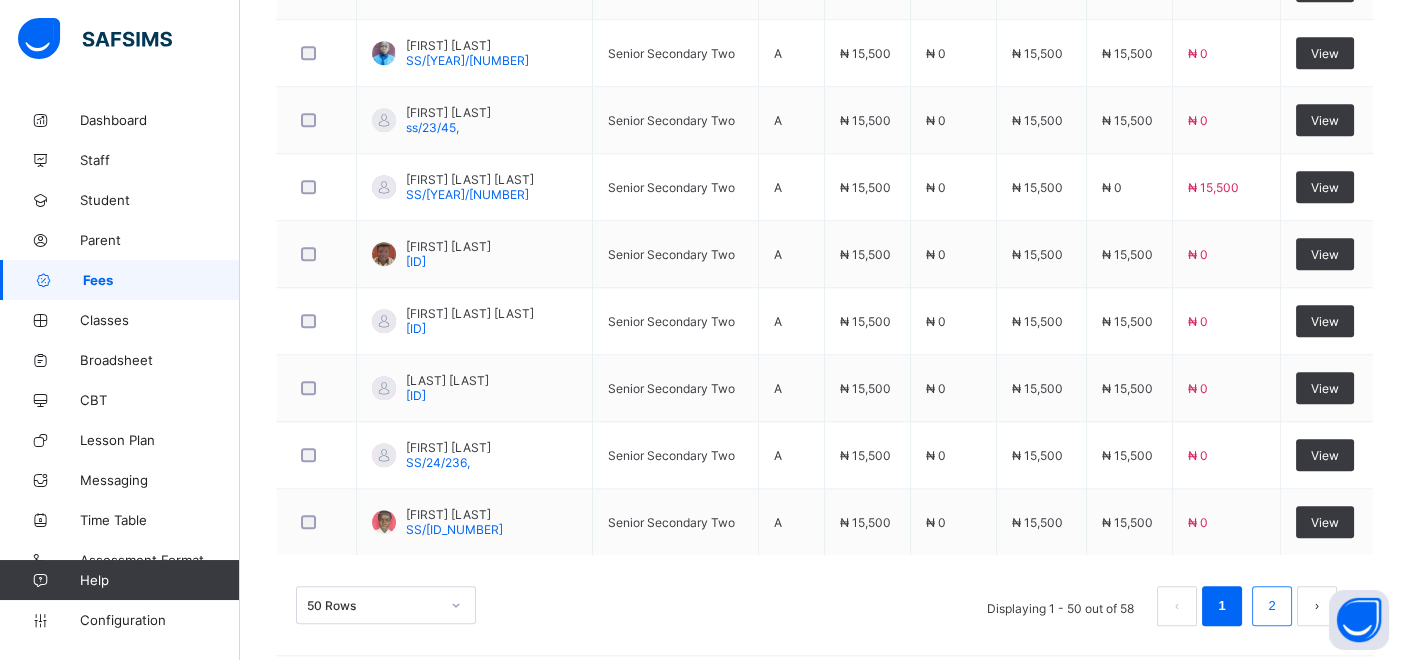 click on "2" at bounding box center (1271, 606) 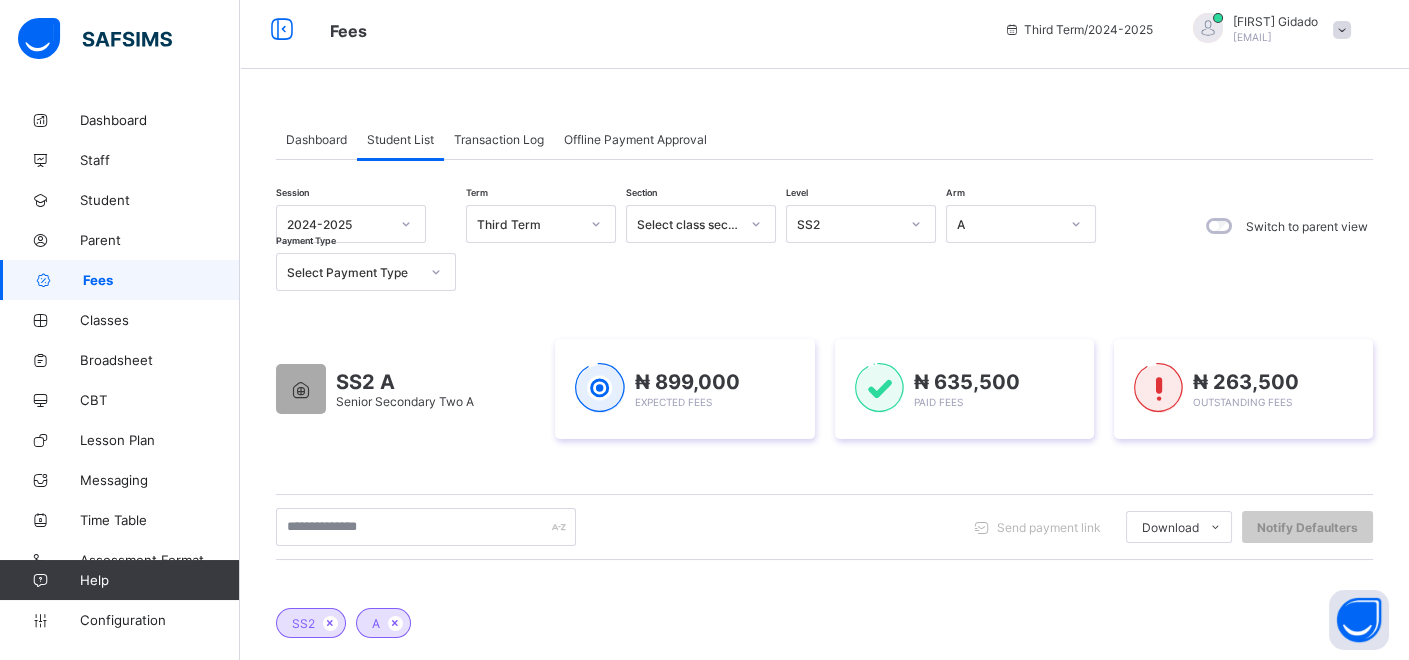 scroll, scrollTop: 0, scrollLeft: 0, axis: both 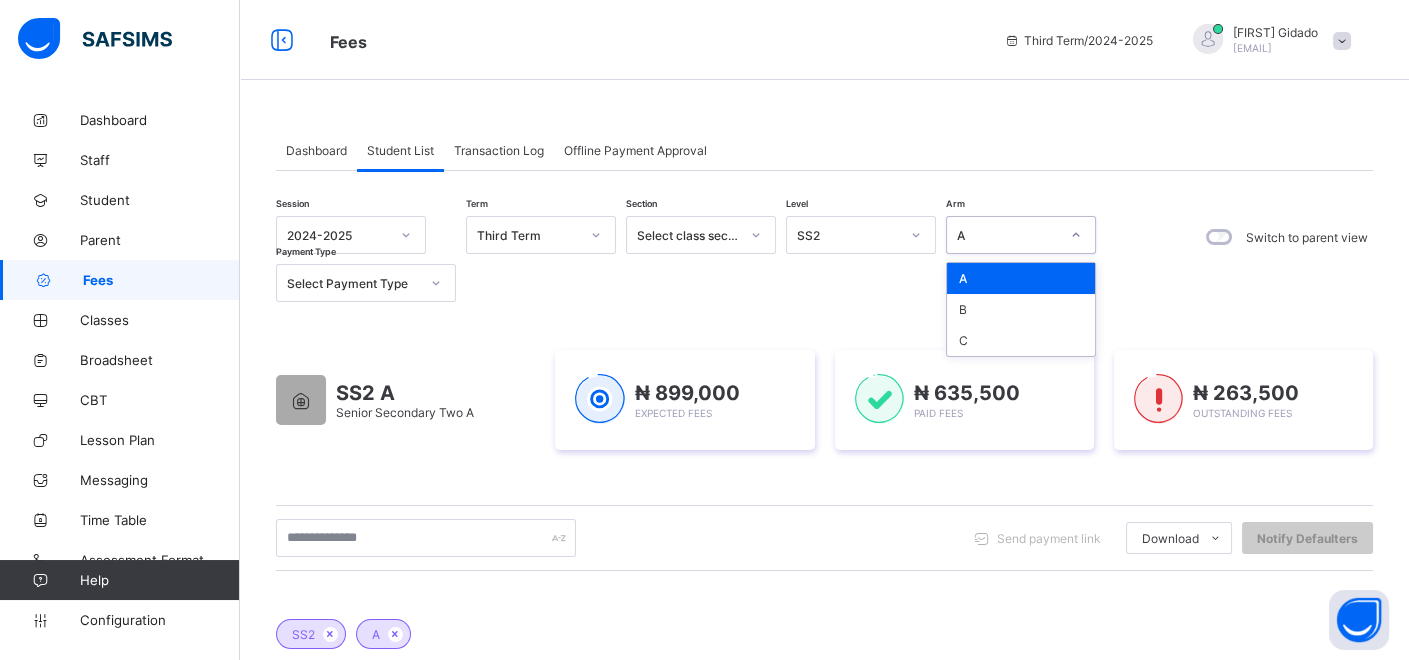 click at bounding box center (1076, 235) 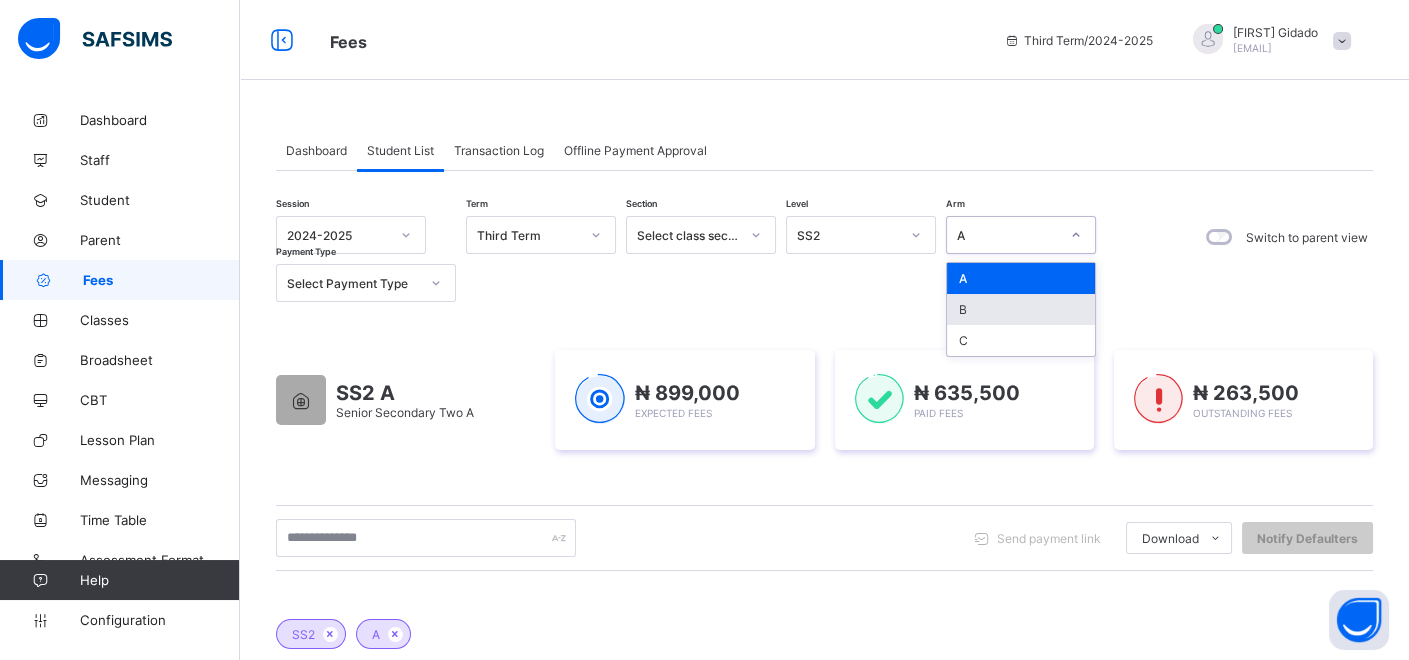 click on "B" at bounding box center [1021, 309] 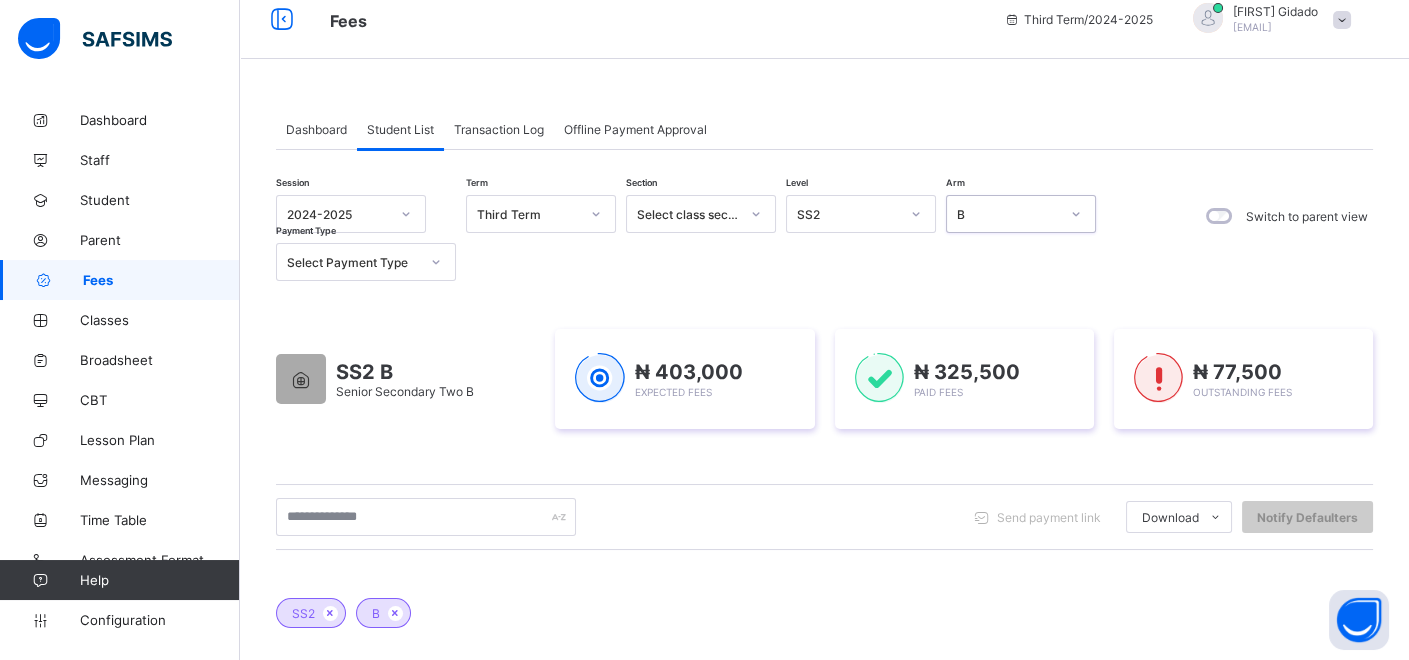 scroll, scrollTop: 0, scrollLeft: 0, axis: both 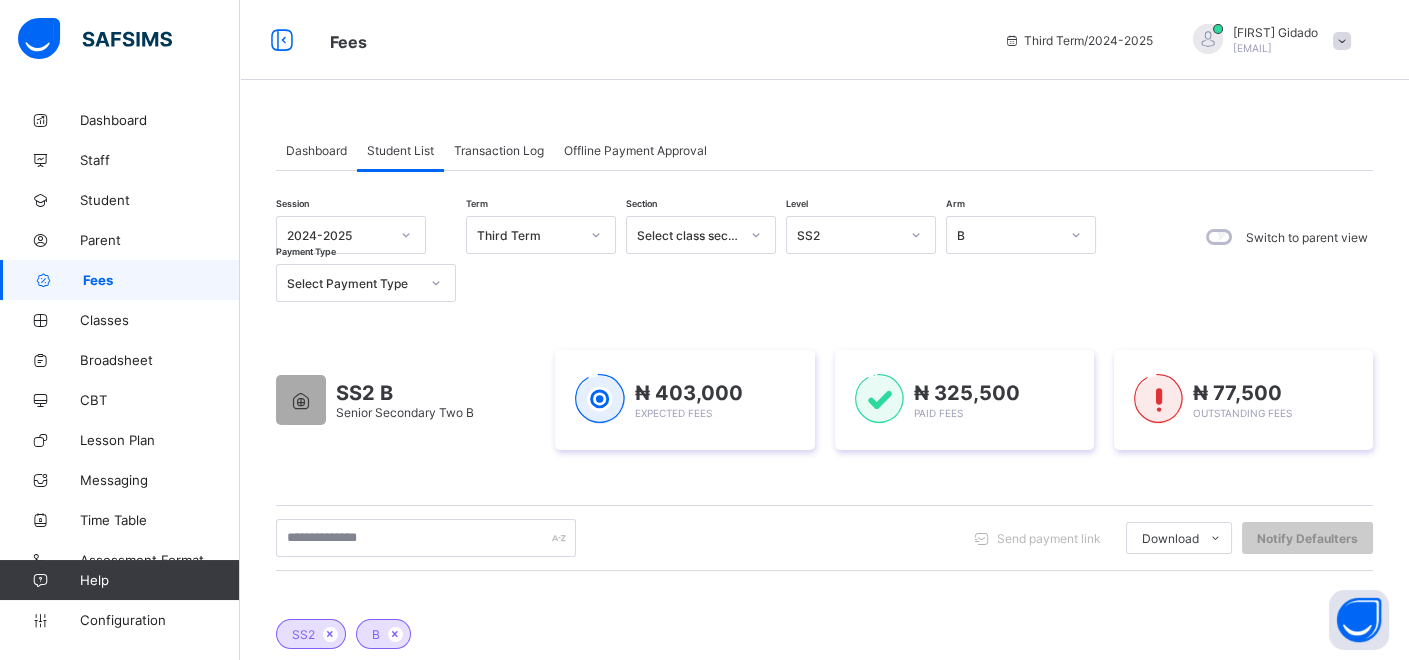 click on "Dashboard" at bounding box center [316, 150] 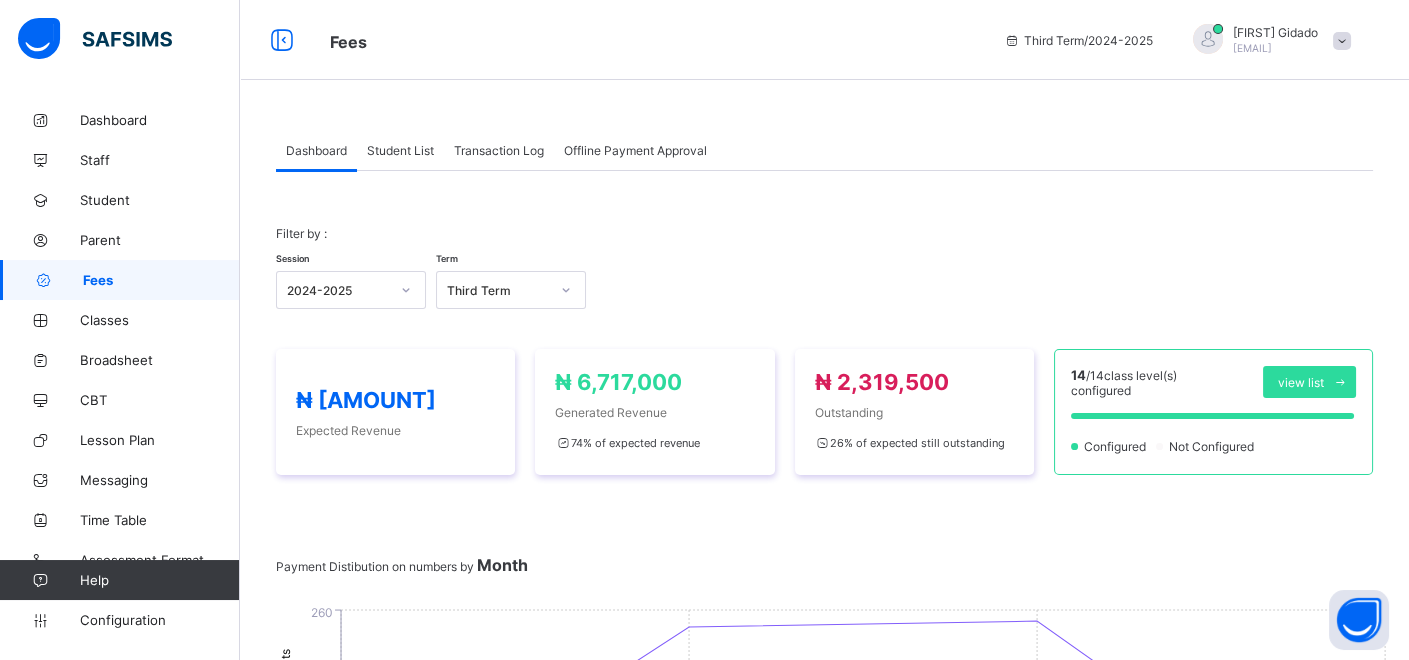 click on "Student List" at bounding box center (400, 150) 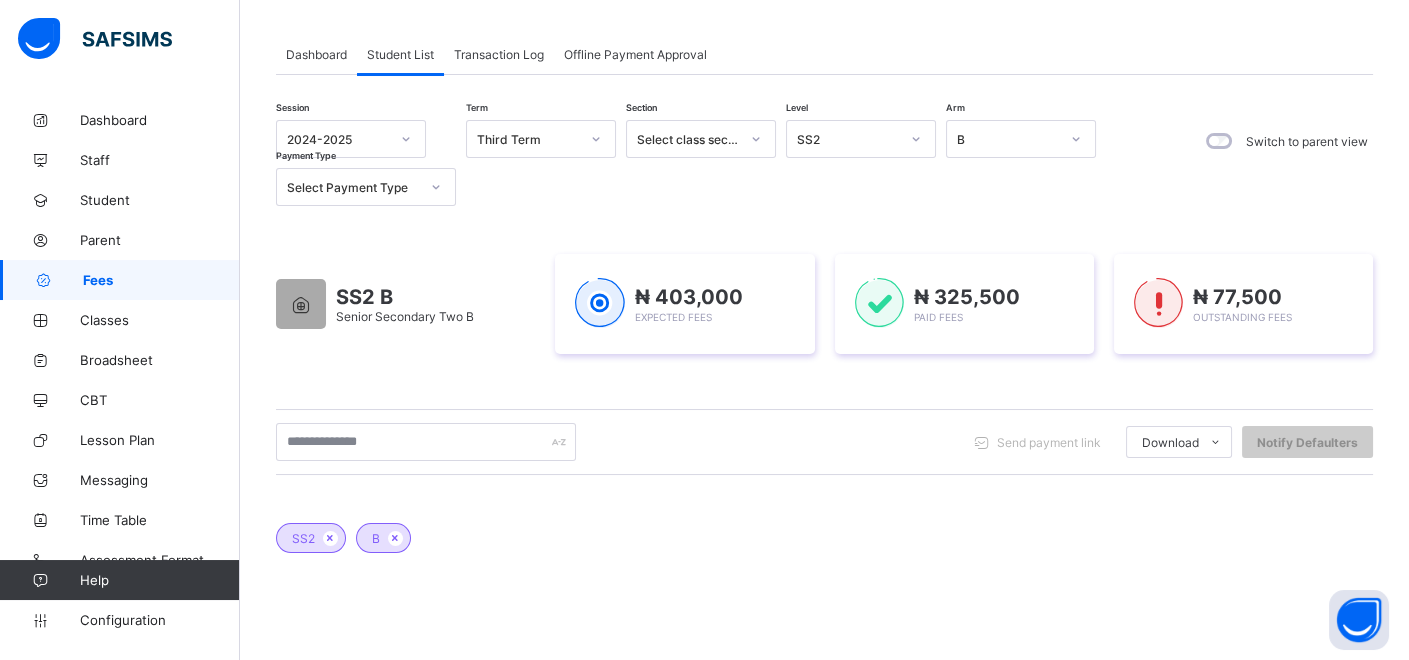 scroll, scrollTop: 0, scrollLeft: 0, axis: both 